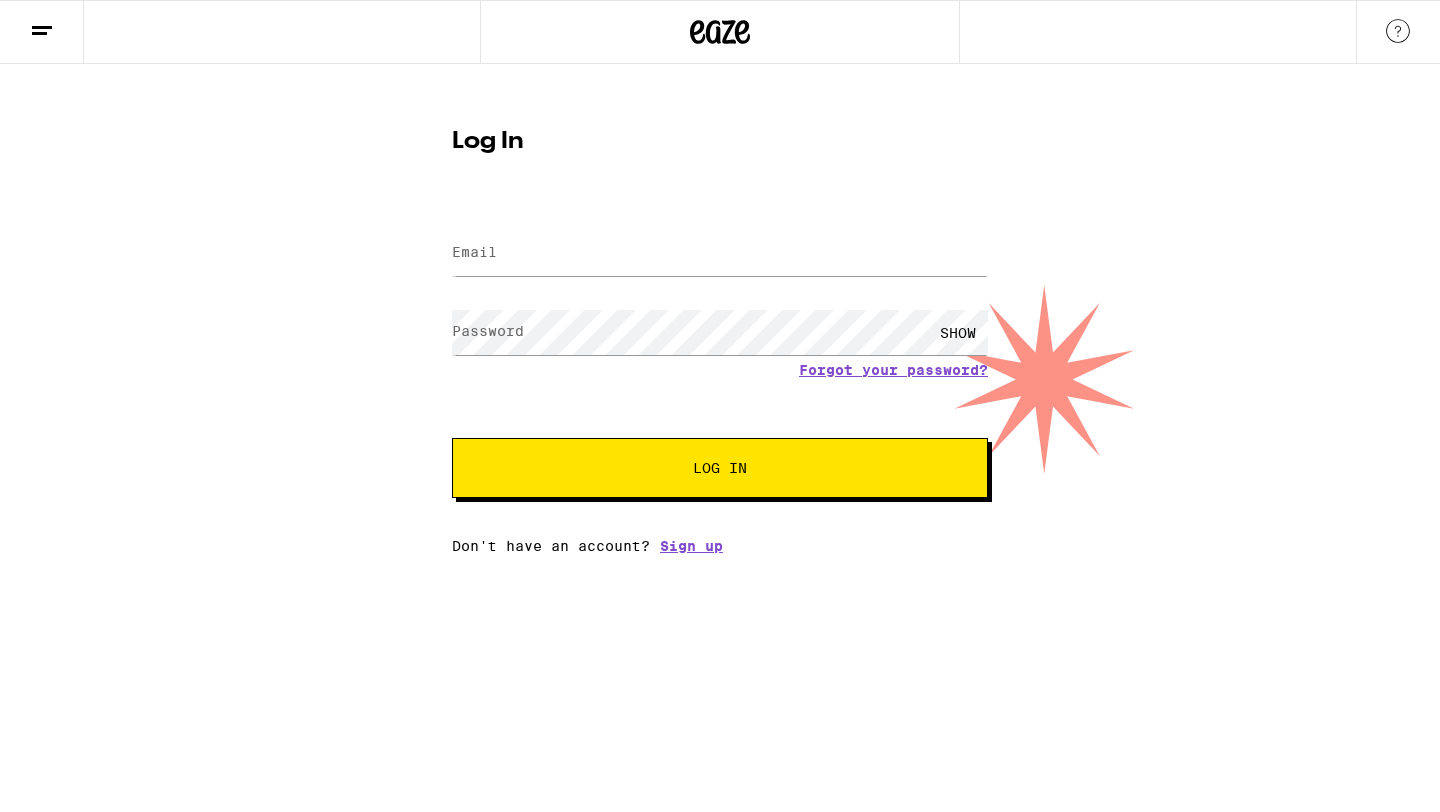 scroll, scrollTop: 0, scrollLeft: 0, axis: both 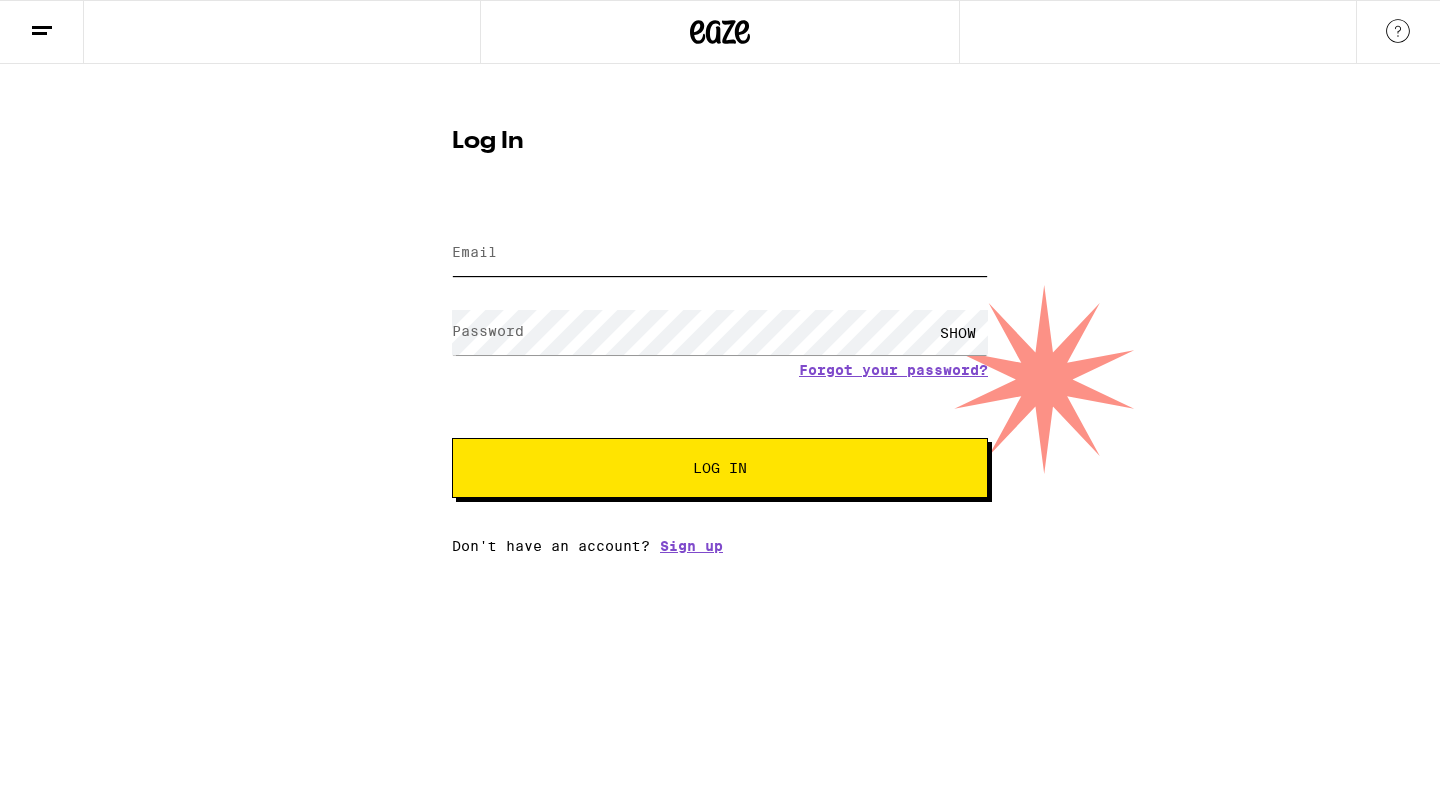 click on "Email" at bounding box center (720, 253) 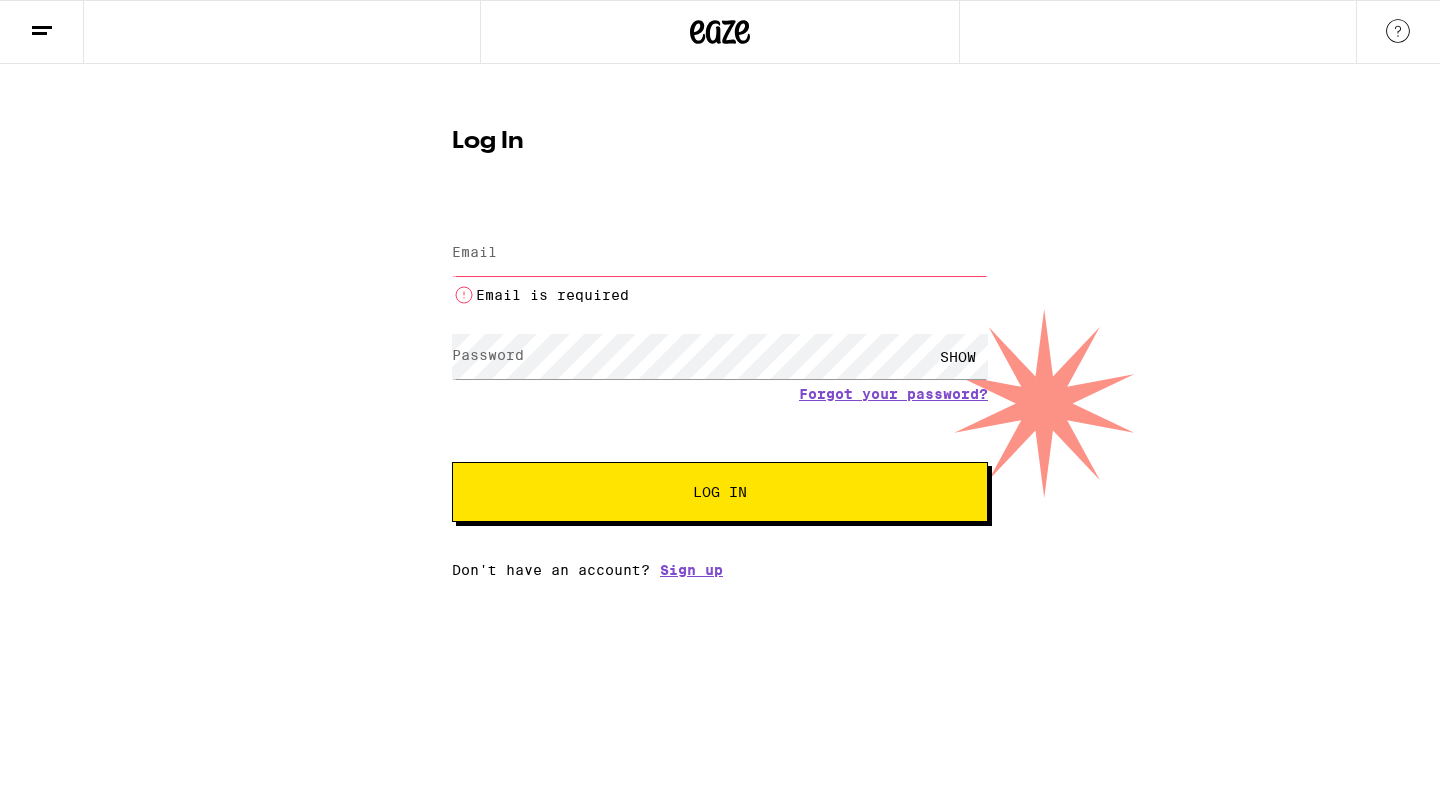 scroll, scrollTop: 0, scrollLeft: 0, axis: both 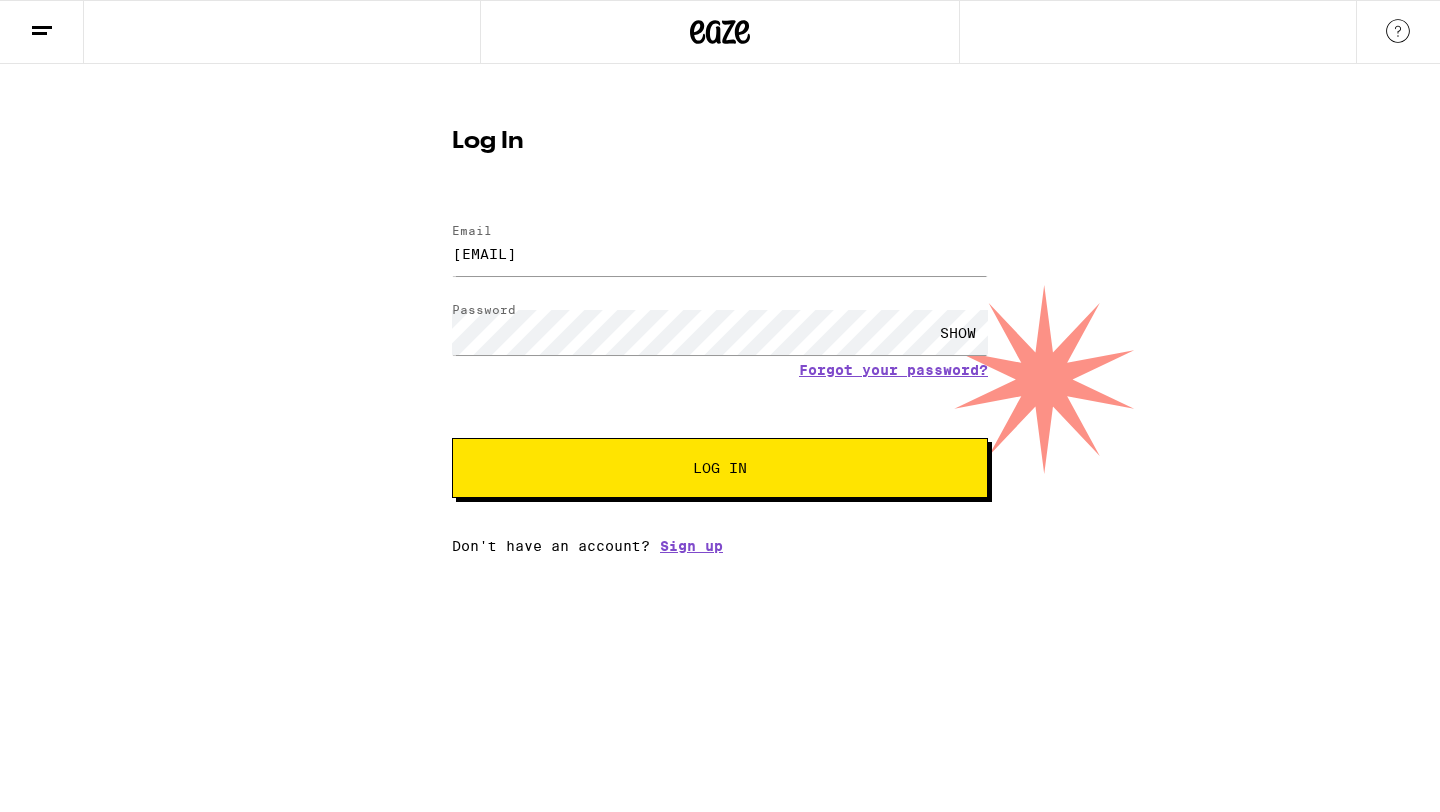 click on "Log In" at bounding box center (720, 468) 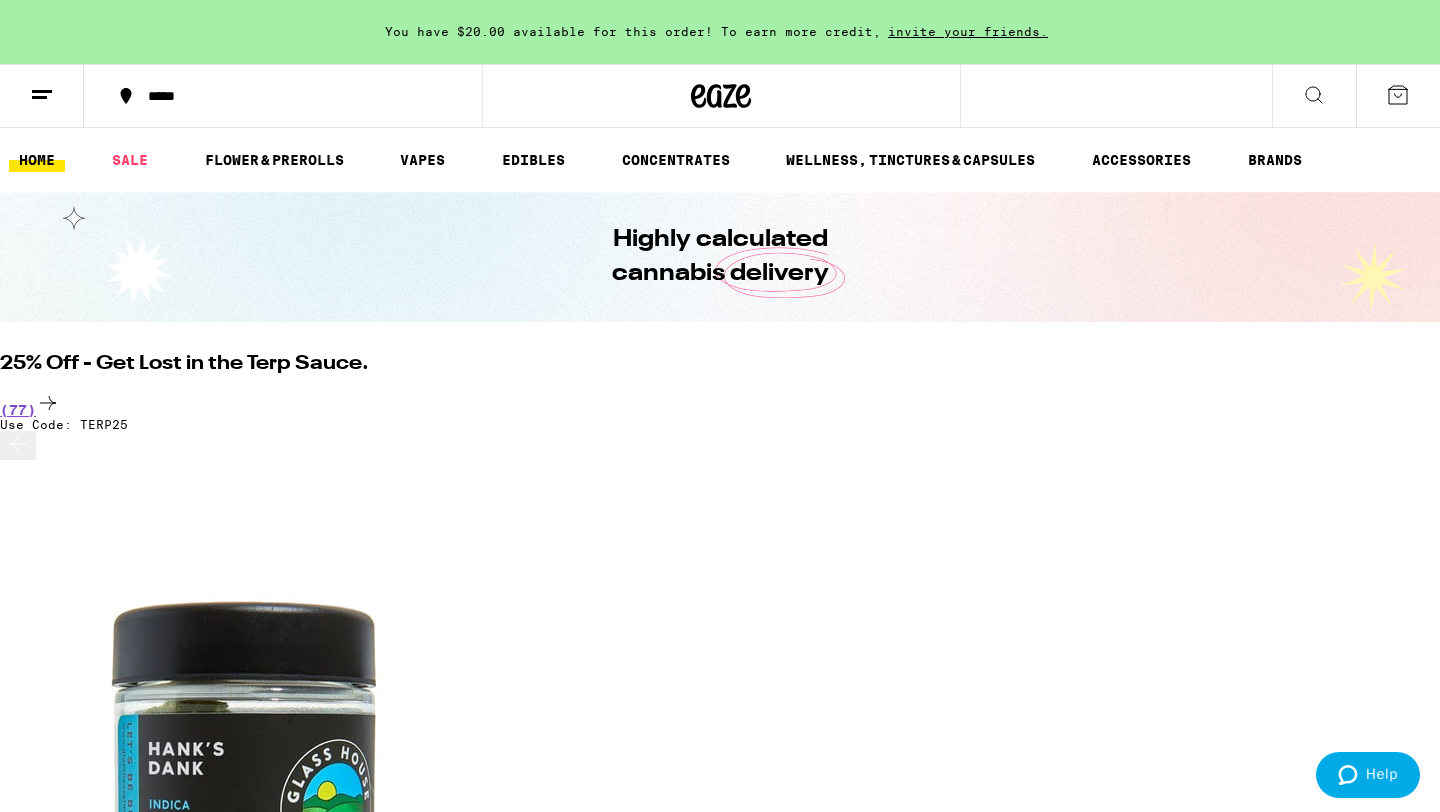 click at bounding box center (42, 96) 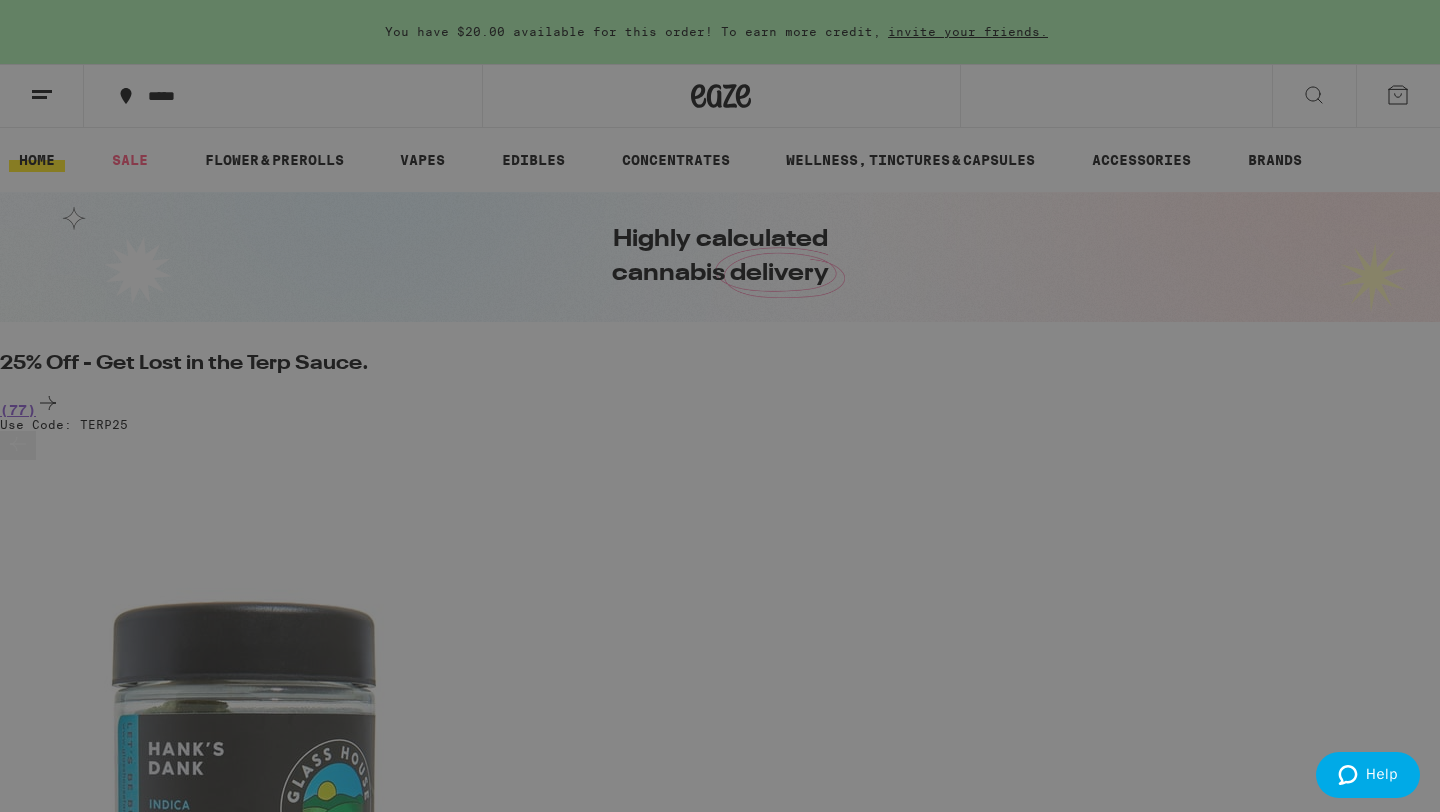 scroll, scrollTop: 0, scrollLeft: 0, axis: both 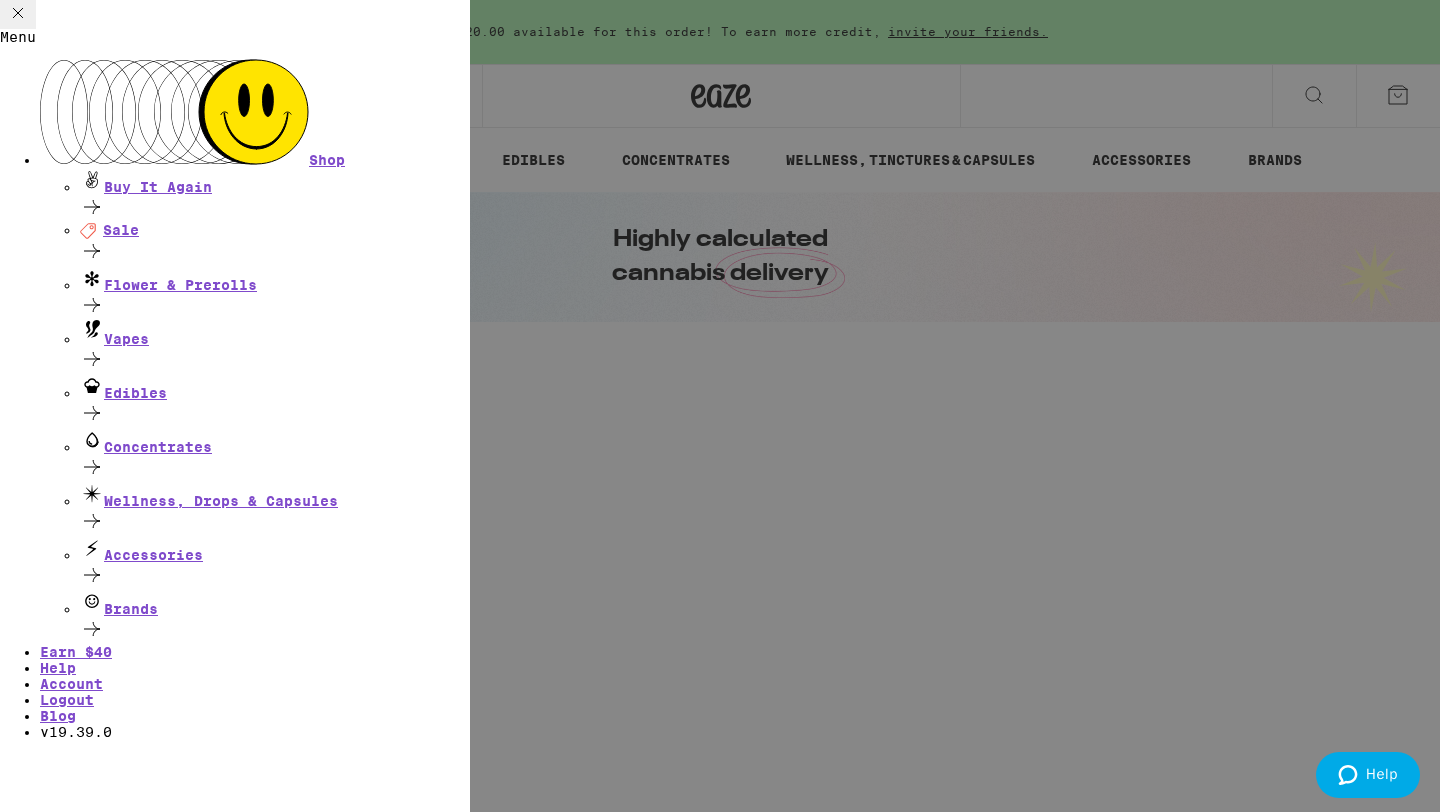 click on "Menu Shop Buy It Again Deal Created with Sketch. Sale Flower & Prerolls Vapes Edibles Concentrates Wellness, Drops & Capsules Accessories Brands Earn $ 40 Help Account Logout Blog v  19.39.0" at bounding box center (720, 406) 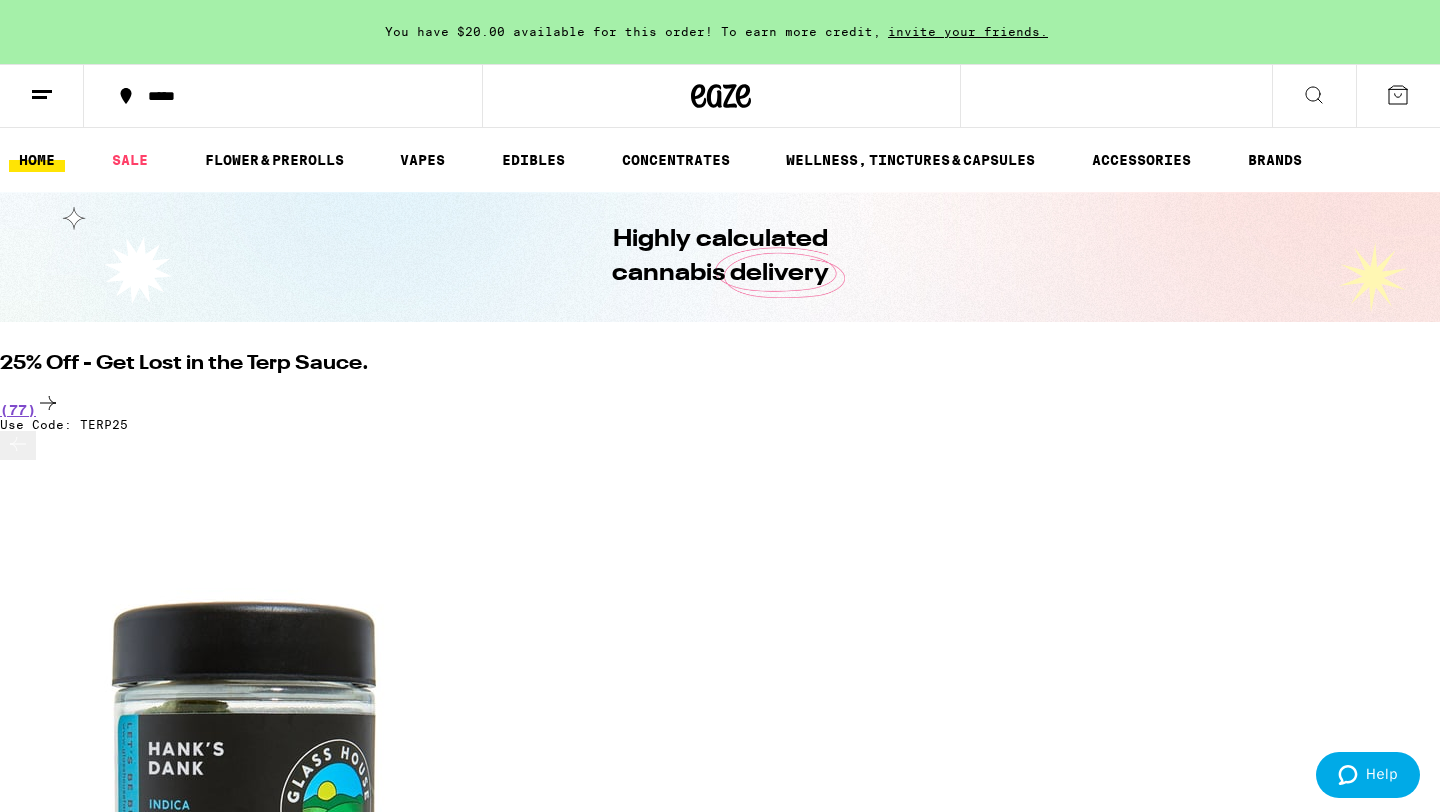 click on "*****" at bounding box center [283, 96] 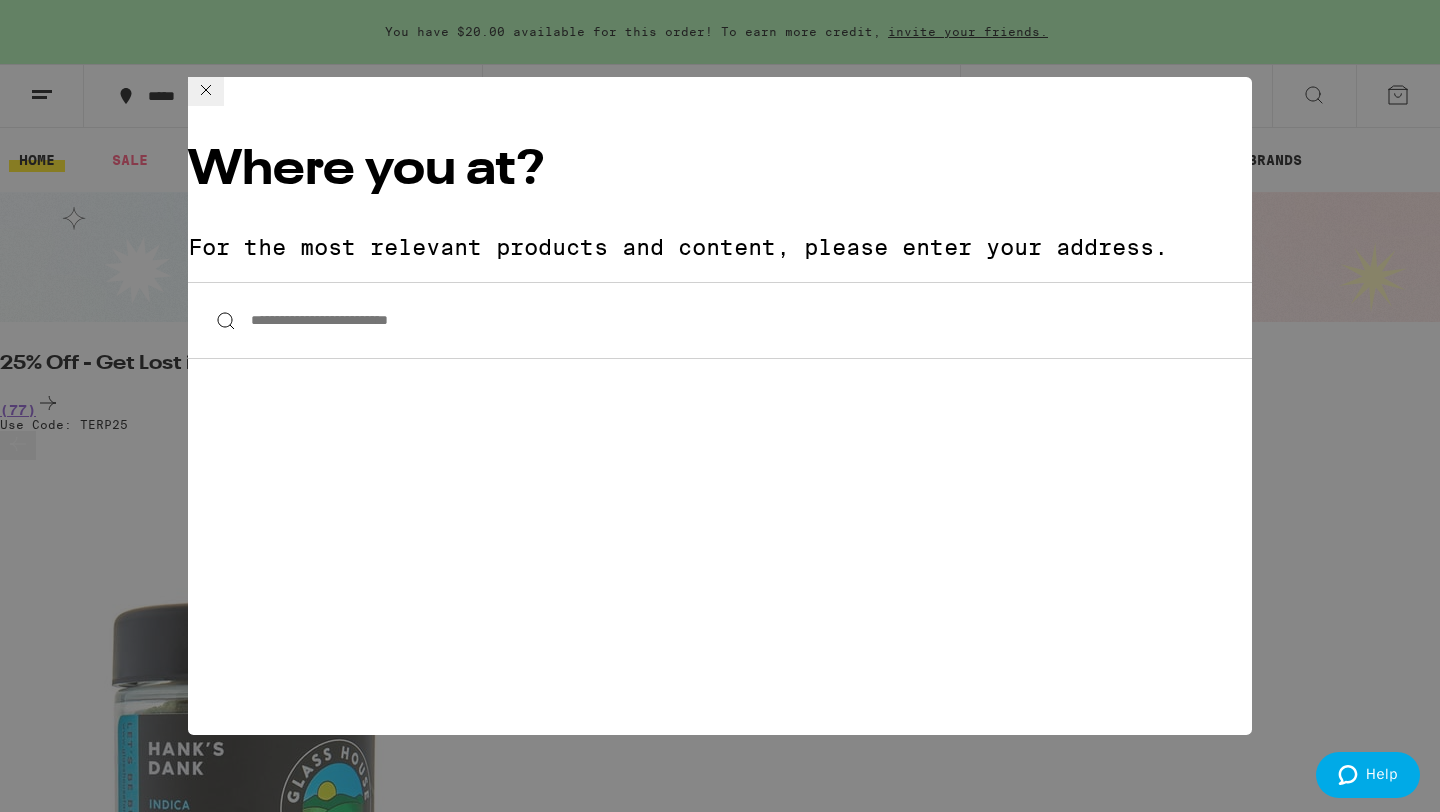 click on "**********" at bounding box center (720, 320) 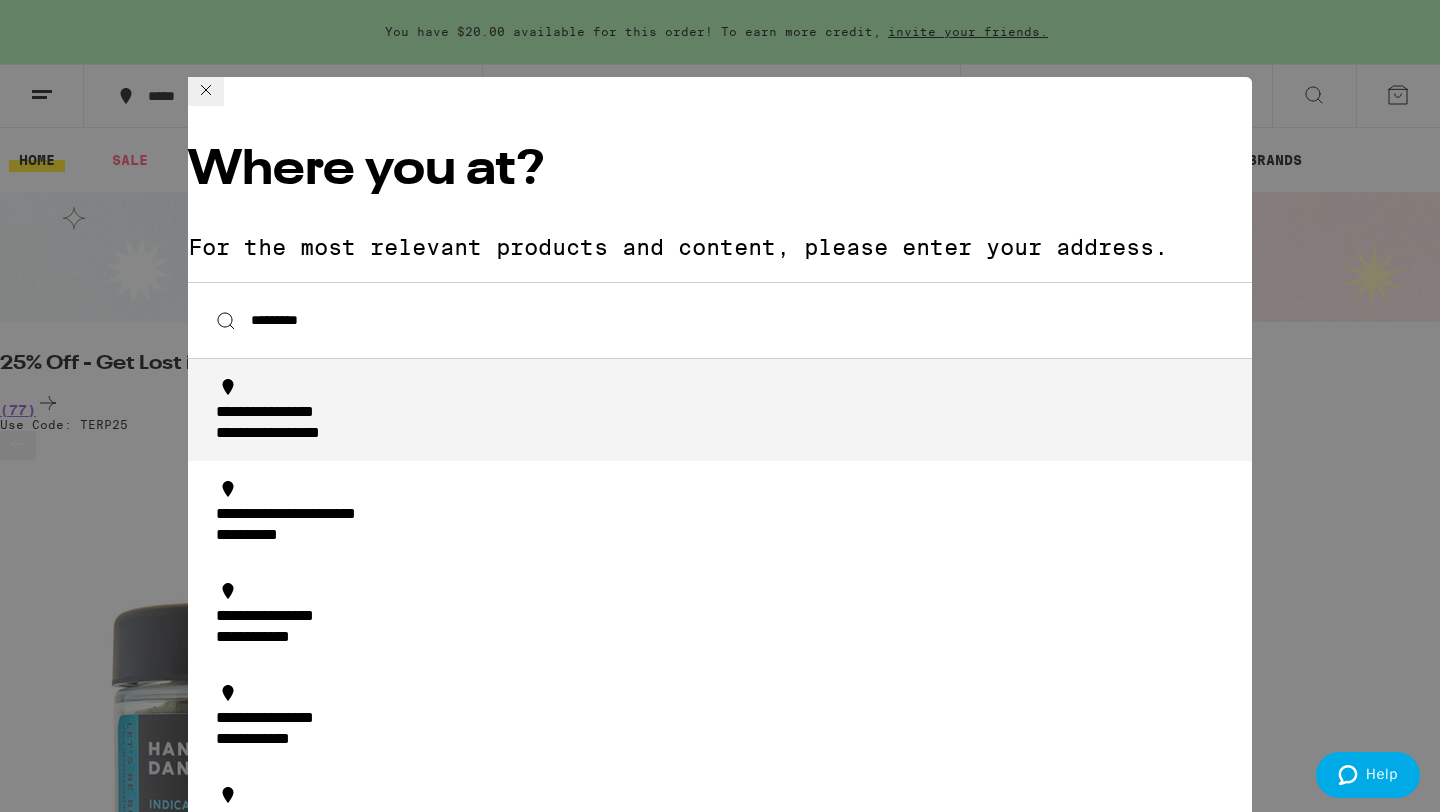 type on "*********" 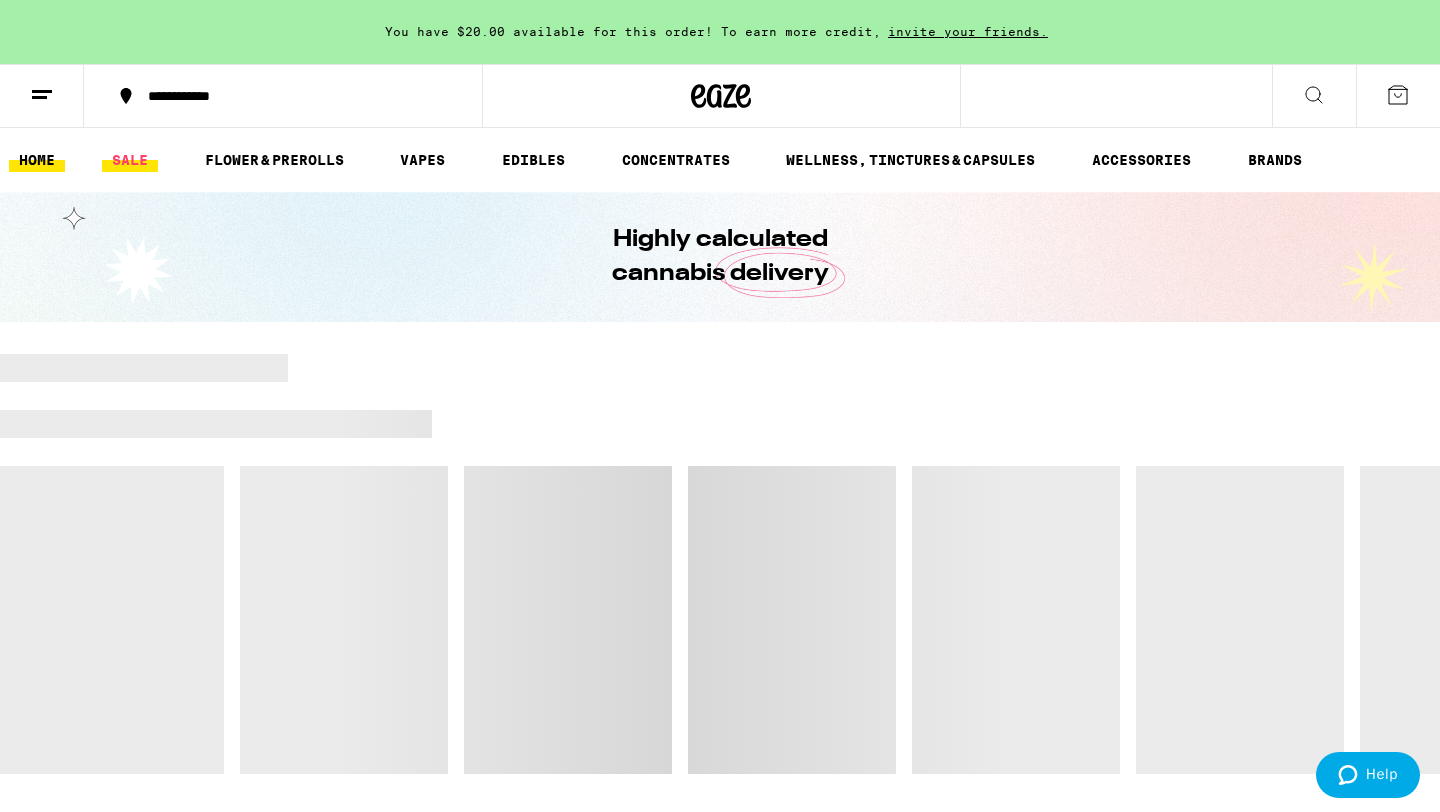 click on "SALE" at bounding box center [130, 160] 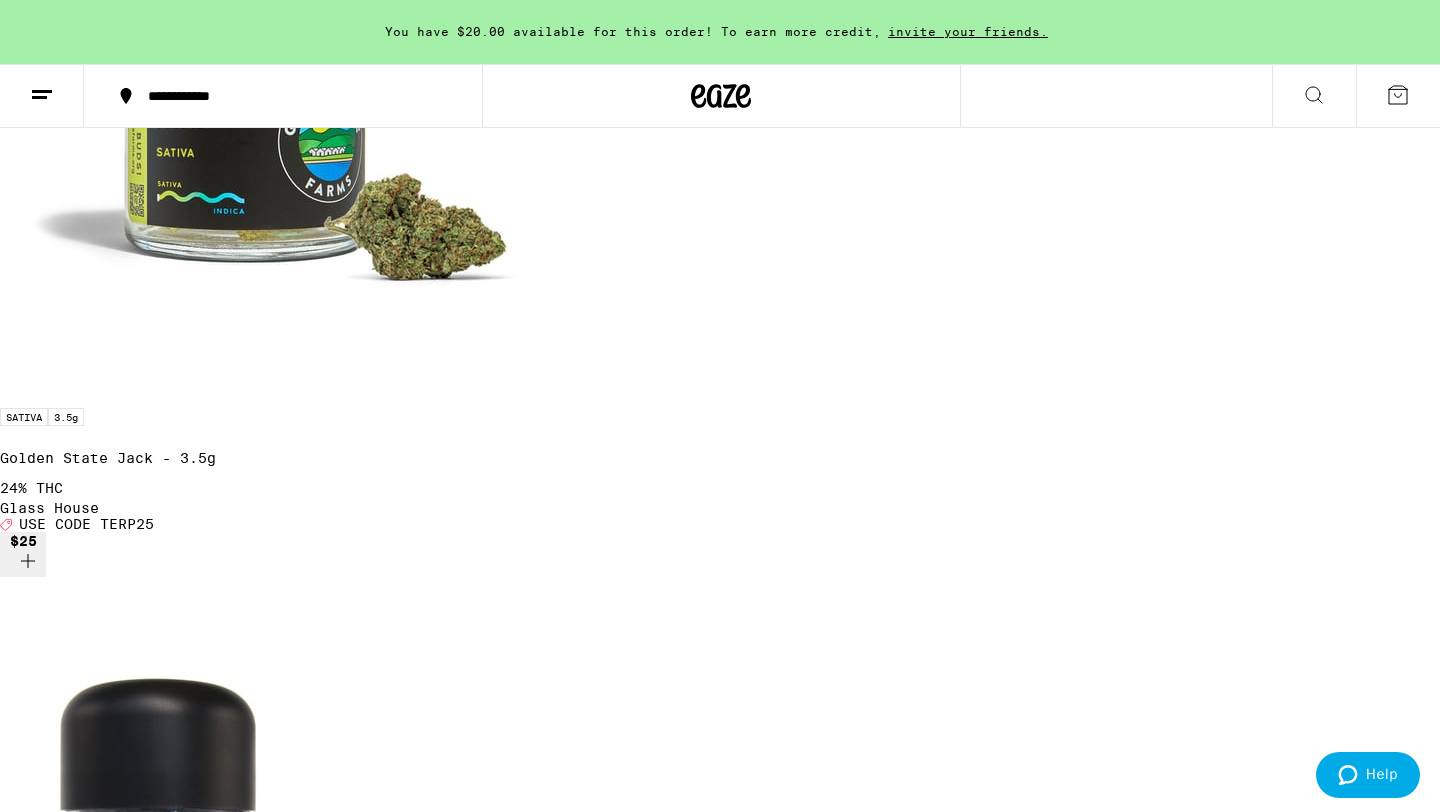 scroll, scrollTop: 639, scrollLeft: 0, axis: vertical 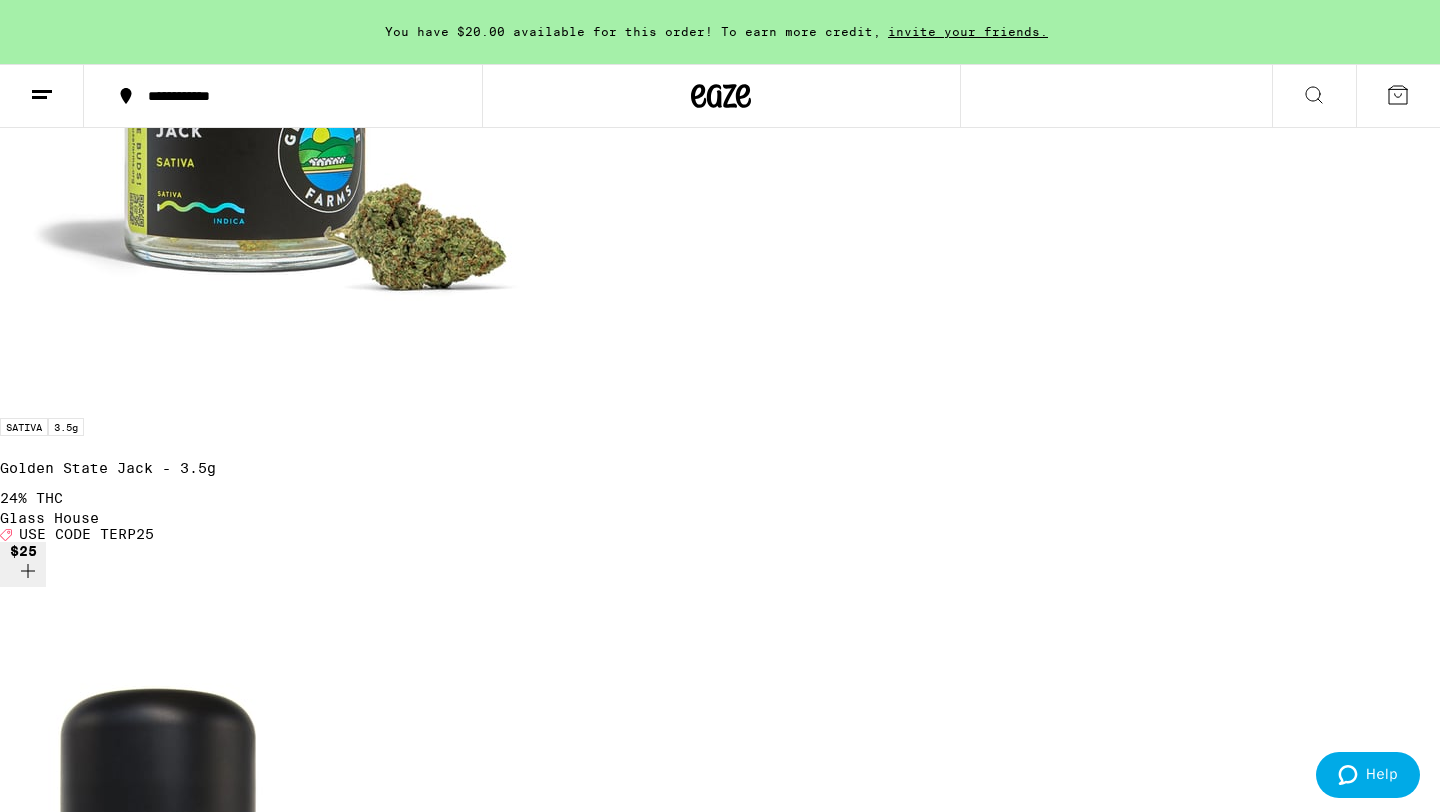 click on "(23)" at bounding box center [720, 8536] 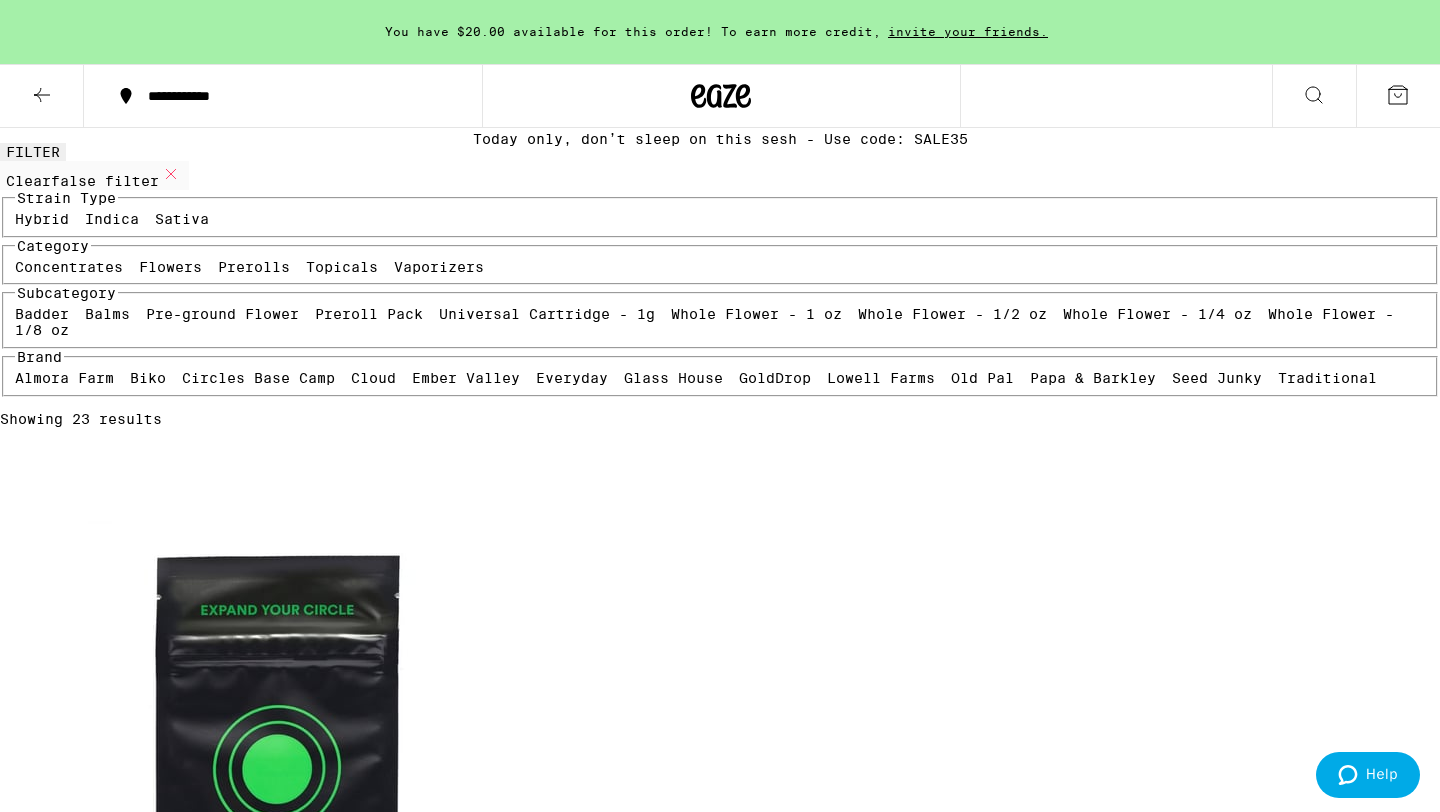 scroll, scrollTop: 114, scrollLeft: 0, axis: vertical 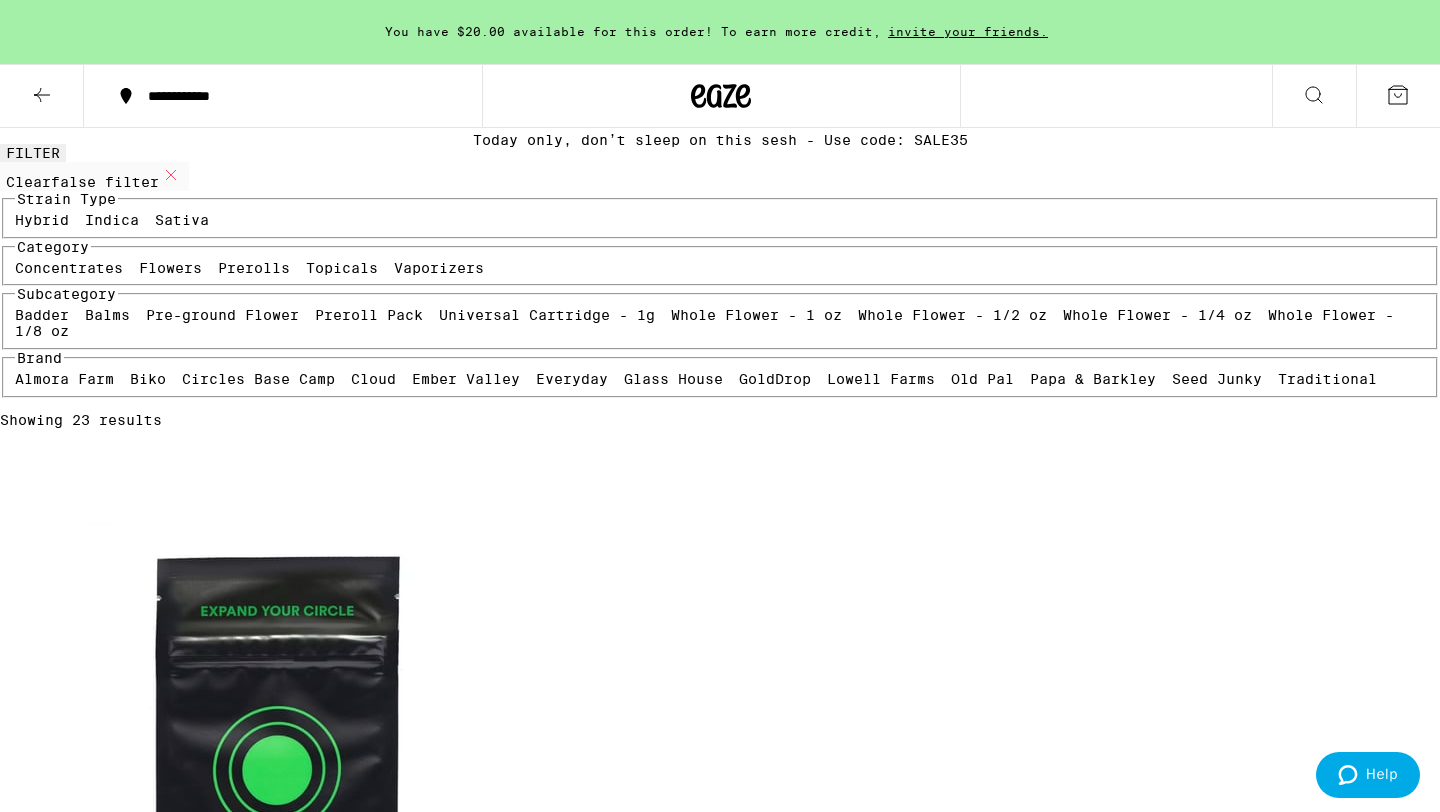 click at bounding box center [28, 1208] 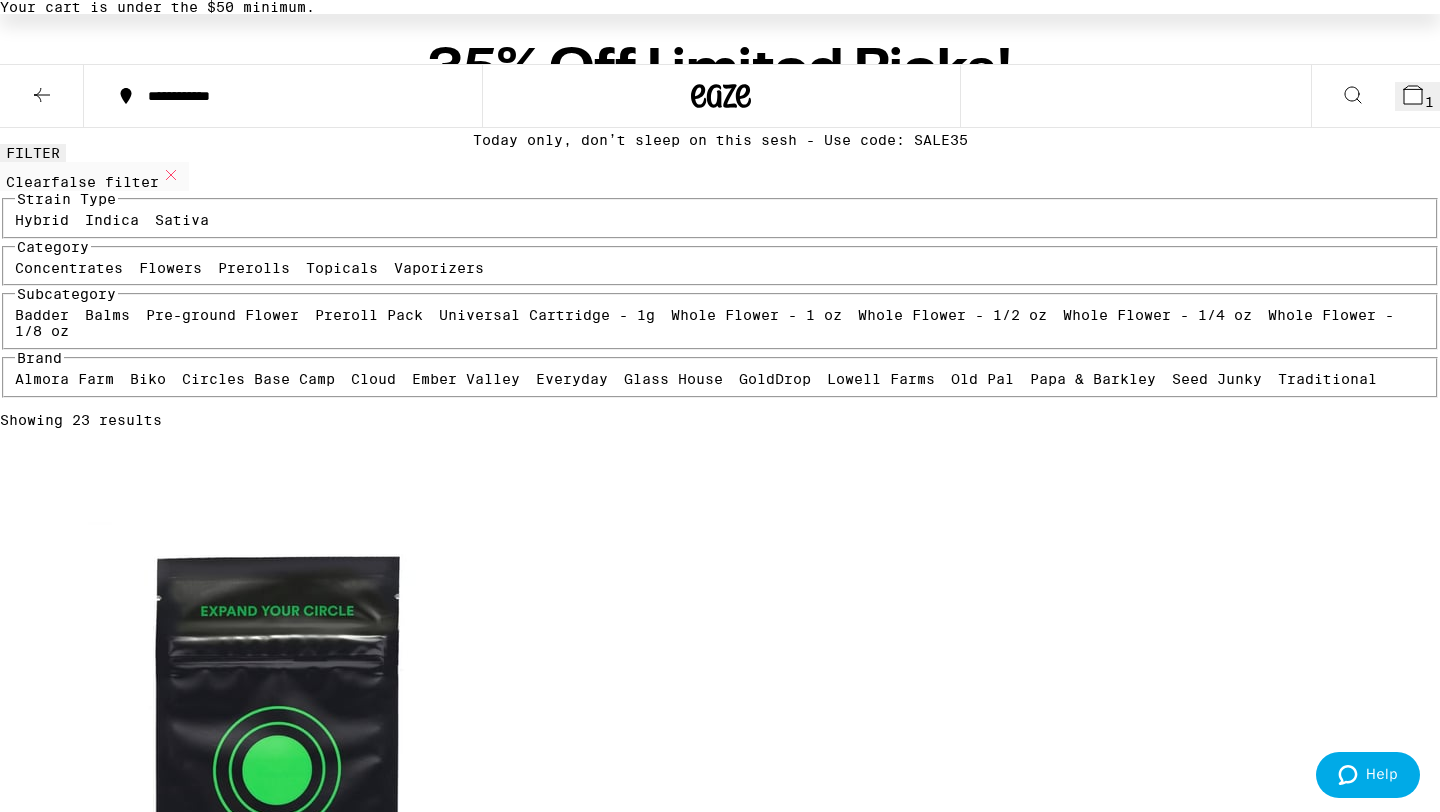 click at bounding box center [42, 95] 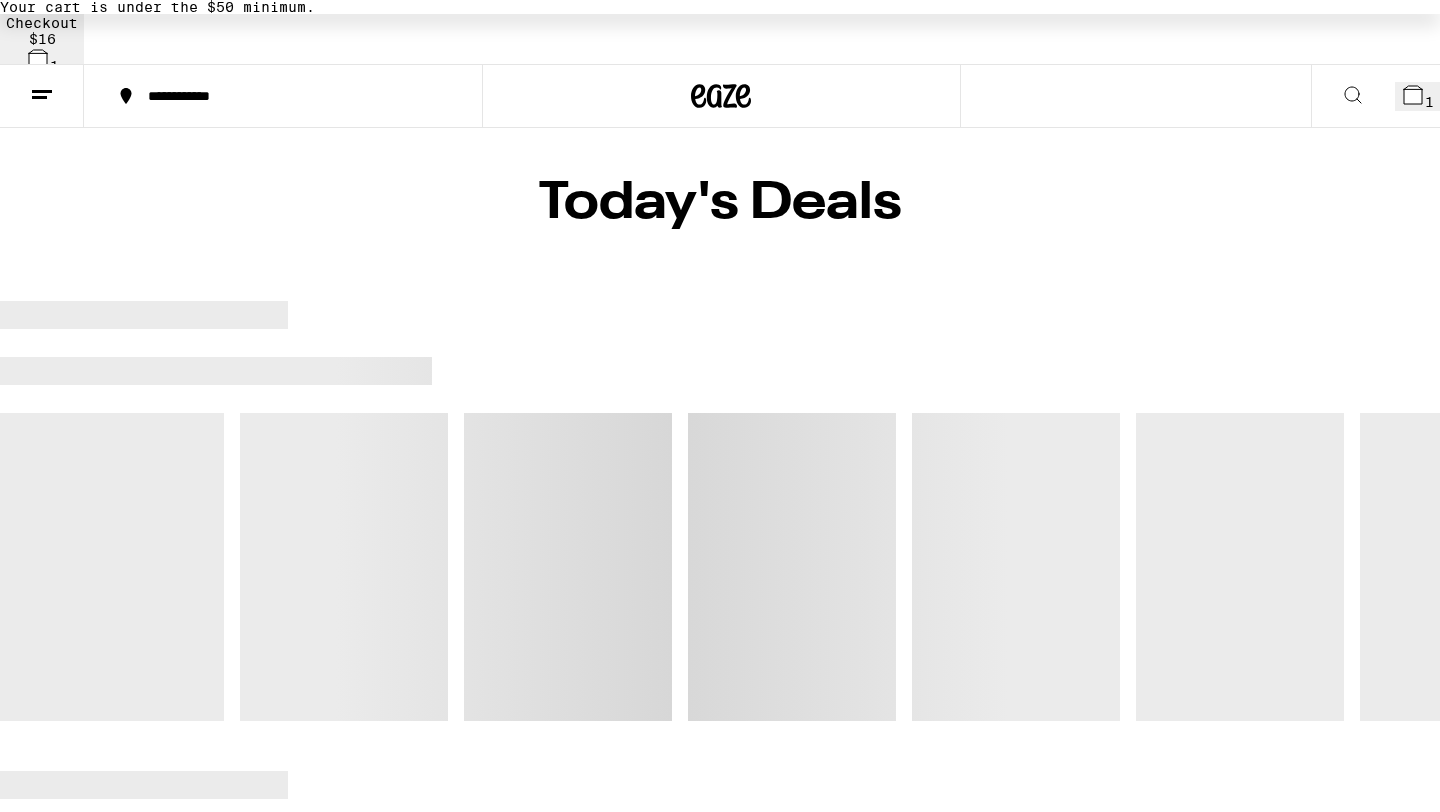scroll, scrollTop: 0, scrollLeft: 0, axis: both 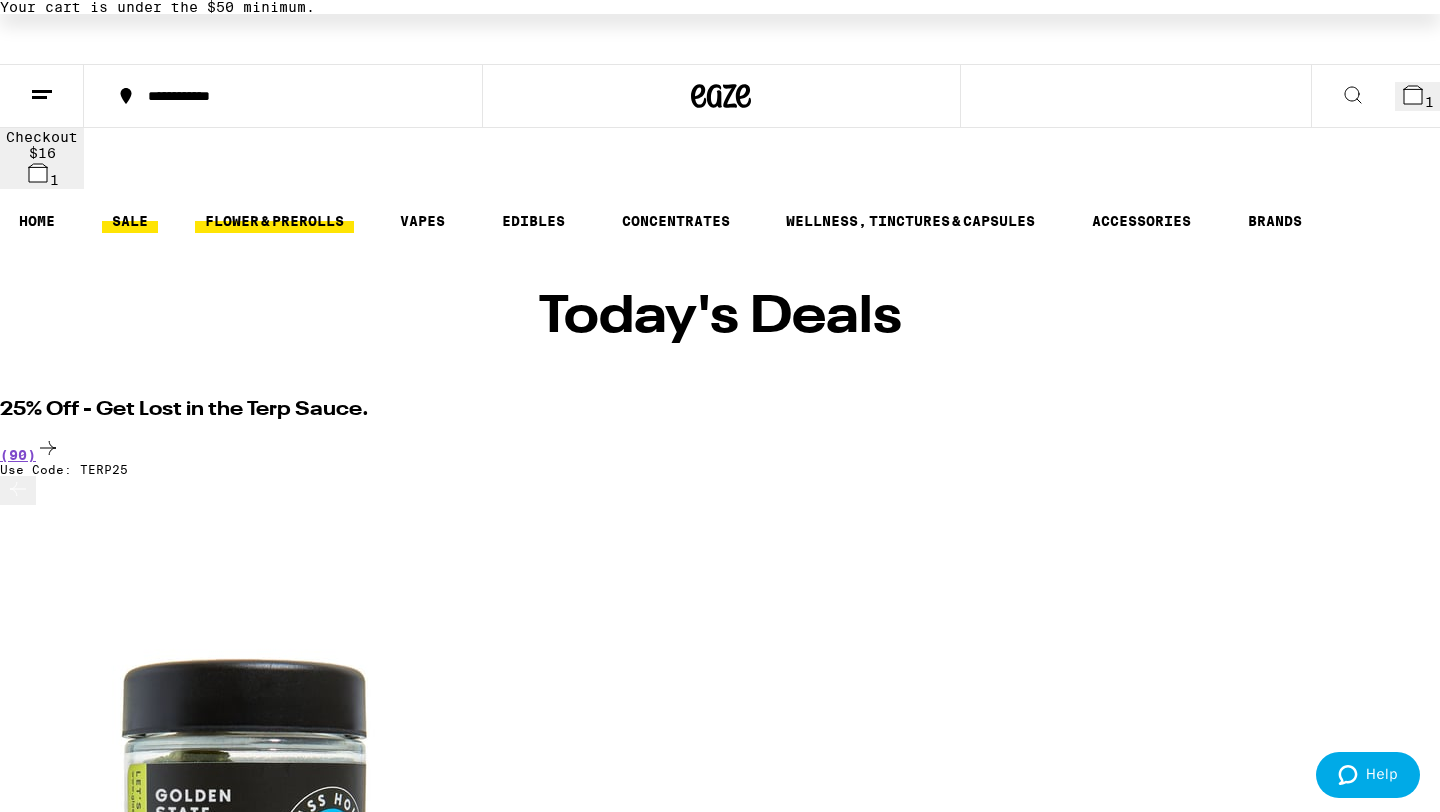 click on "FLOWER & PREROLLS" at bounding box center [274, 221] 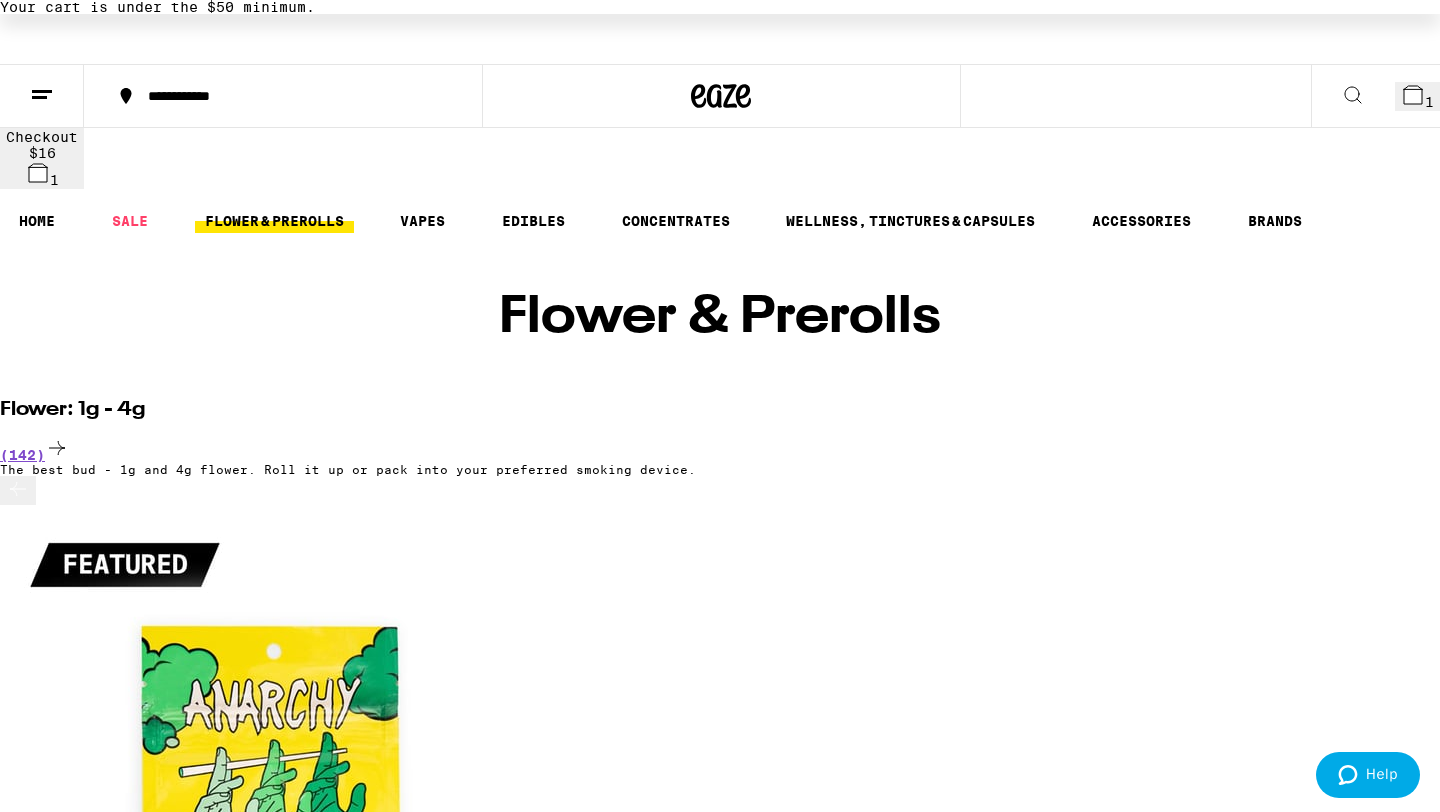 click at bounding box center [300, 5401] 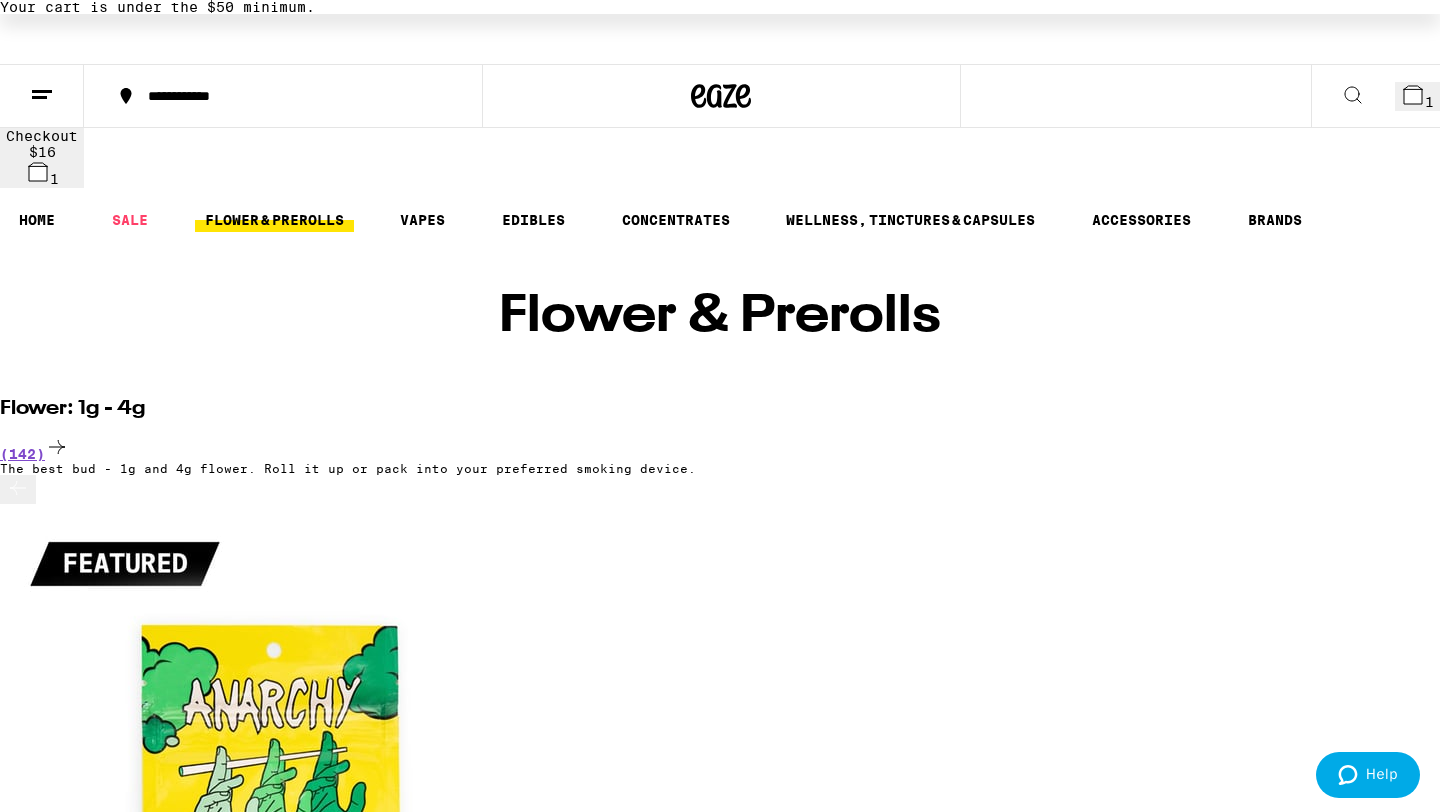 scroll, scrollTop: 108, scrollLeft: 0, axis: vertical 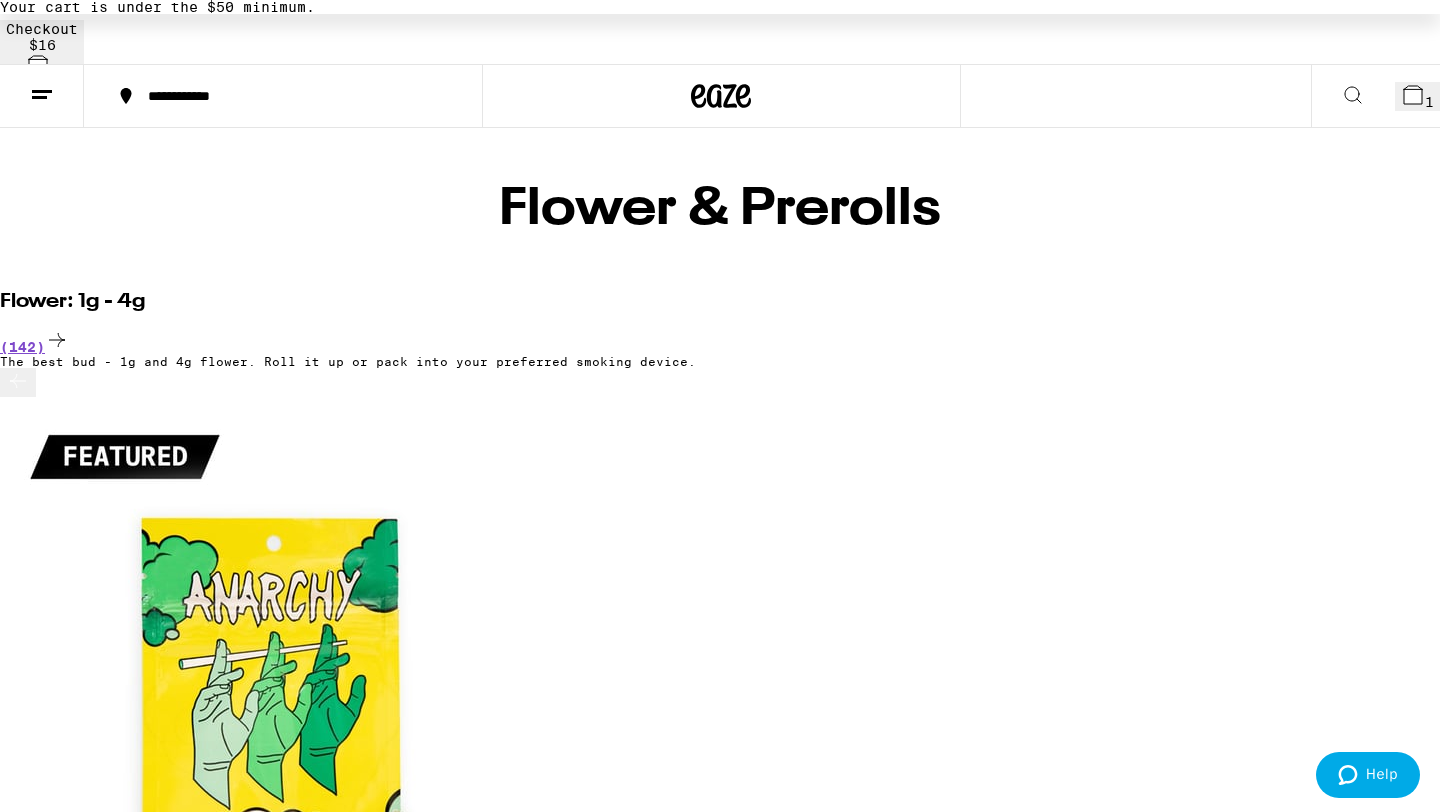 click at bounding box center (18, 382) 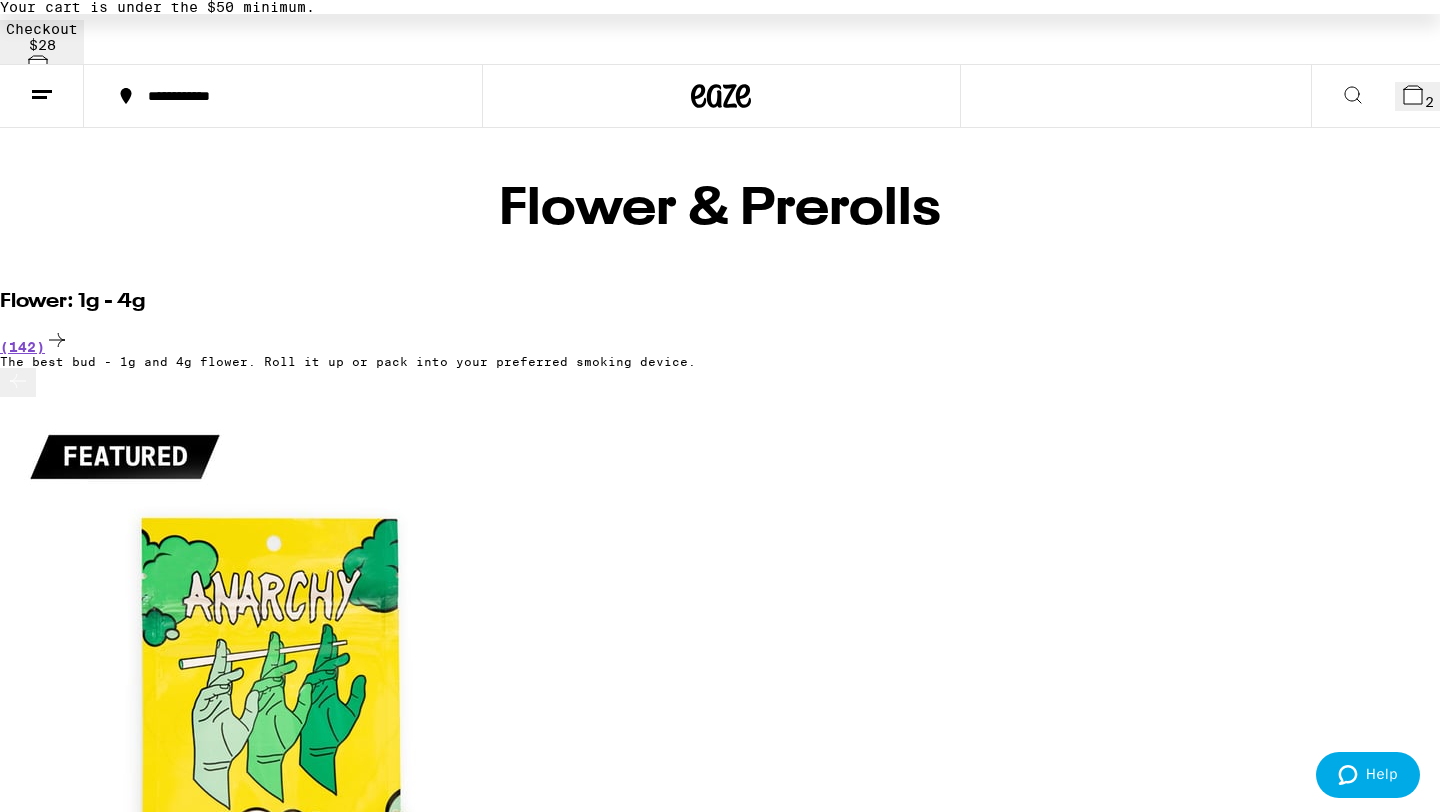 click at bounding box center [28, 1942] 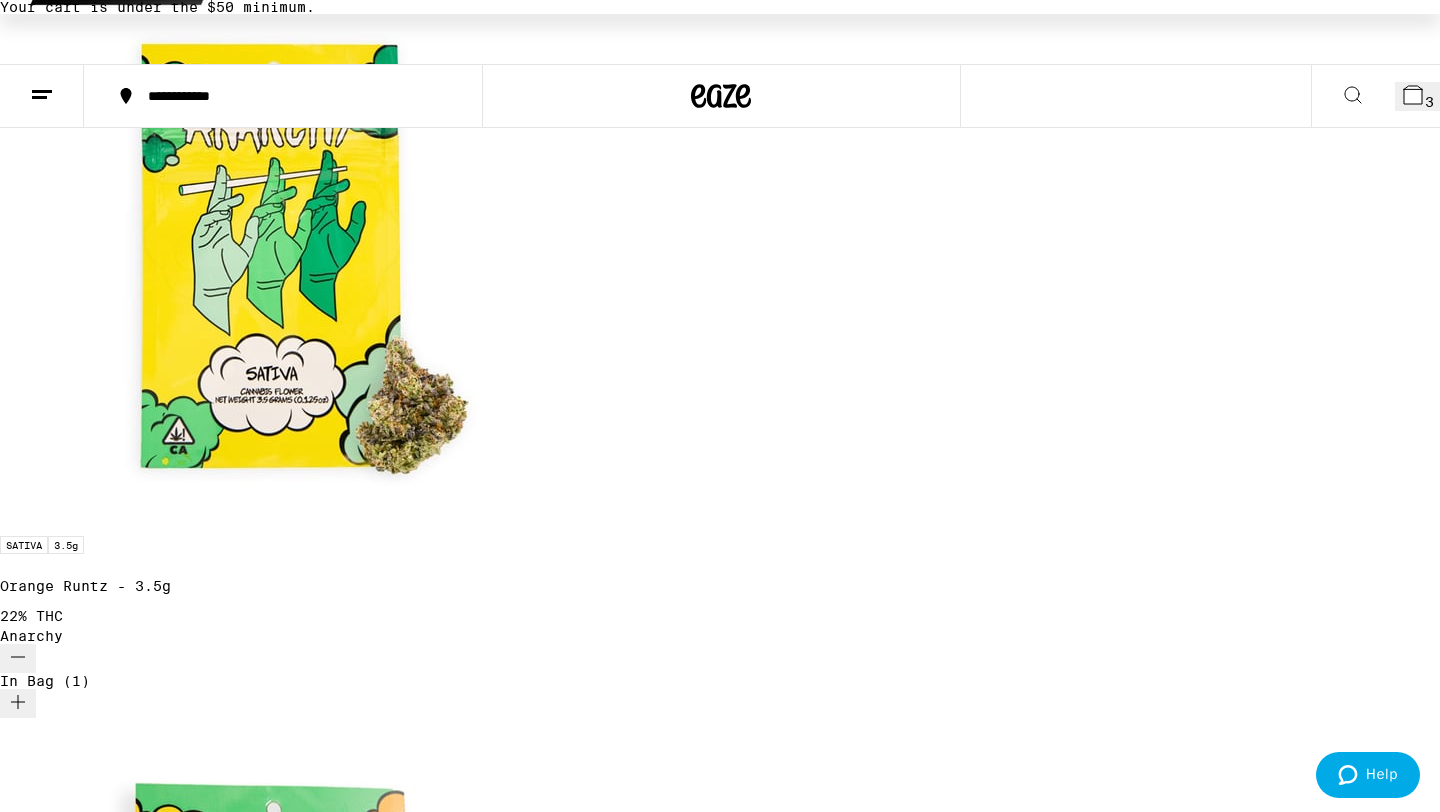 scroll, scrollTop: 0, scrollLeft: 0, axis: both 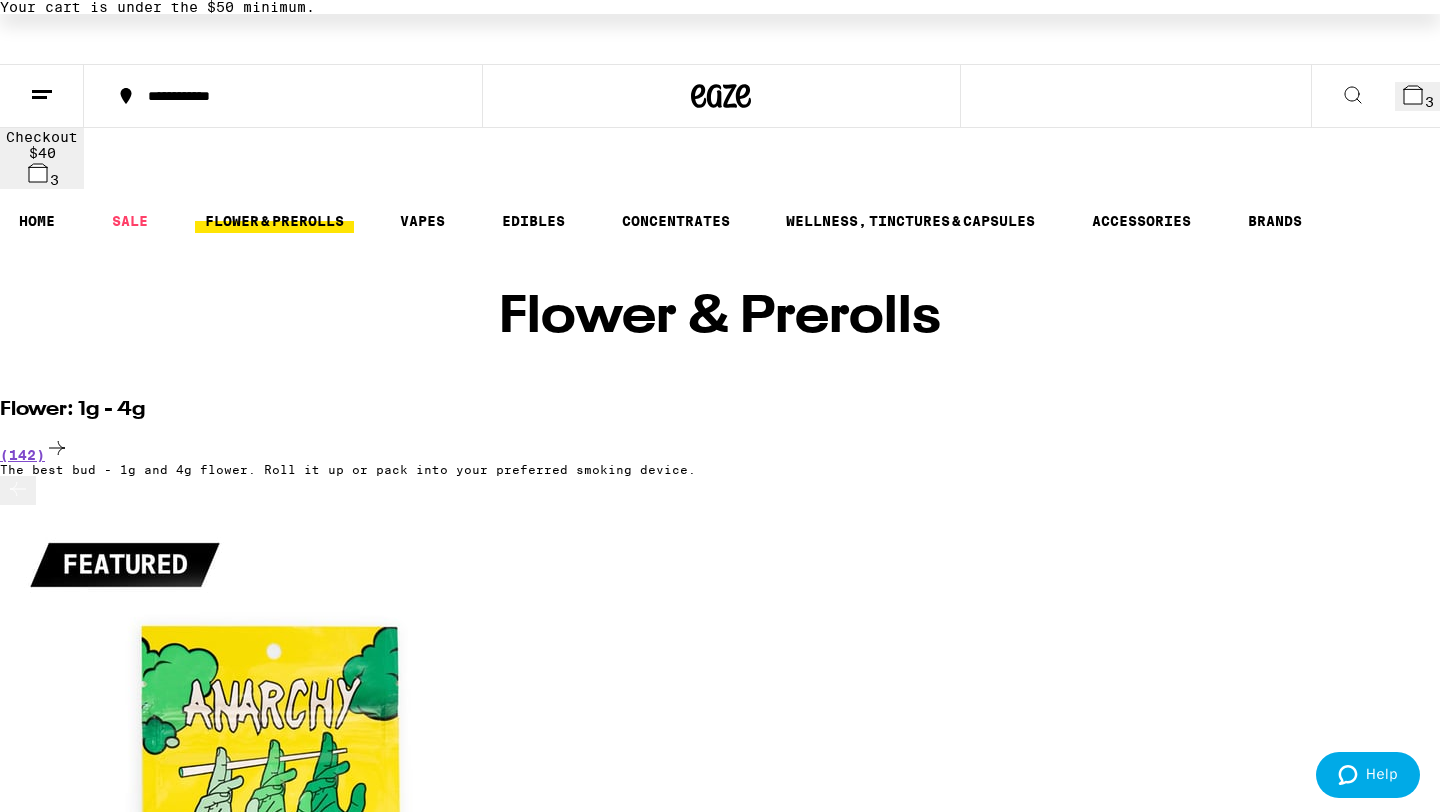 click at bounding box center (39, 97) 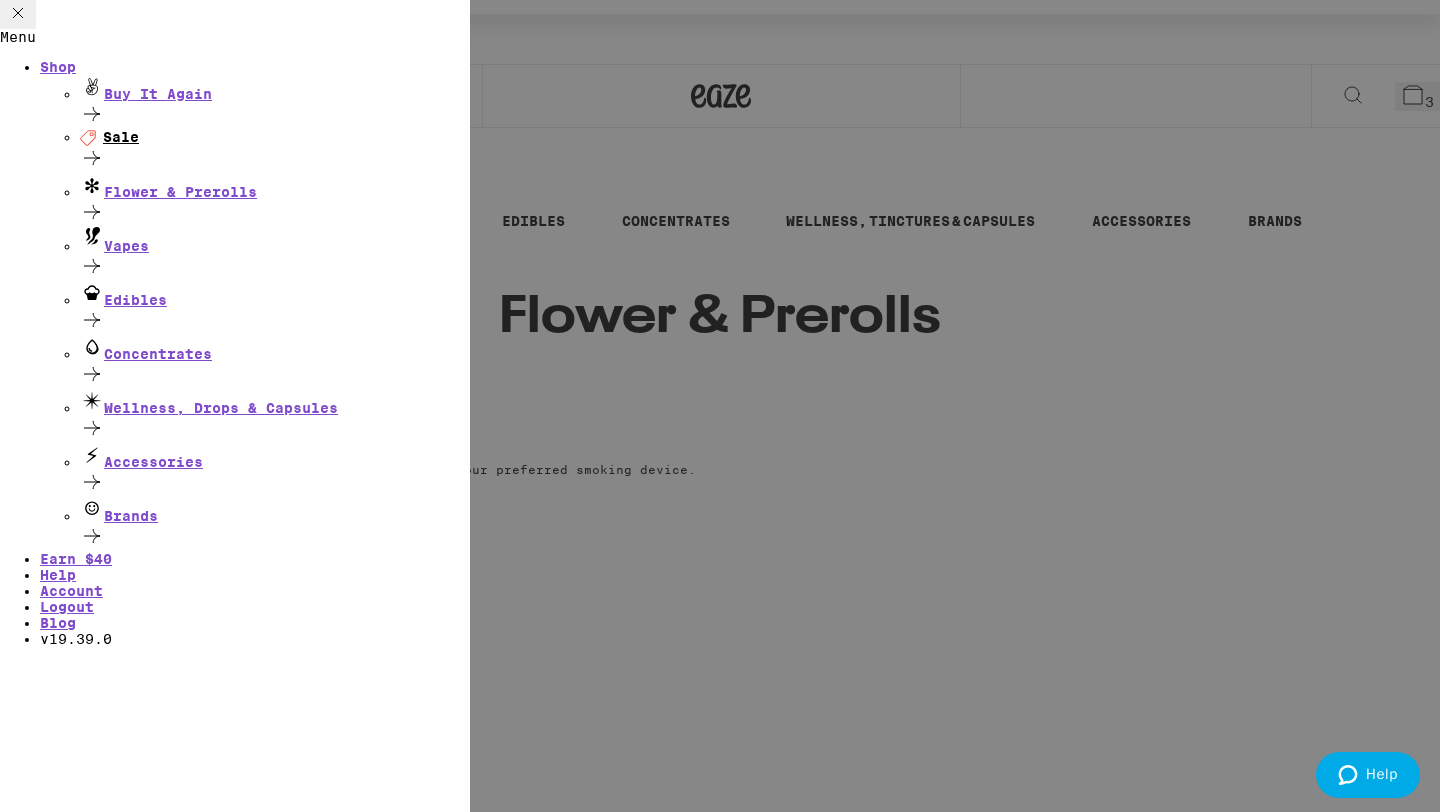 click on "Deal Created with Sketch. Sale" at bounding box center [275, 137] 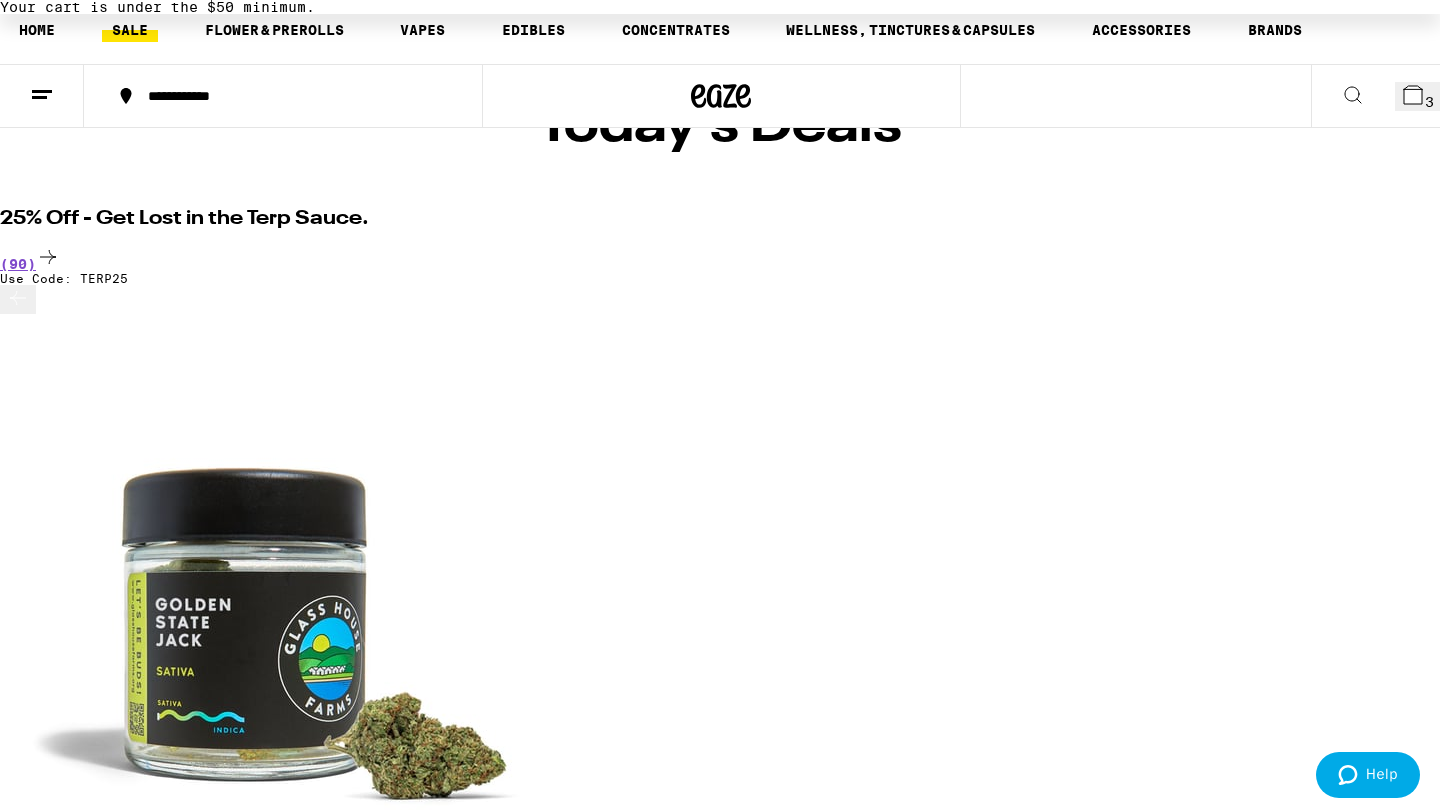 scroll, scrollTop: 0, scrollLeft: 0, axis: both 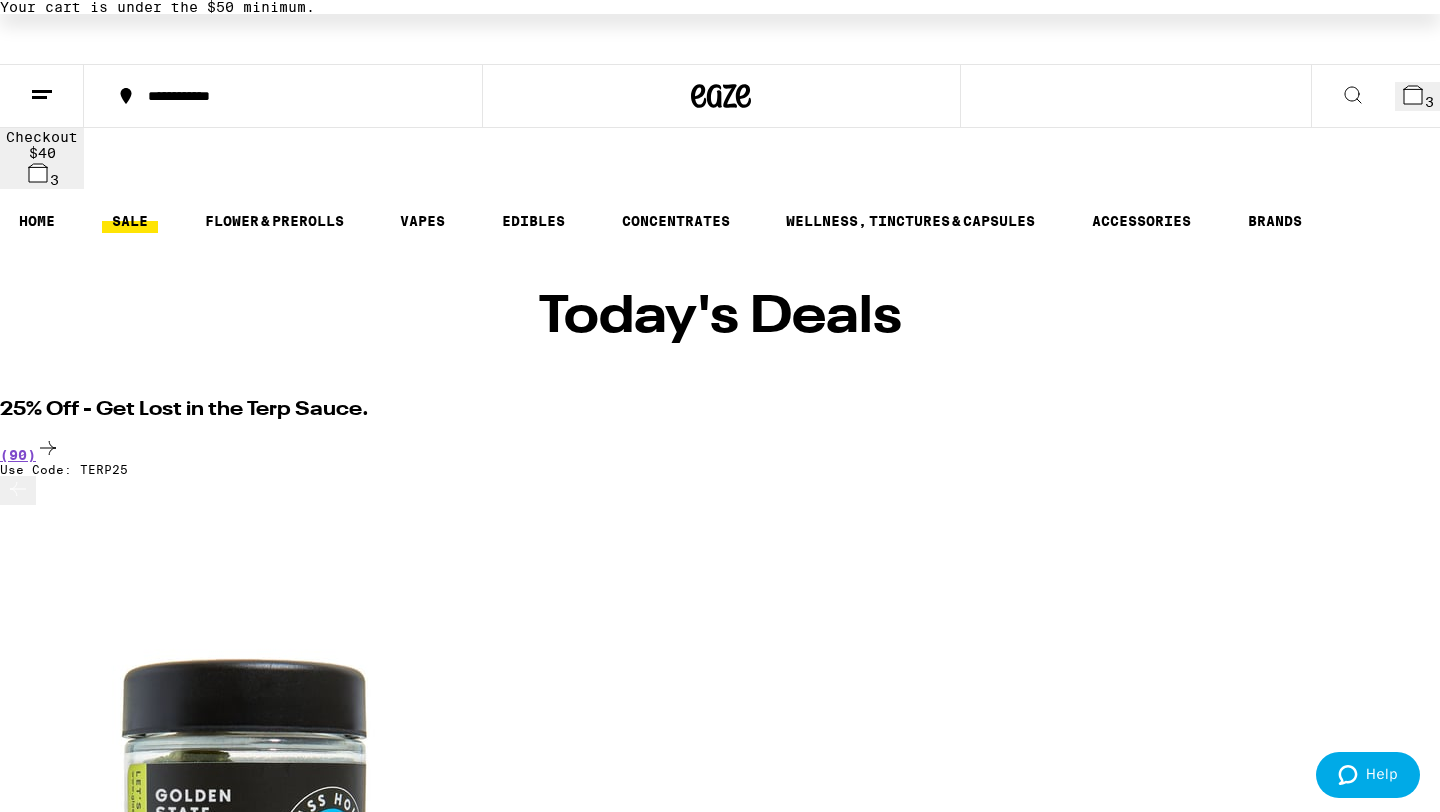 click on "3" at bounding box center [1417, 96] 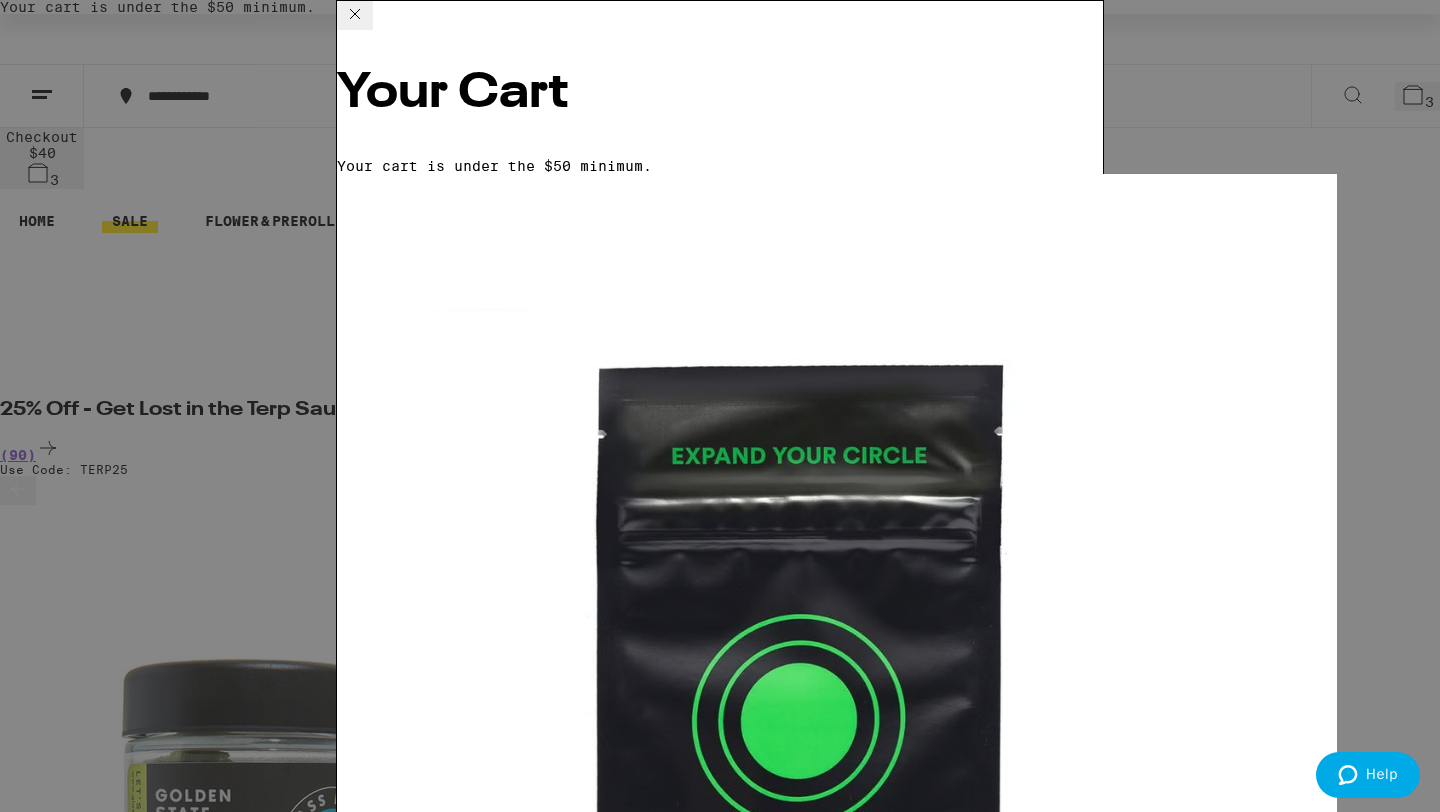 scroll, scrollTop: 175, scrollLeft: 0, axis: vertical 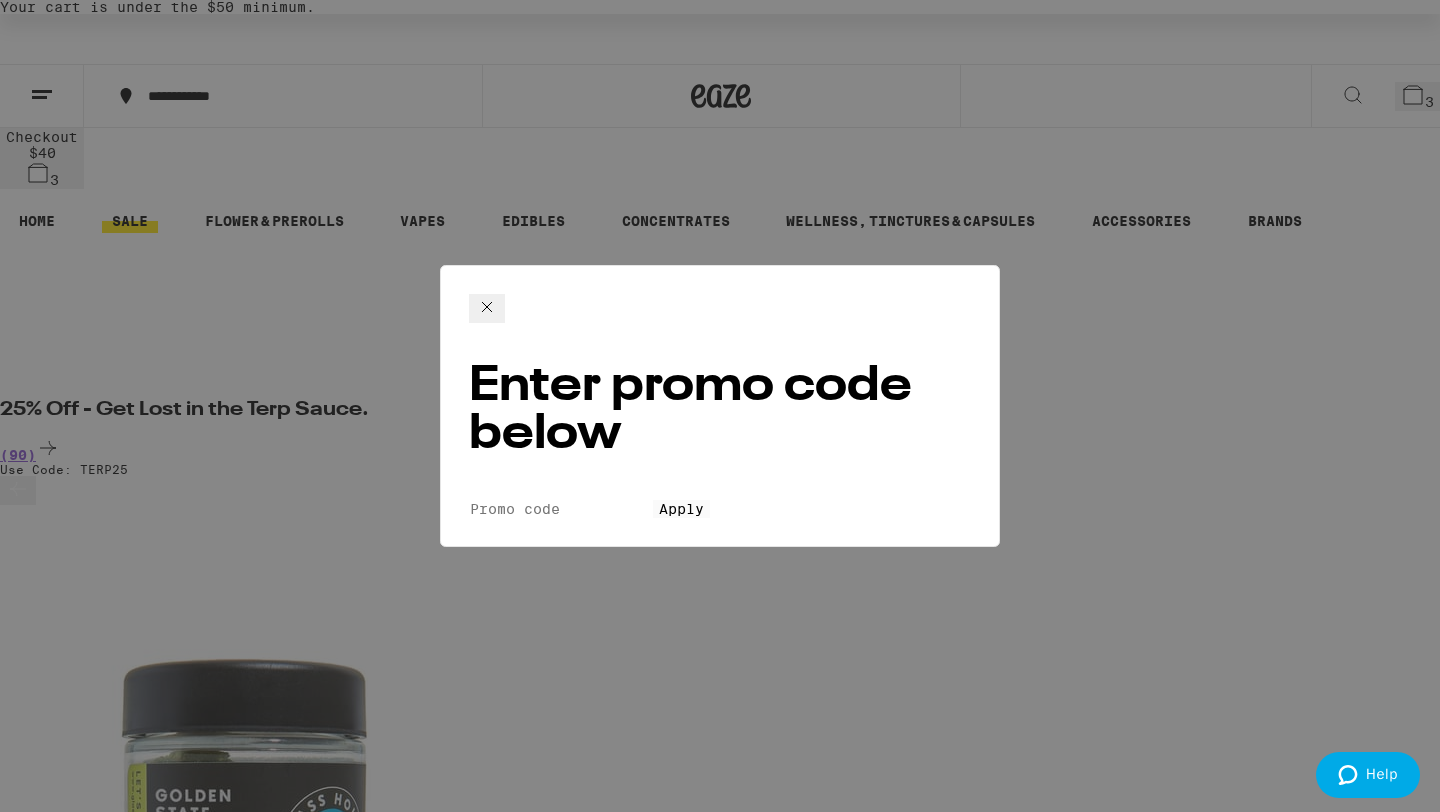 click on "Promo Code" at bounding box center (561, 509) 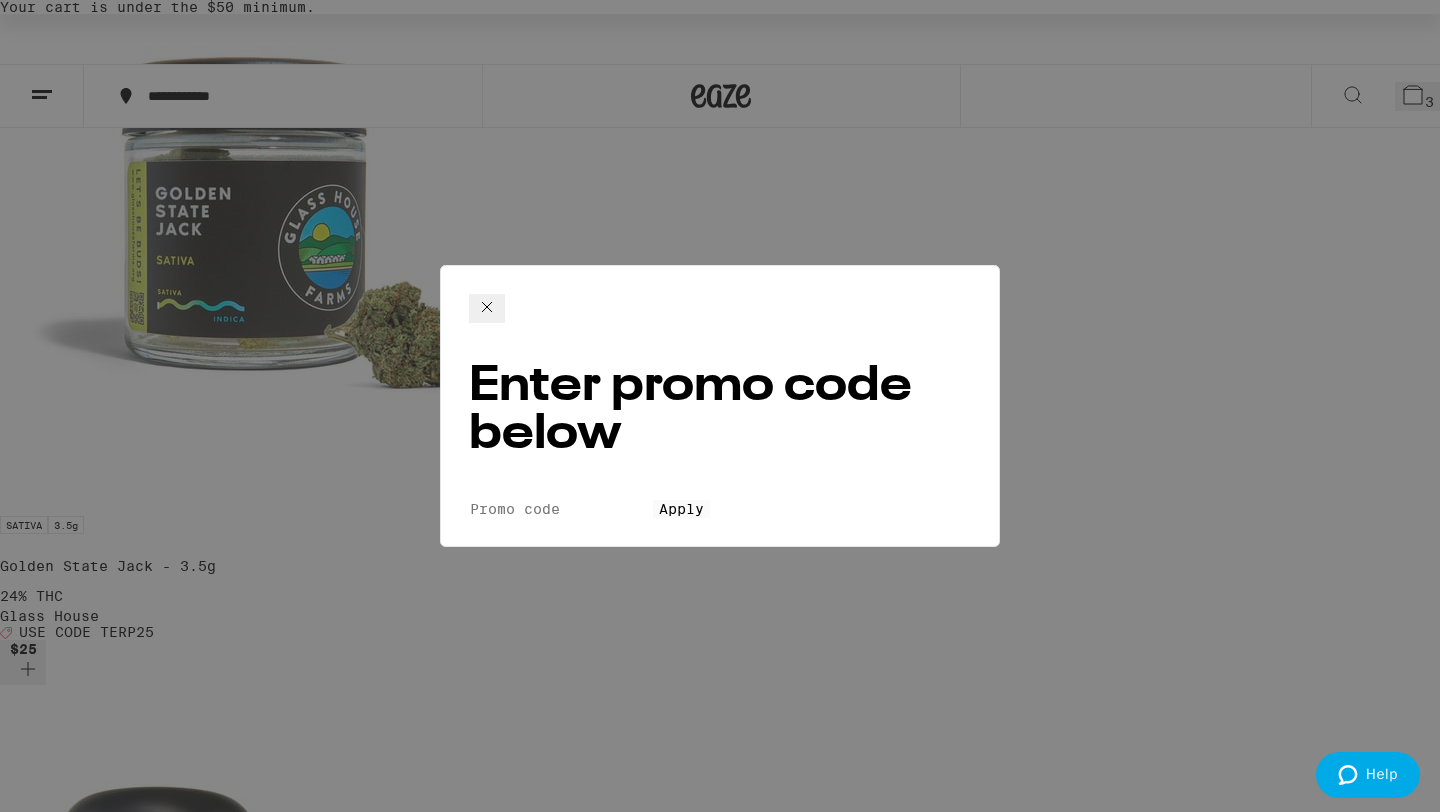 scroll, scrollTop: 600, scrollLeft: 0, axis: vertical 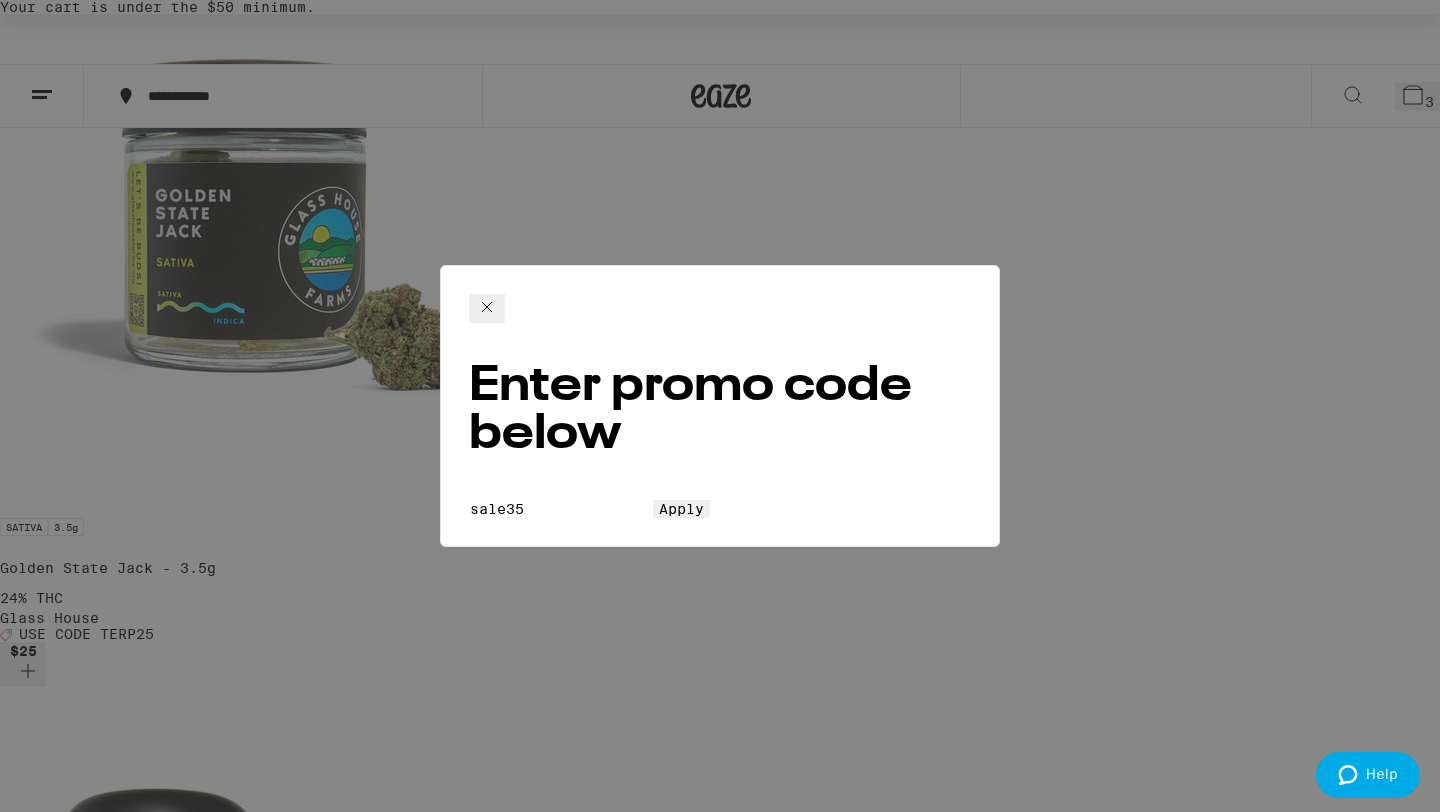 type on "sale35" 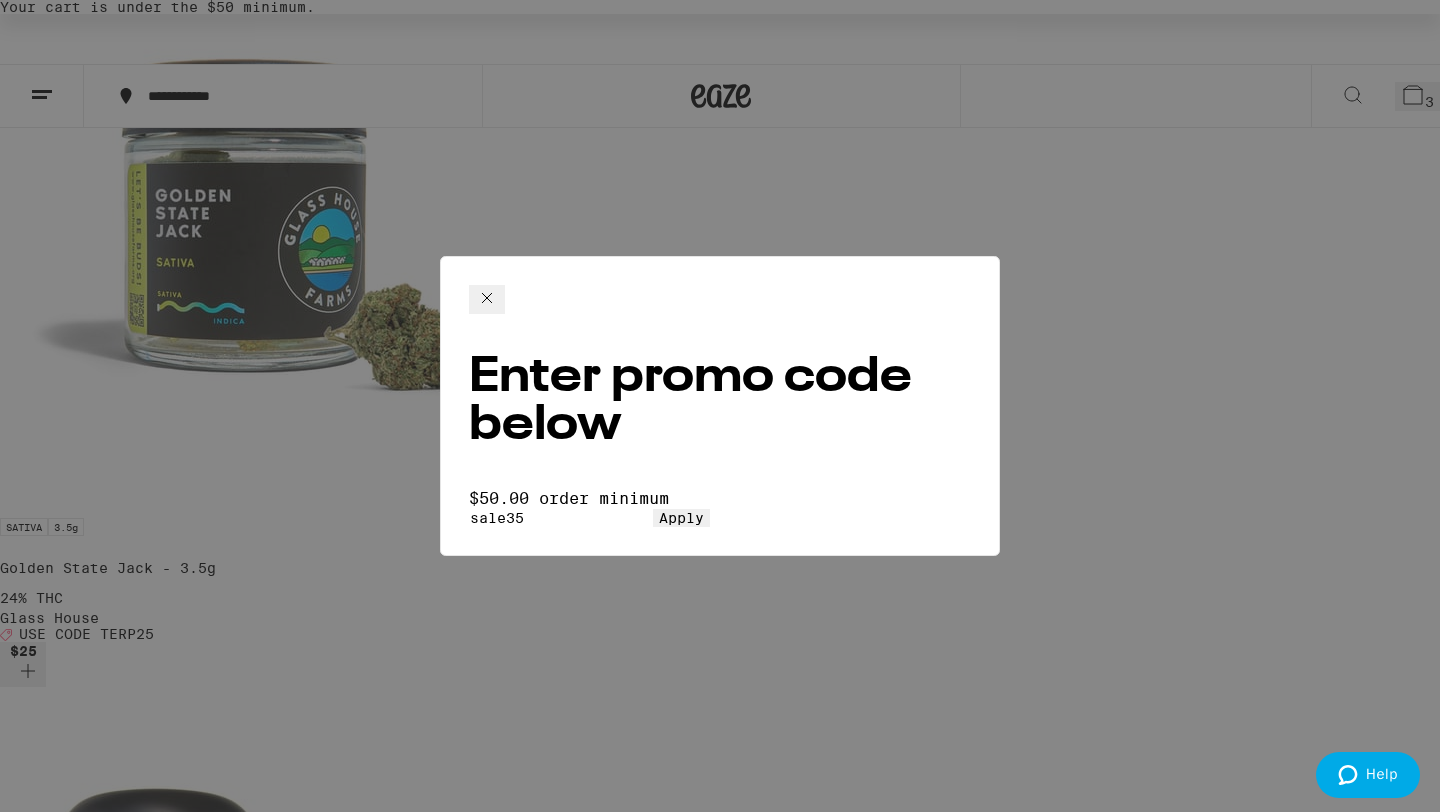 click on "Apply" at bounding box center (681, 518) 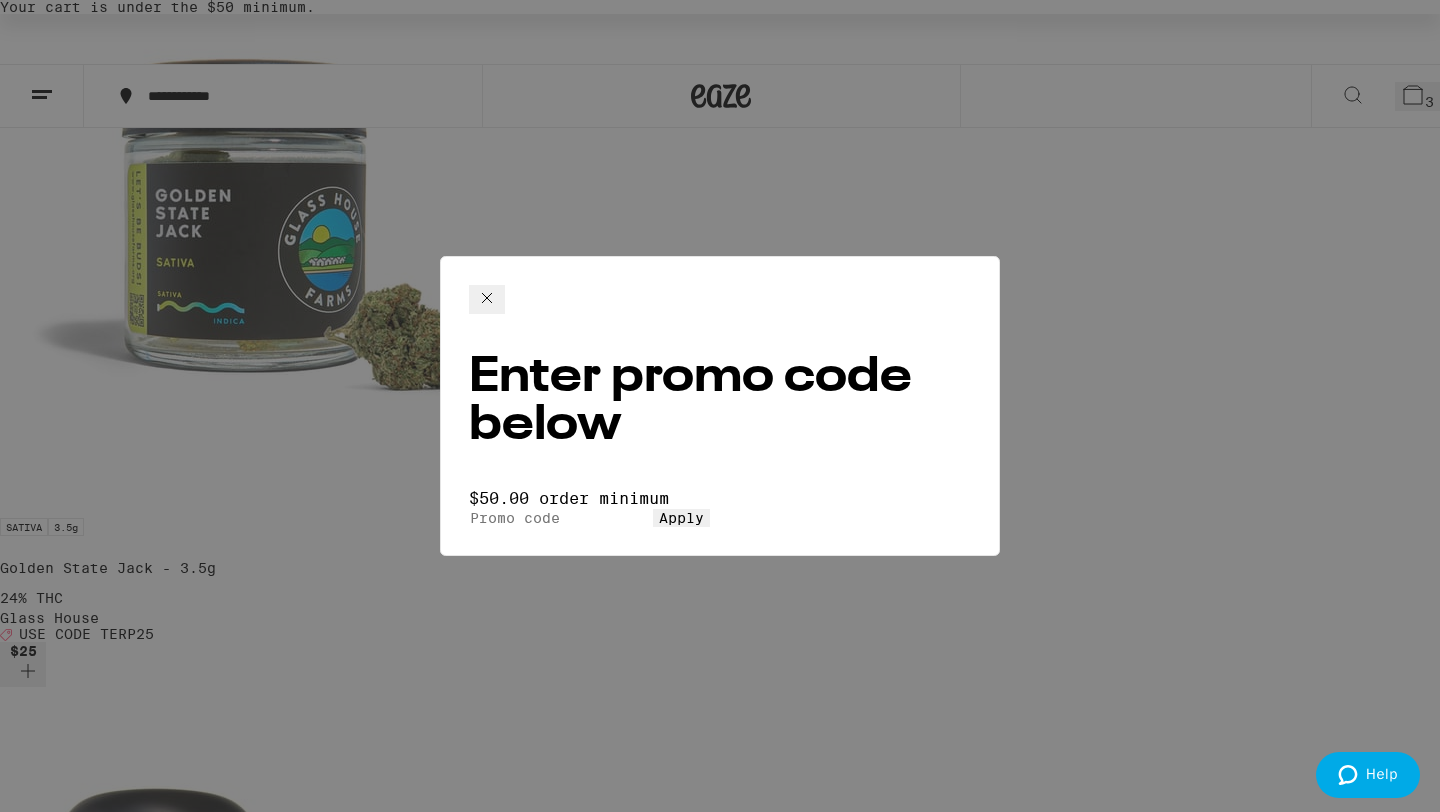 scroll, scrollTop: 0, scrollLeft: 0, axis: both 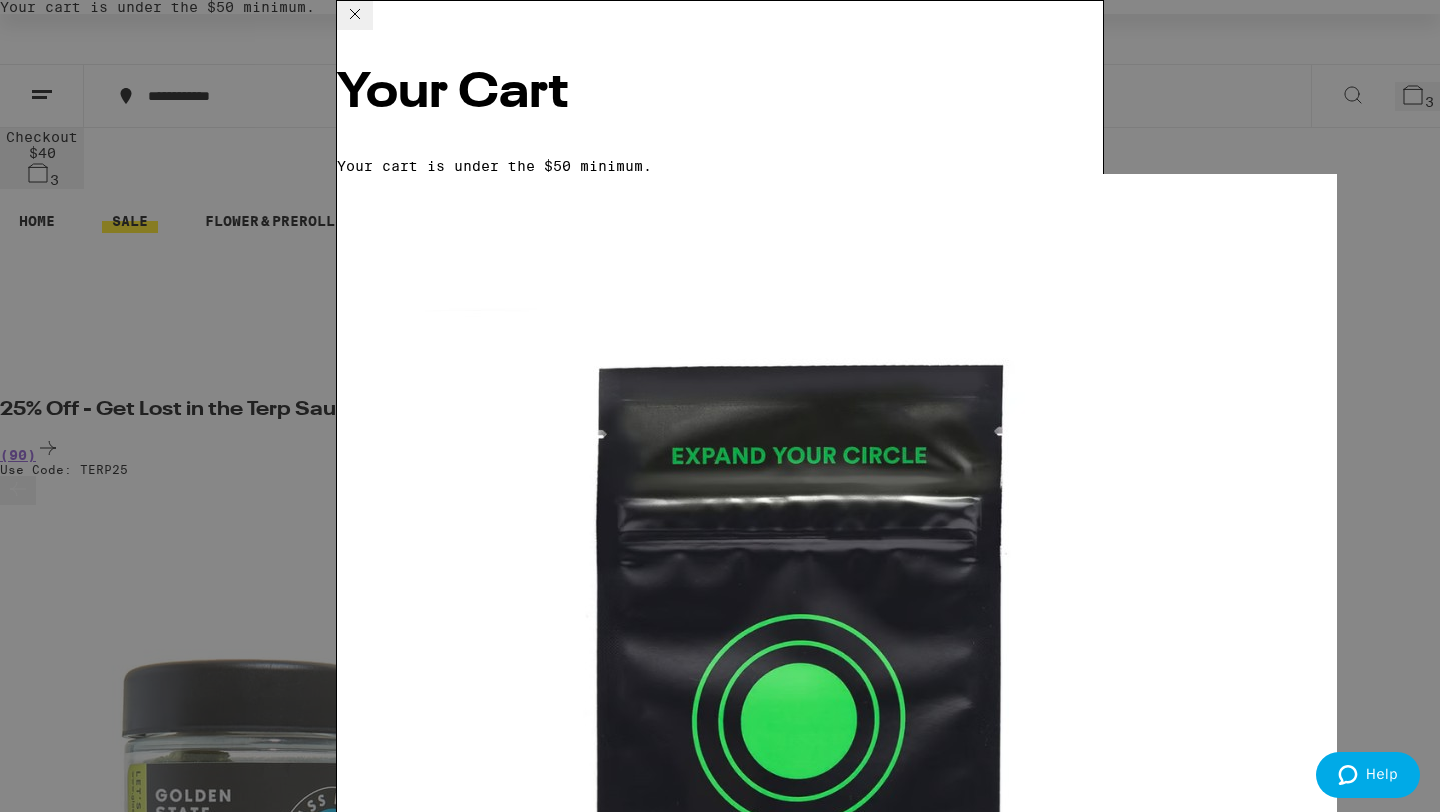 click at bounding box center [355, 14] 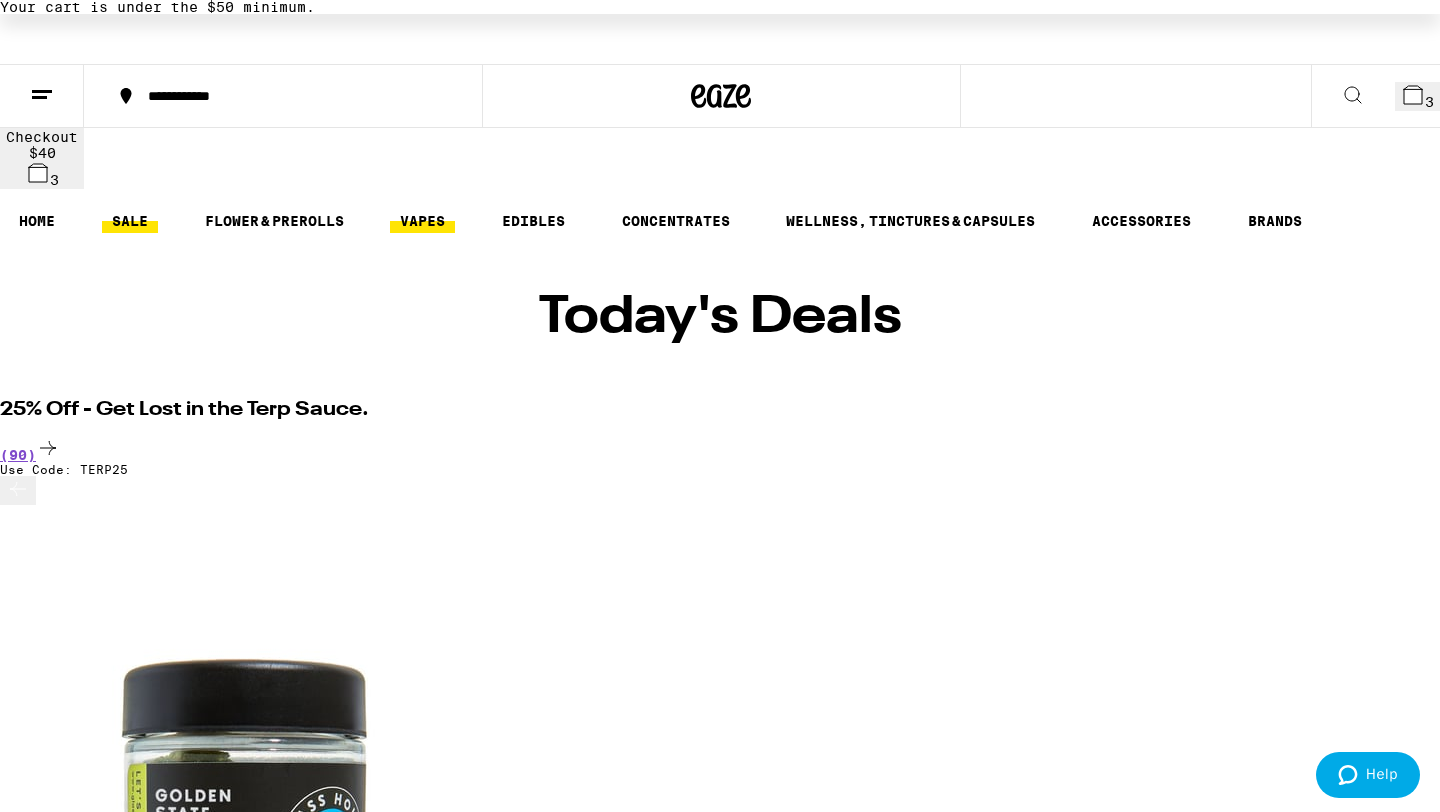 click on "VAPES" at bounding box center [422, 221] 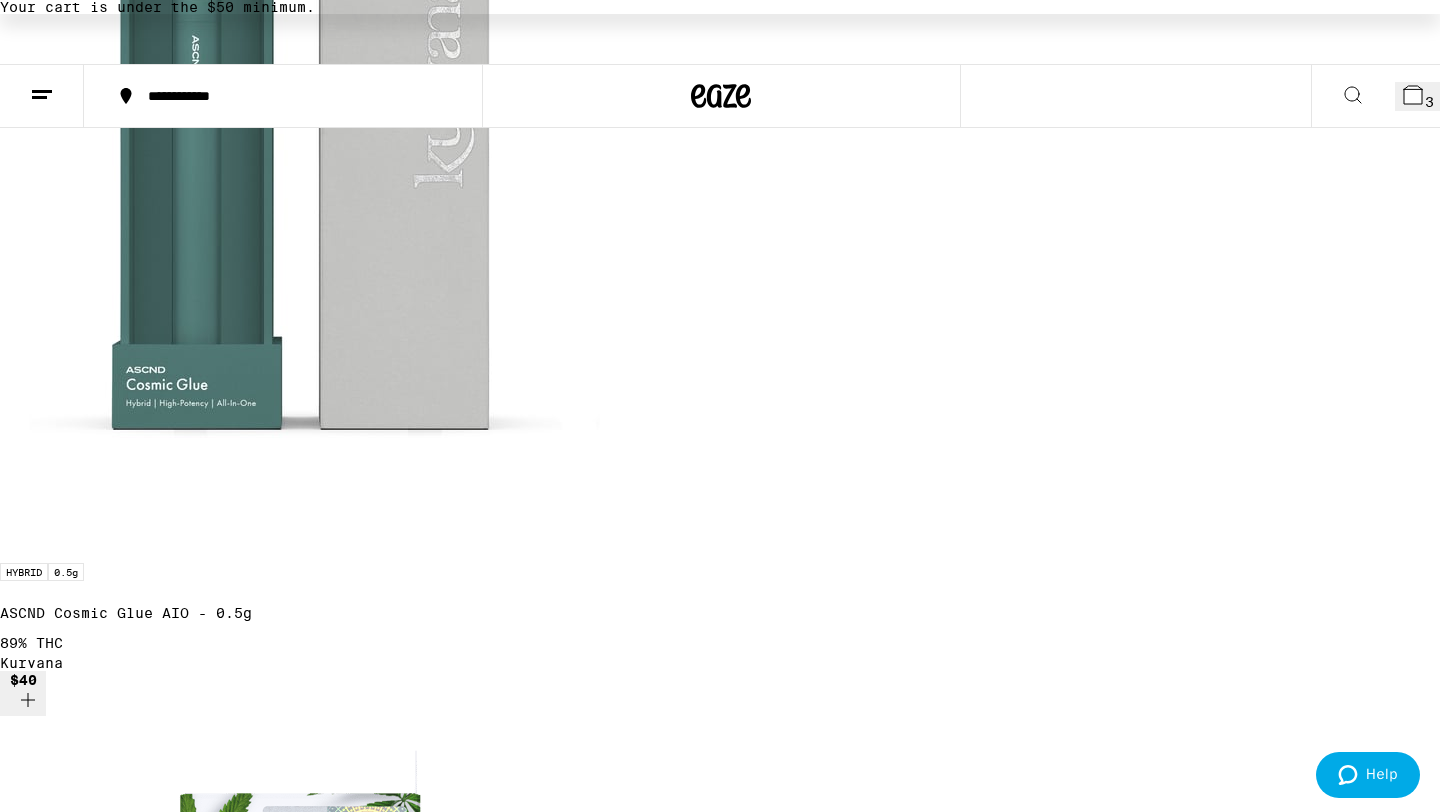scroll, scrollTop: 1519, scrollLeft: 0, axis: vertical 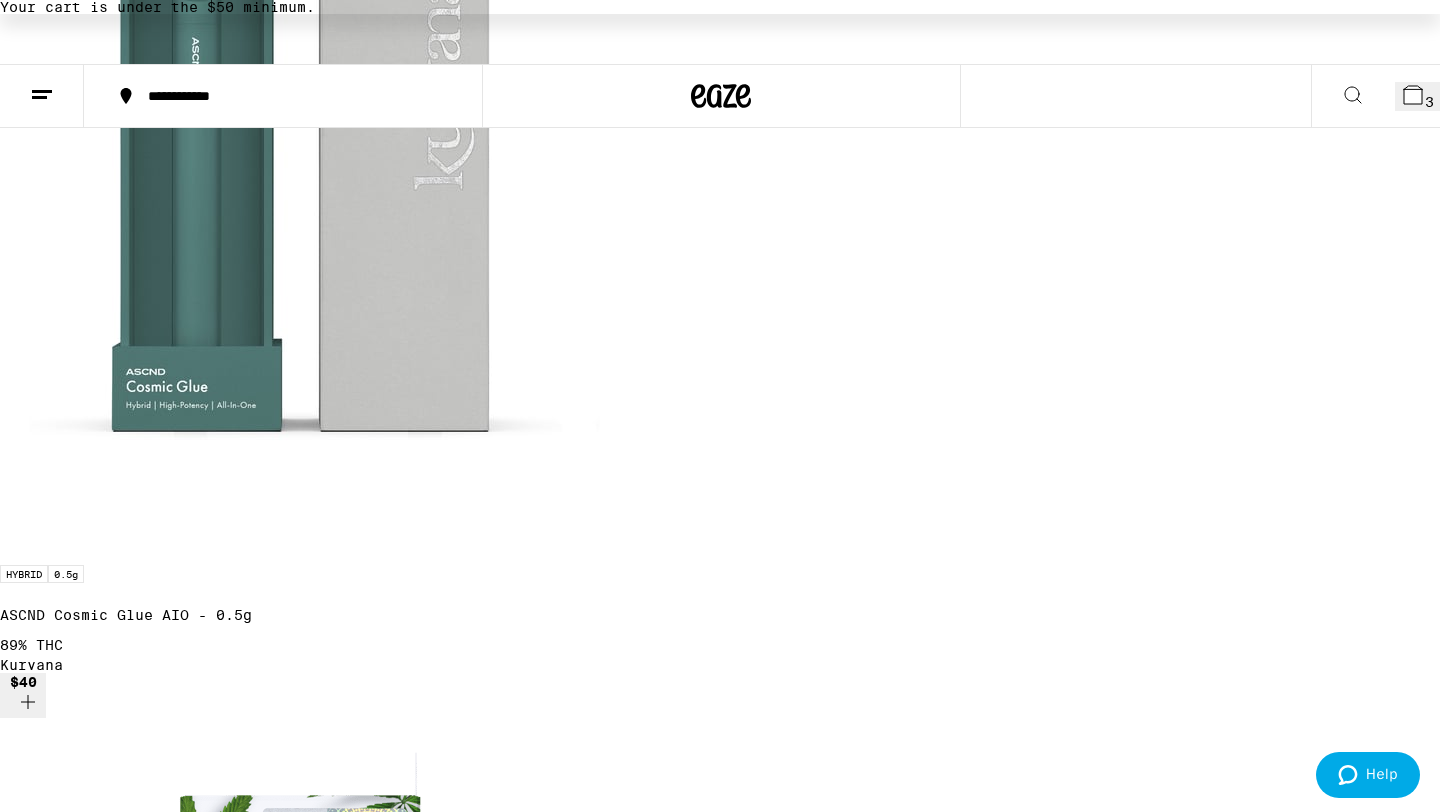 click at bounding box center (18, 20531) 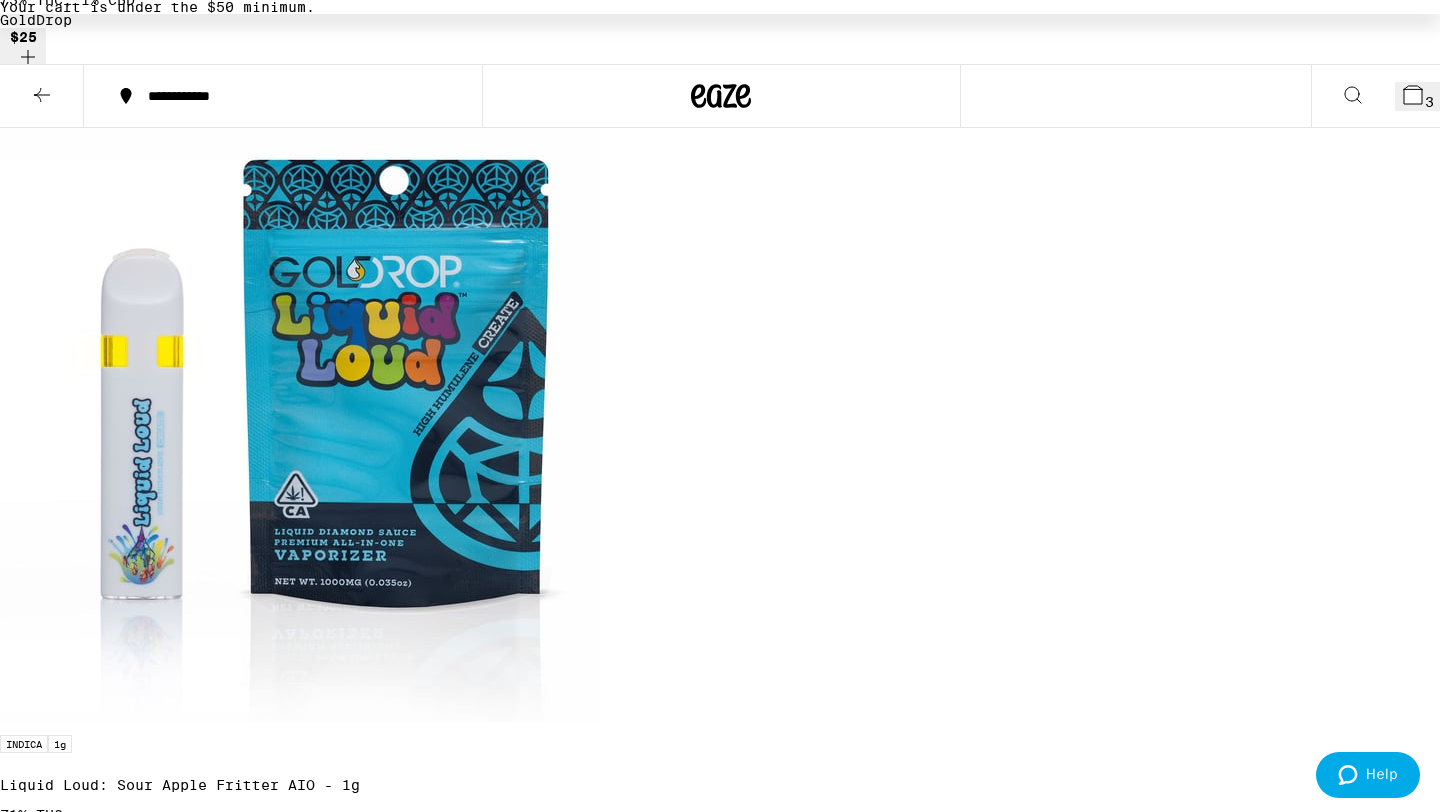 scroll, scrollTop: 0, scrollLeft: 0, axis: both 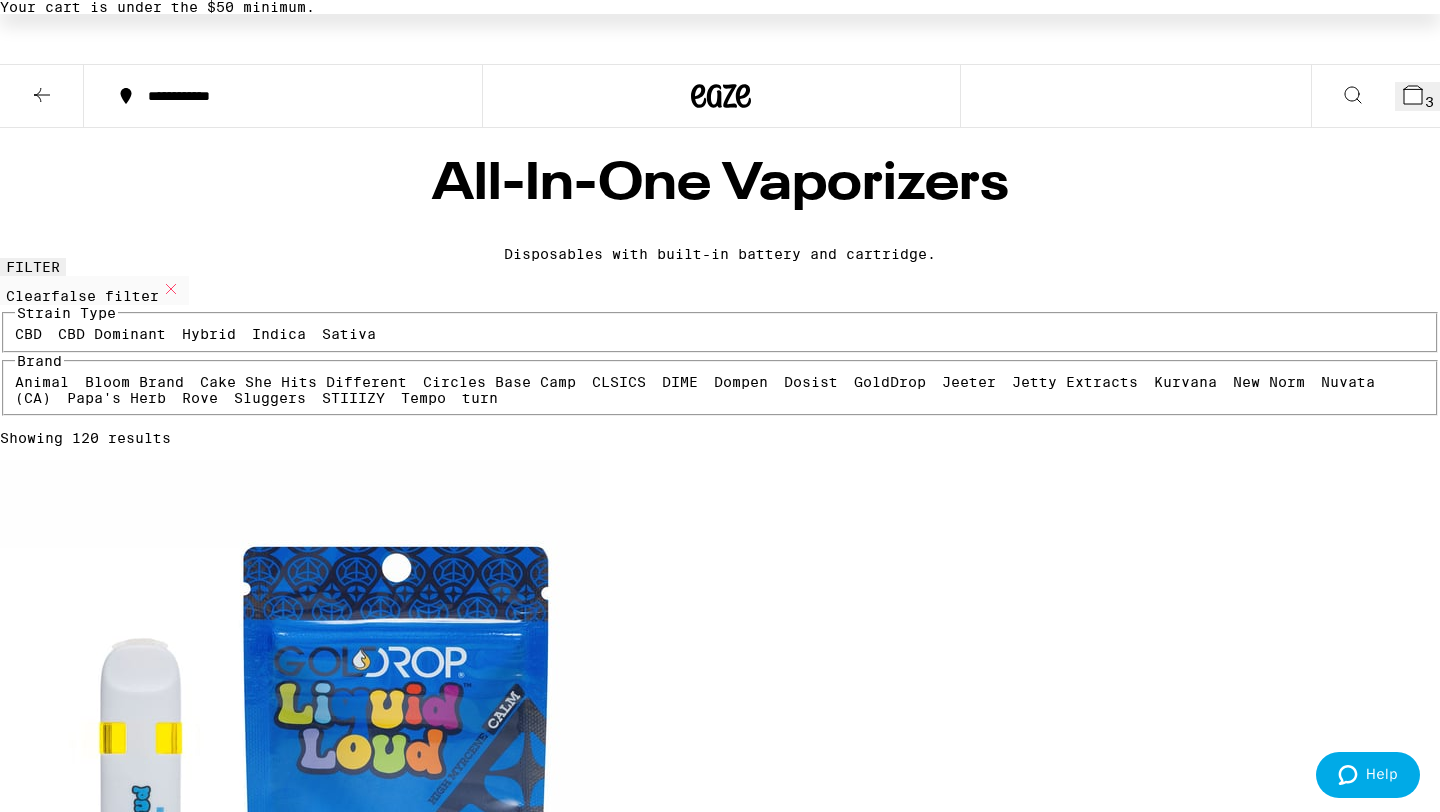 click at bounding box center [42, 95] 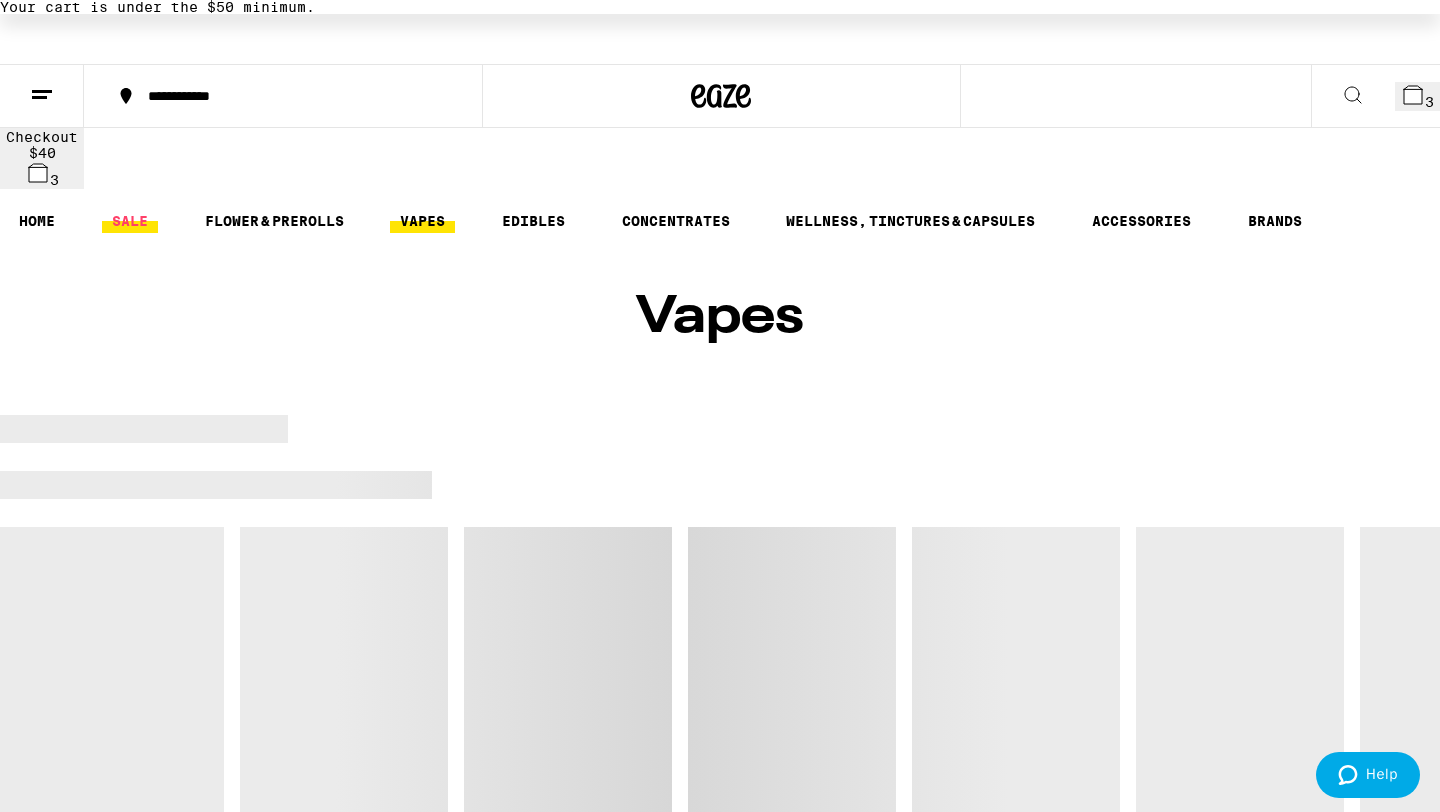 click on "SALE" at bounding box center (130, 221) 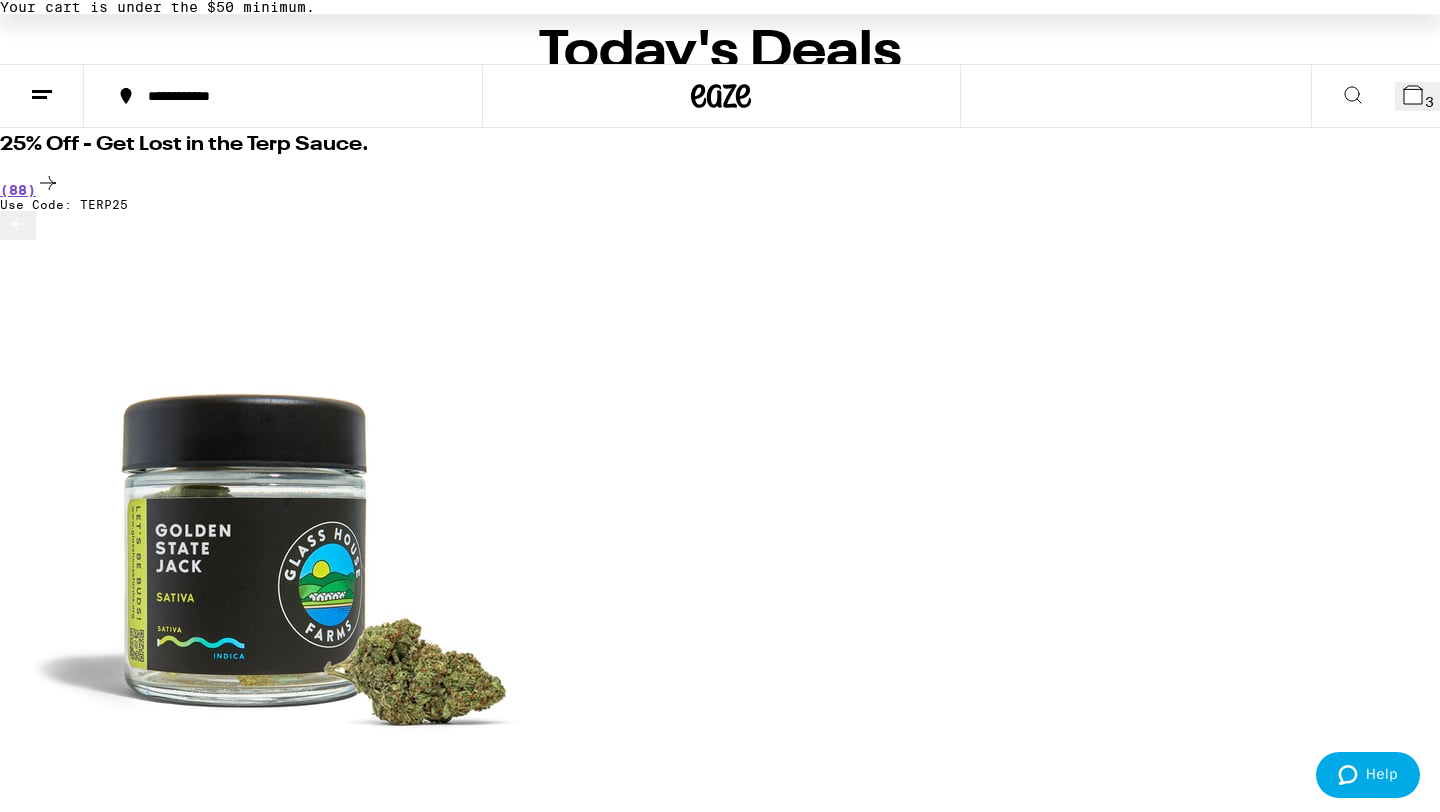 scroll, scrollTop: 0, scrollLeft: 0, axis: both 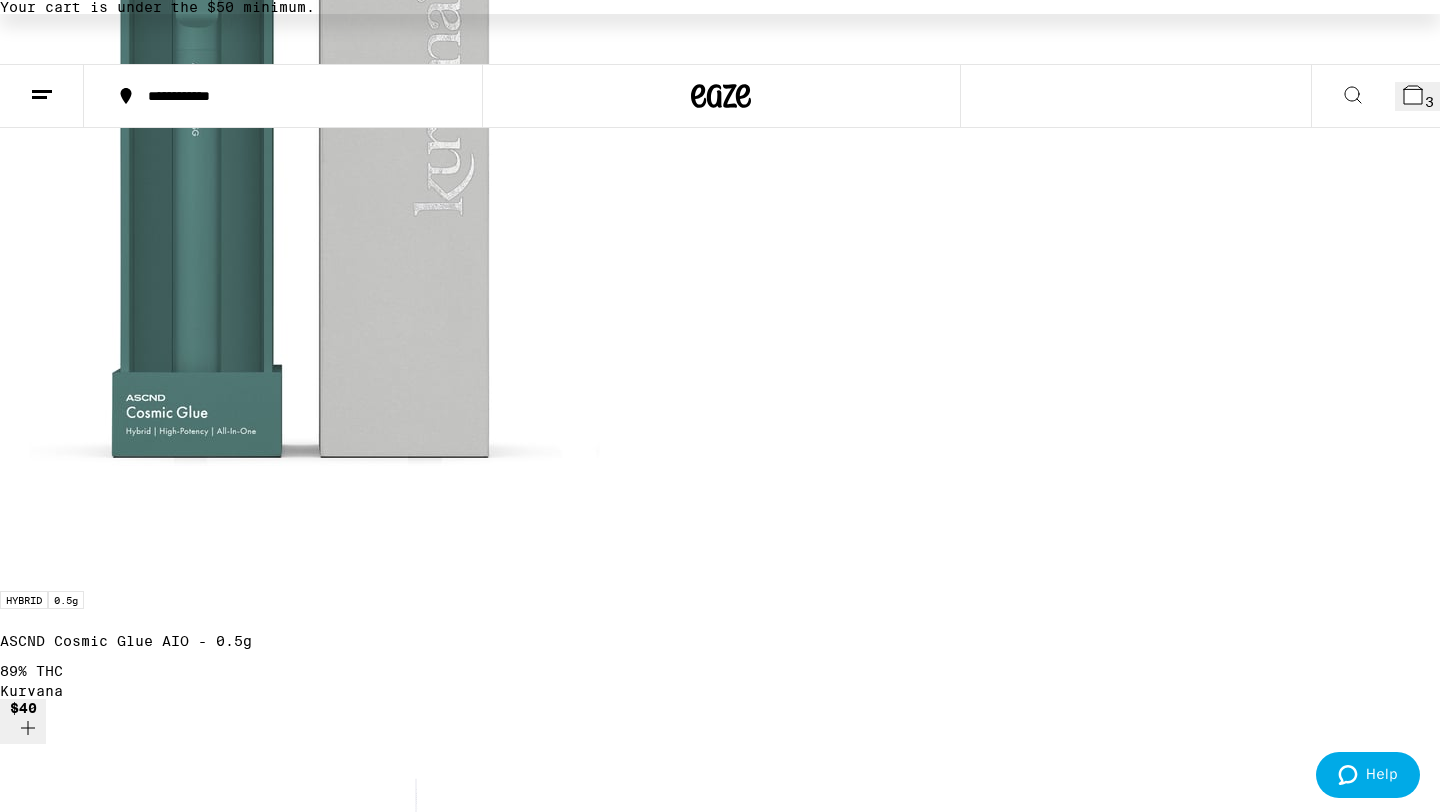 click at bounding box center [28, 14433] 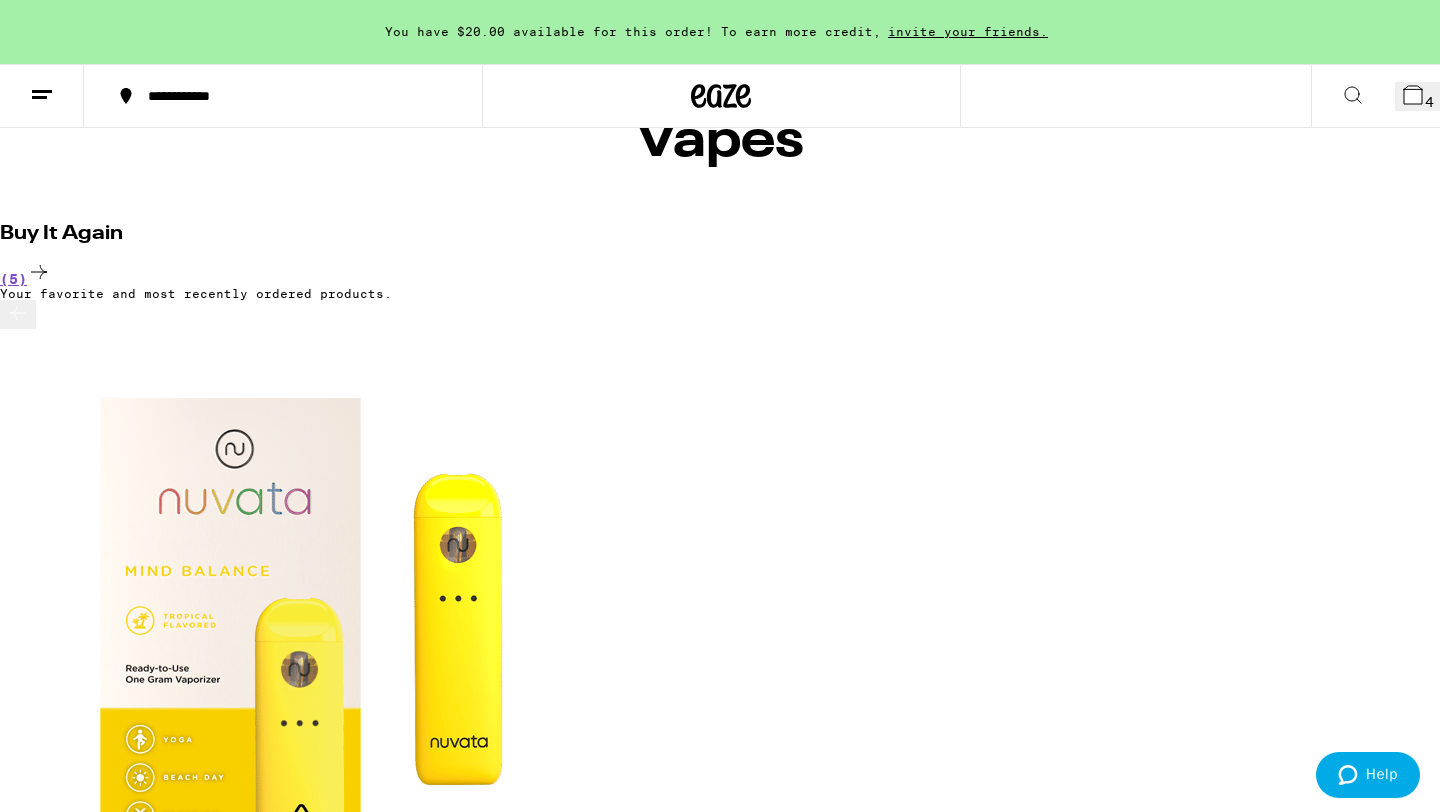 scroll, scrollTop: 0, scrollLeft: 0, axis: both 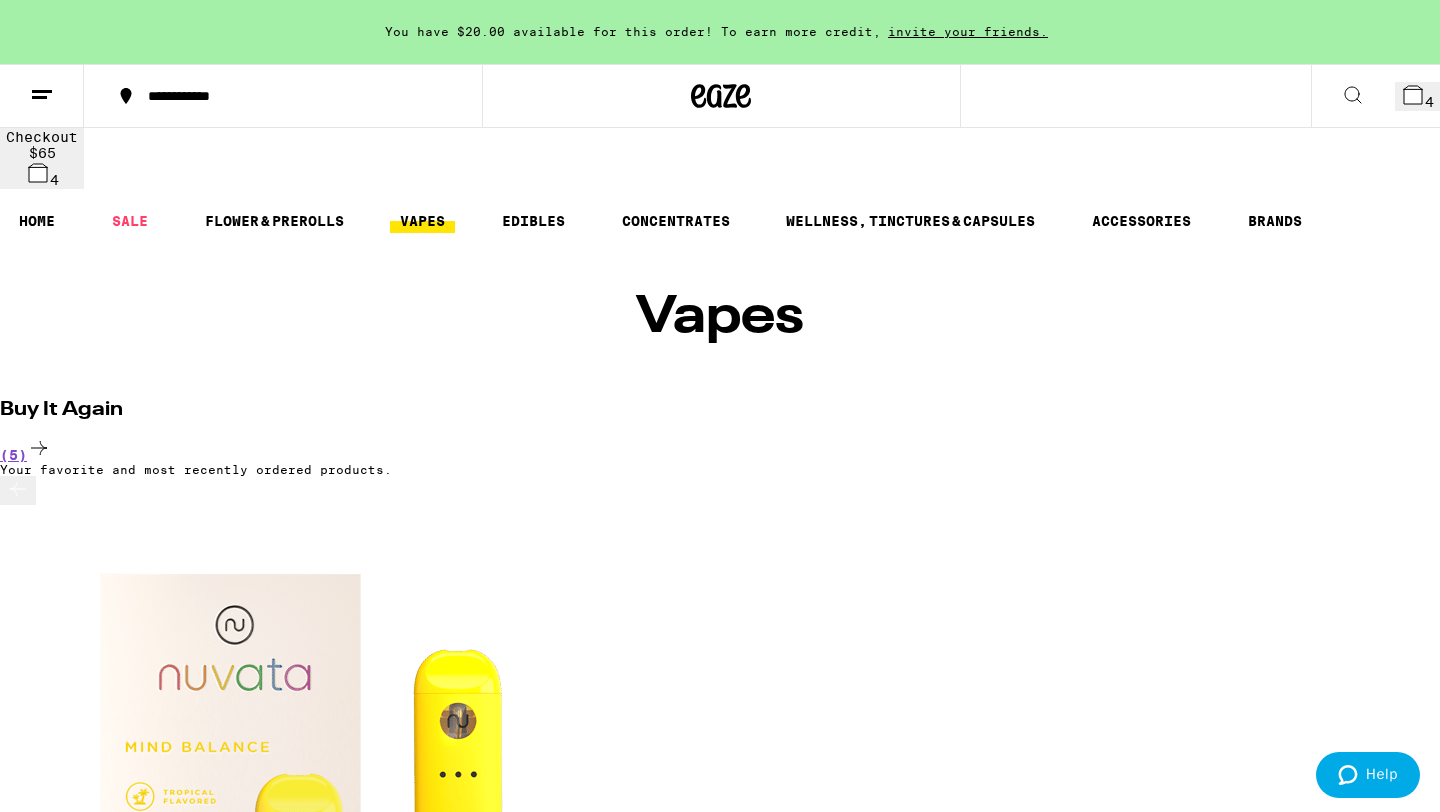 click at bounding box center (1413, 95) 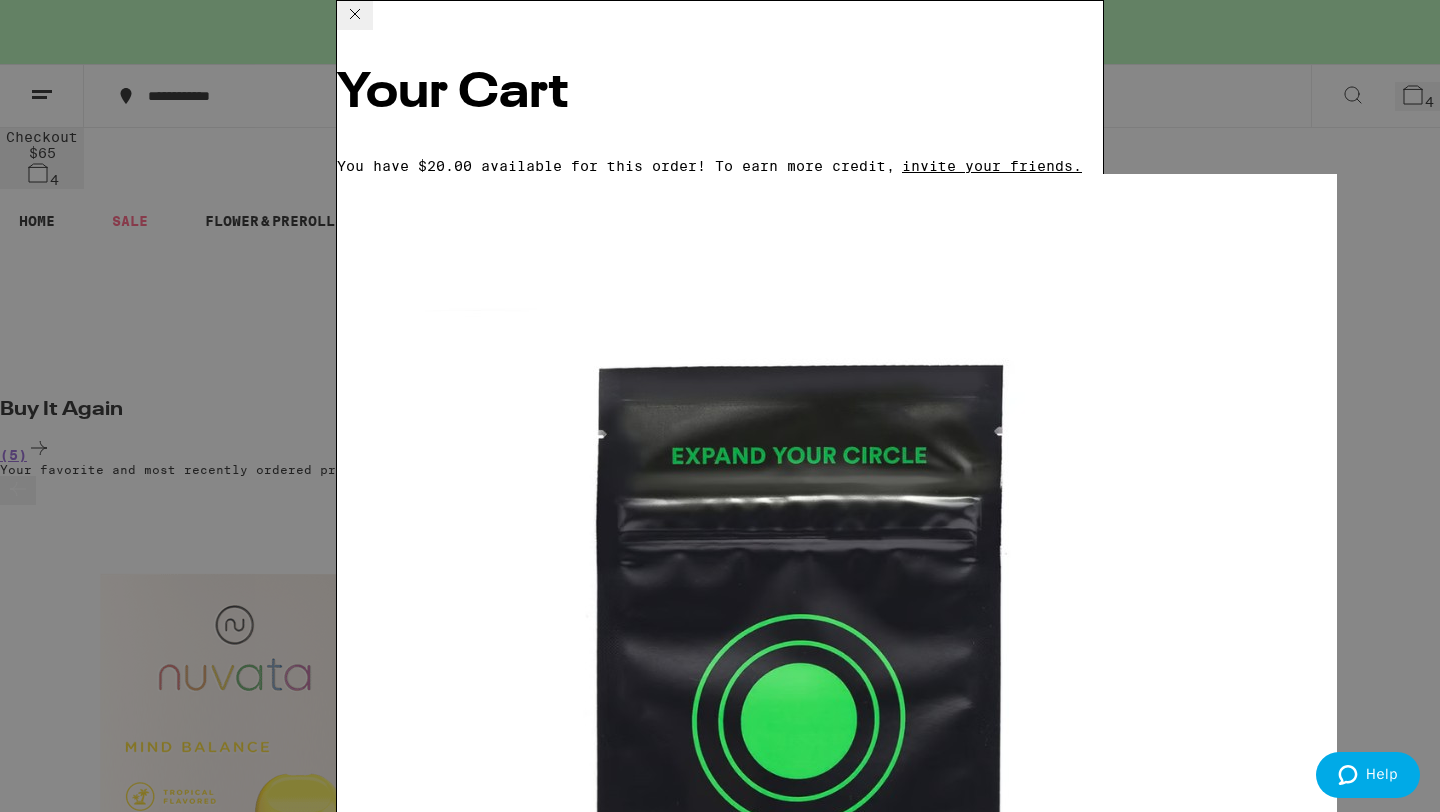 scroll, scrollTop: 0, scrollLeft: 0, axis: both 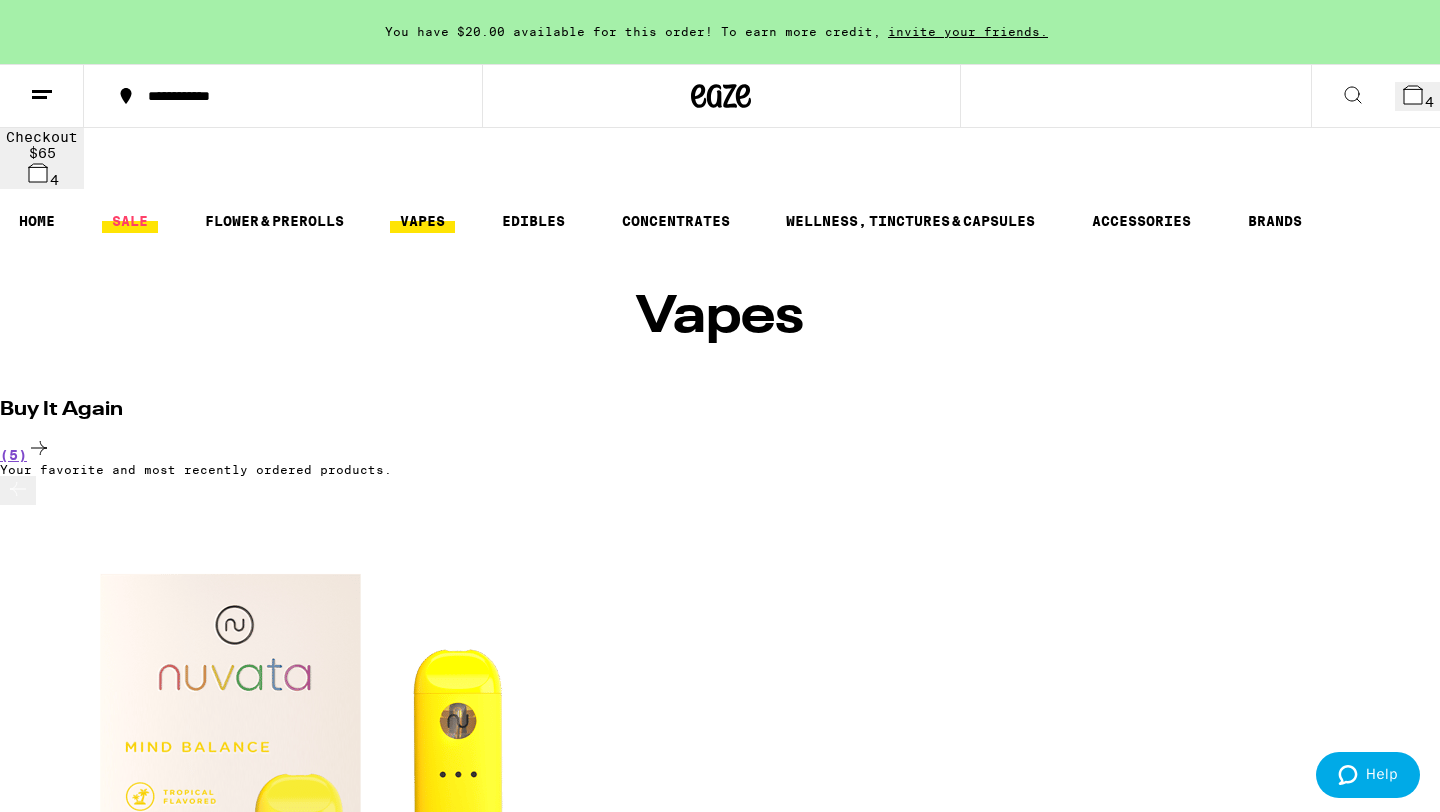 click on "SALE" at bounding box center (130, 221) 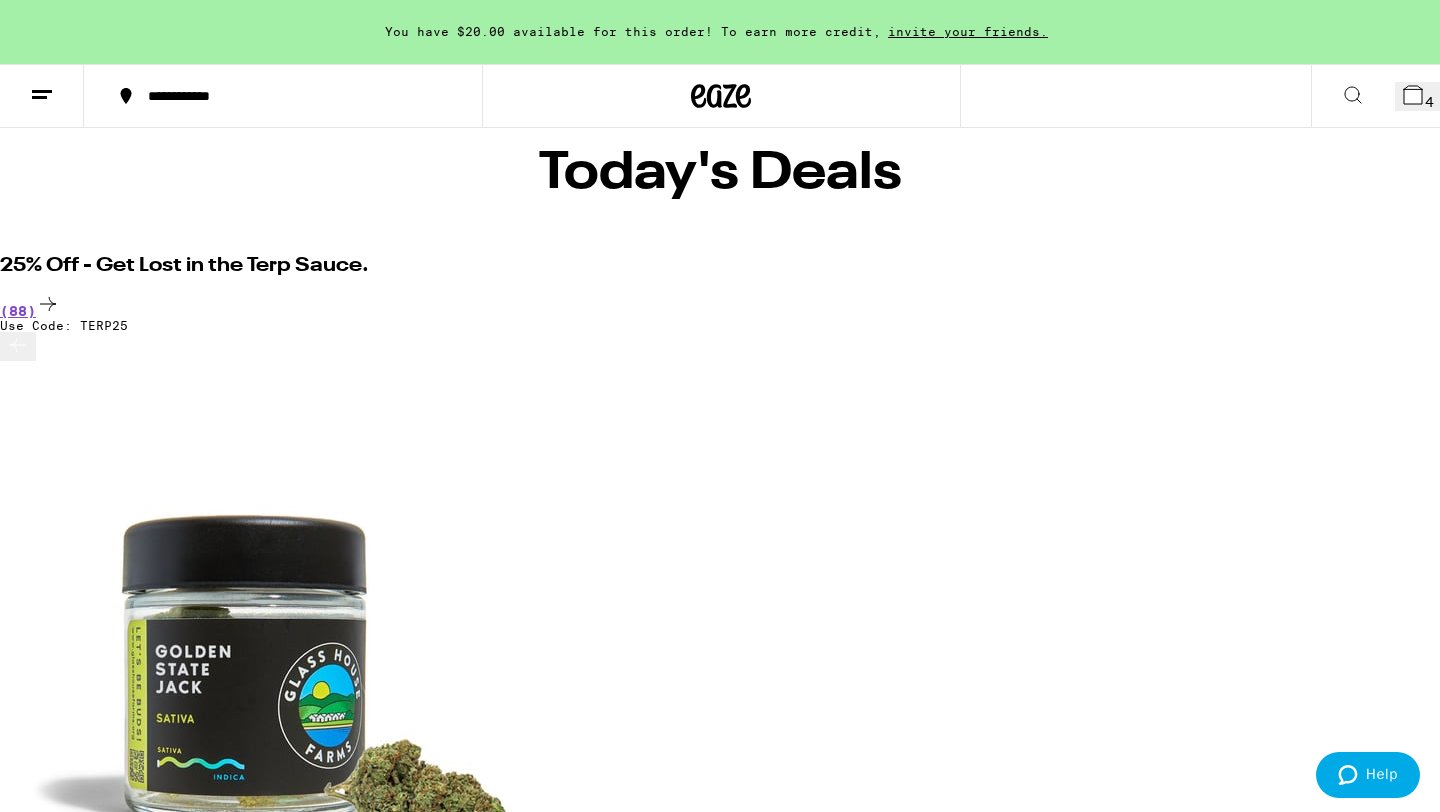 scroll, scrollTop: 0, scrollLeft: 0, axis: both 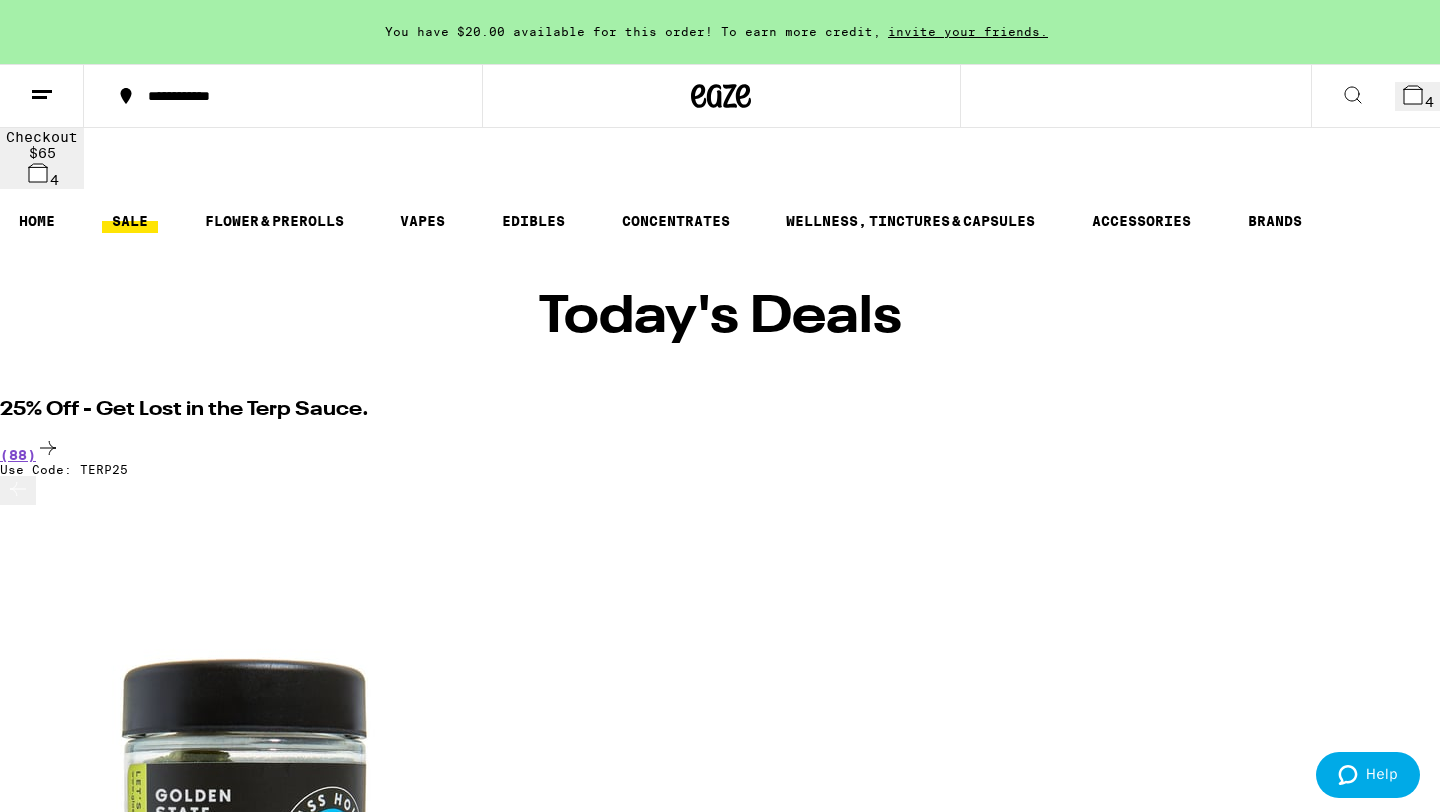 click on "HOME SALE FLOWER & PREROLLS VAPES EDIBLES CONCENTRATES WELLNESS, TINCTURES & CAPSULES ACCESSORIES BRANDS" at bounding box center (720, 221) 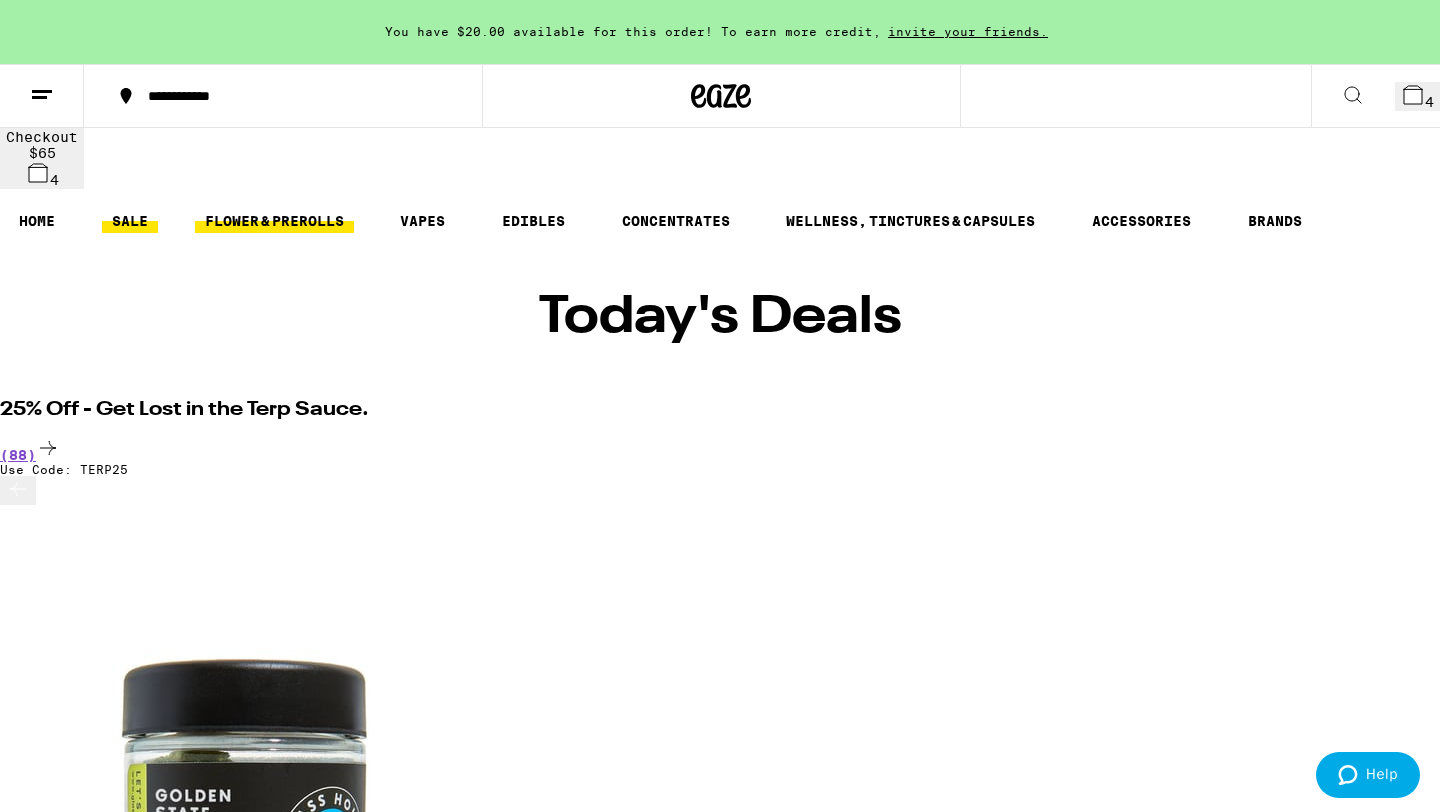 click on "FLOWER & PREROLLS" at bounding box center (274, 221) 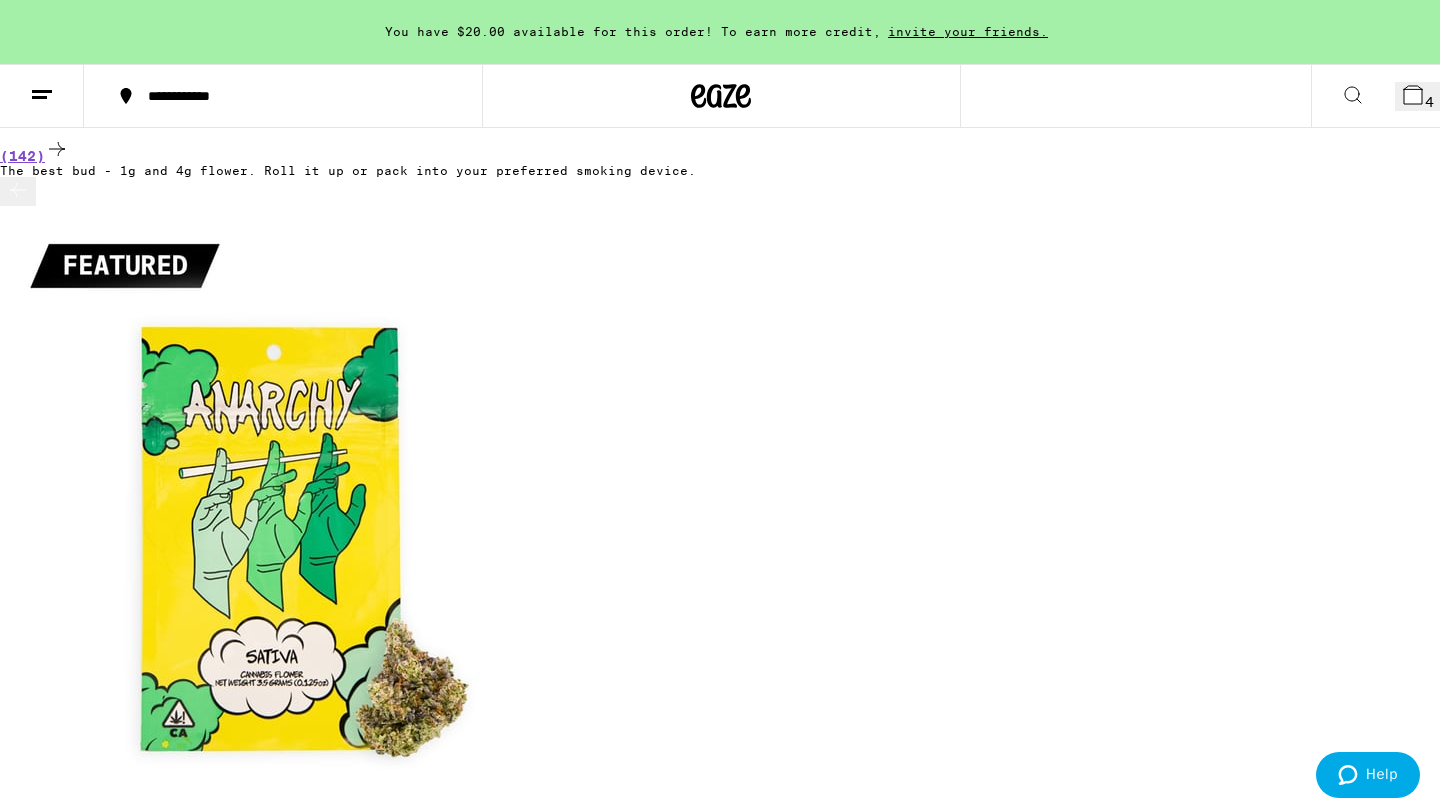 scroll, scrollTop: 0, scrollLeft: 0, axis: both 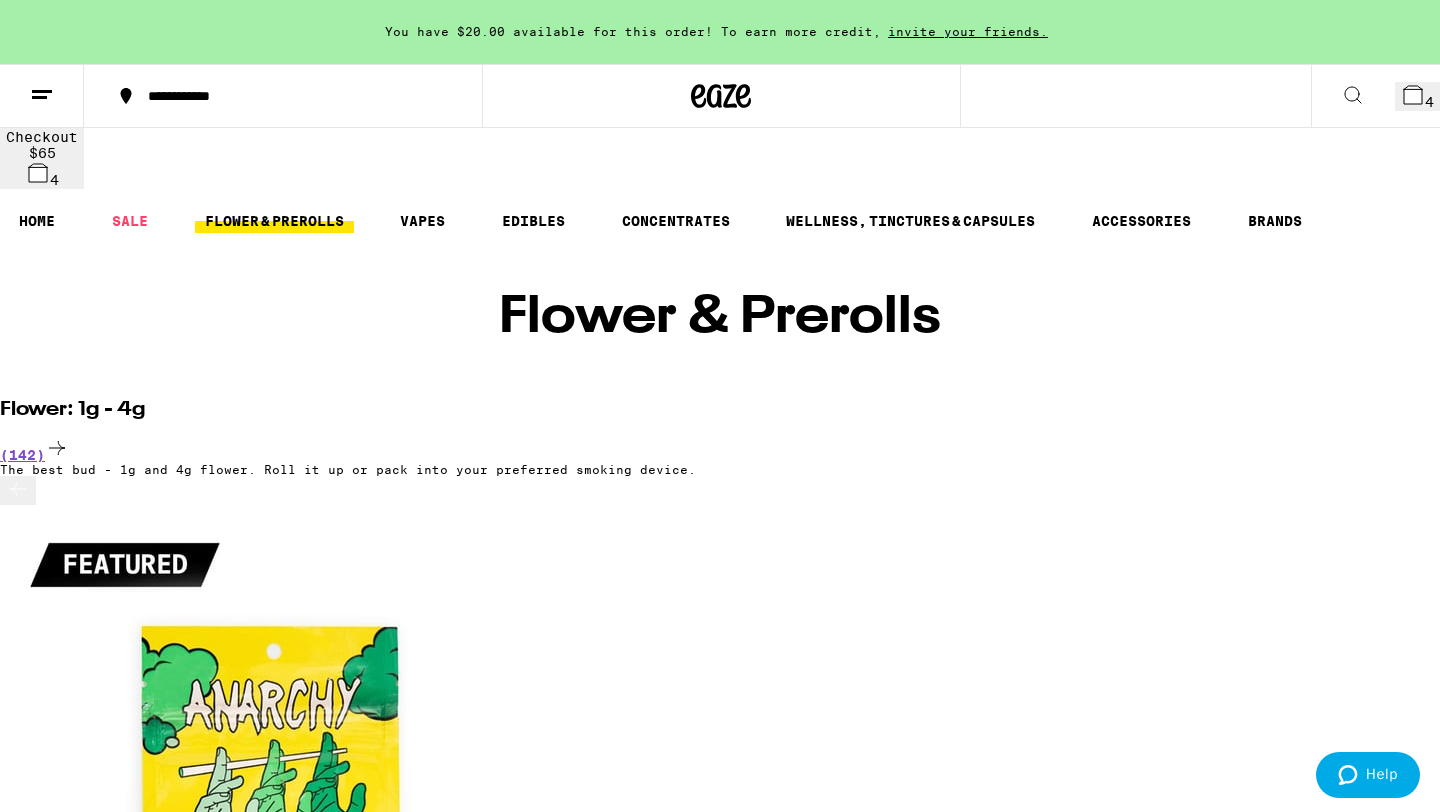 click on "4" at bounding box center (1417, 96) 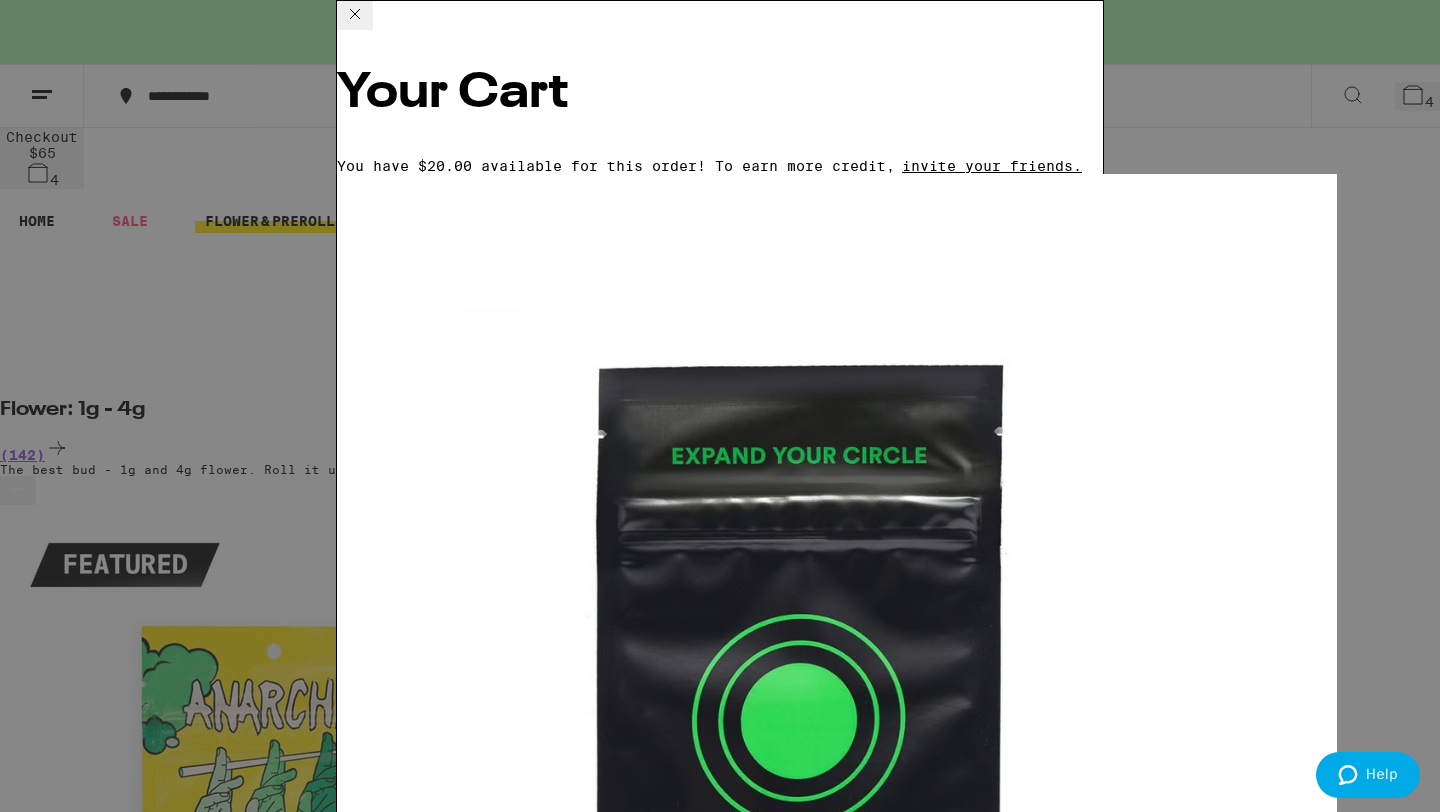click on "Apply Promo" at bounding box center (392, 5976) 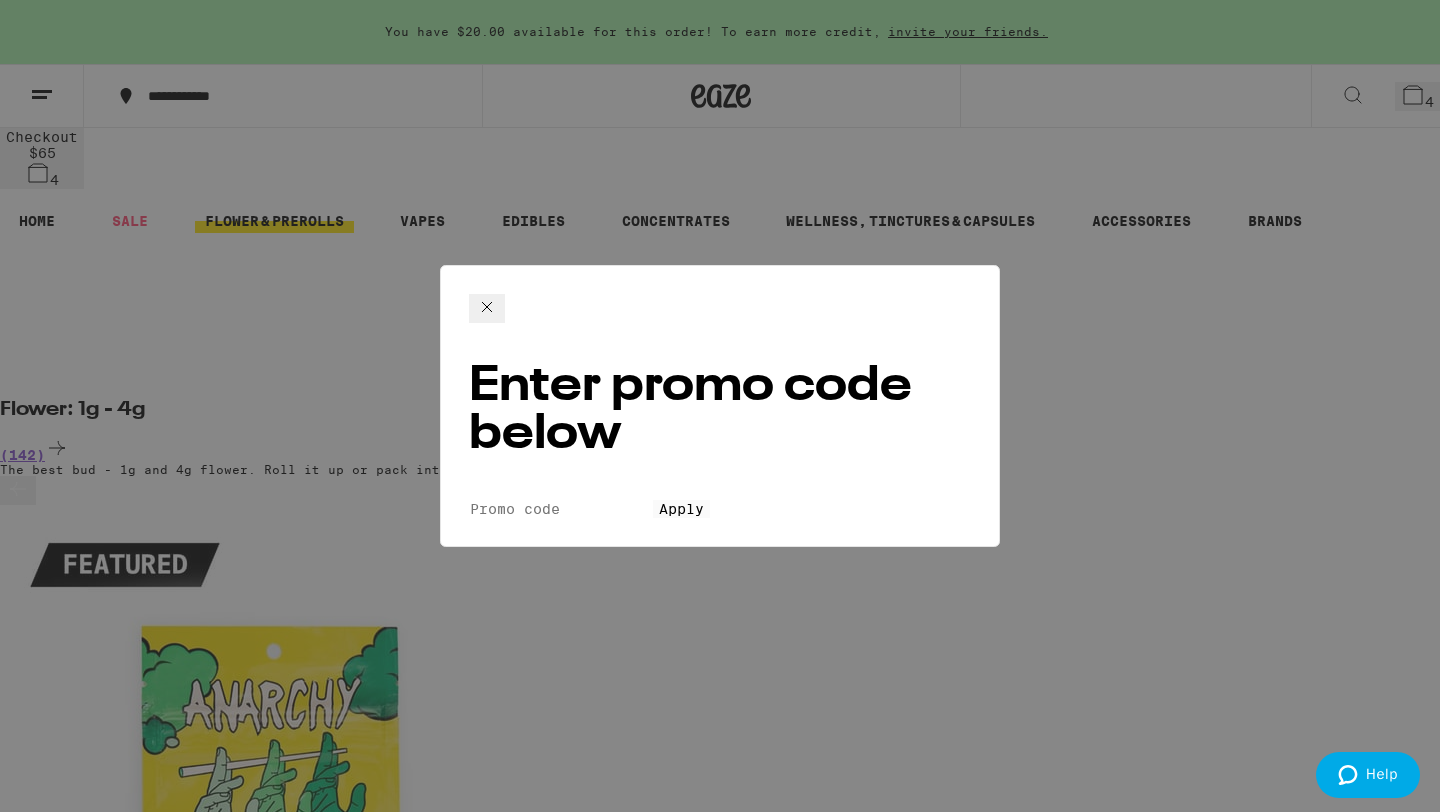 click on "Promo Code" at bounding box center [561, 509] 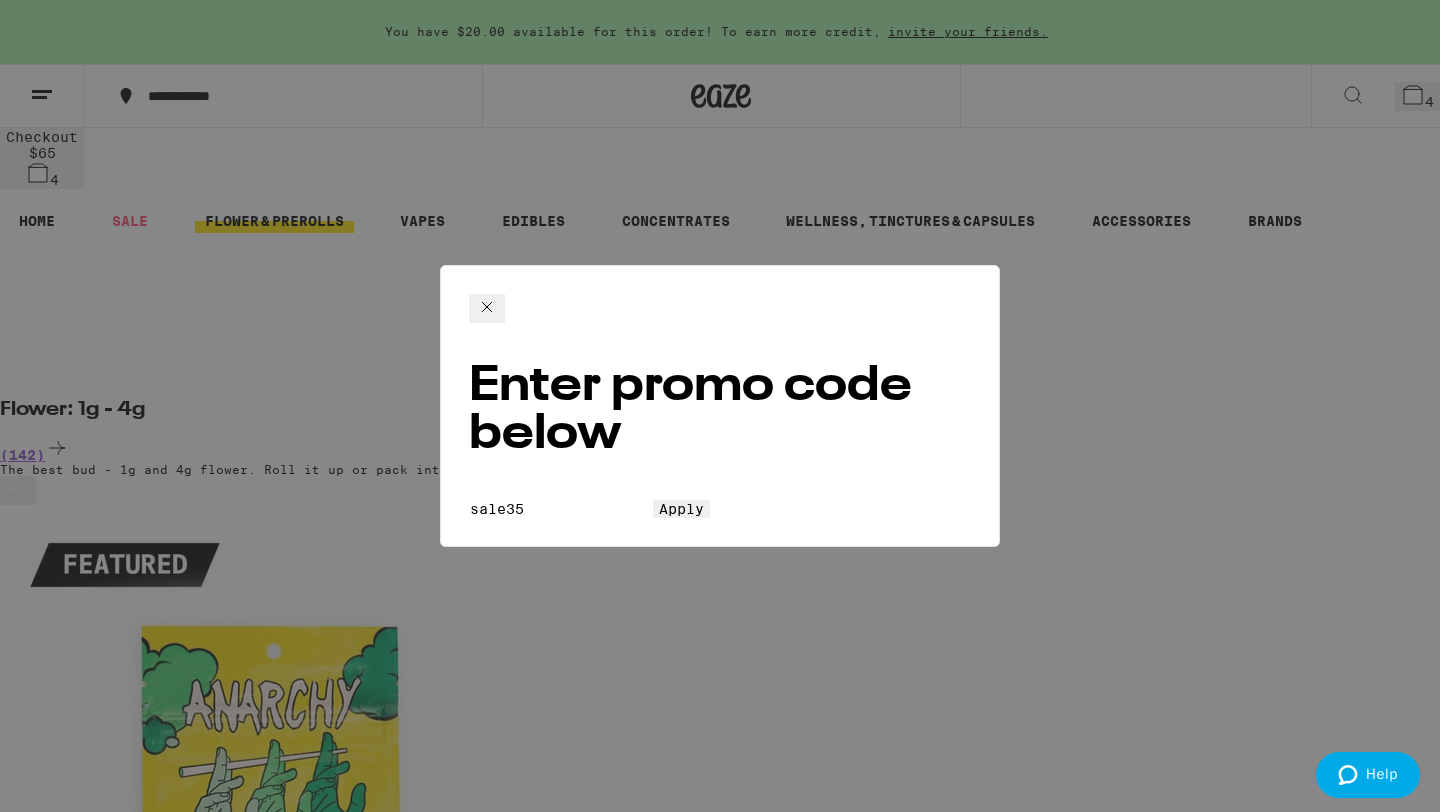 type on "sale35" 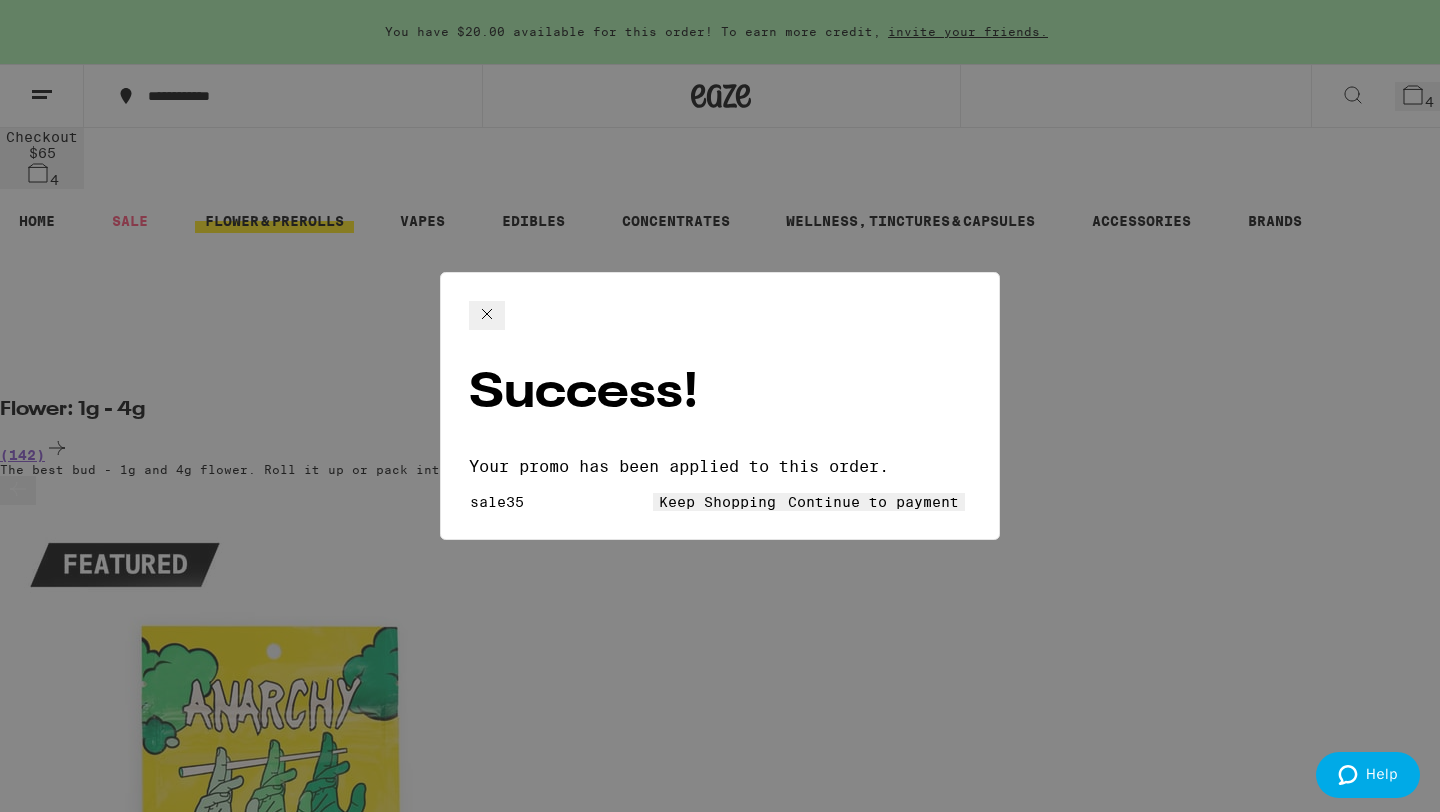click on "Continue to payment" at bounding box center (873, 502) 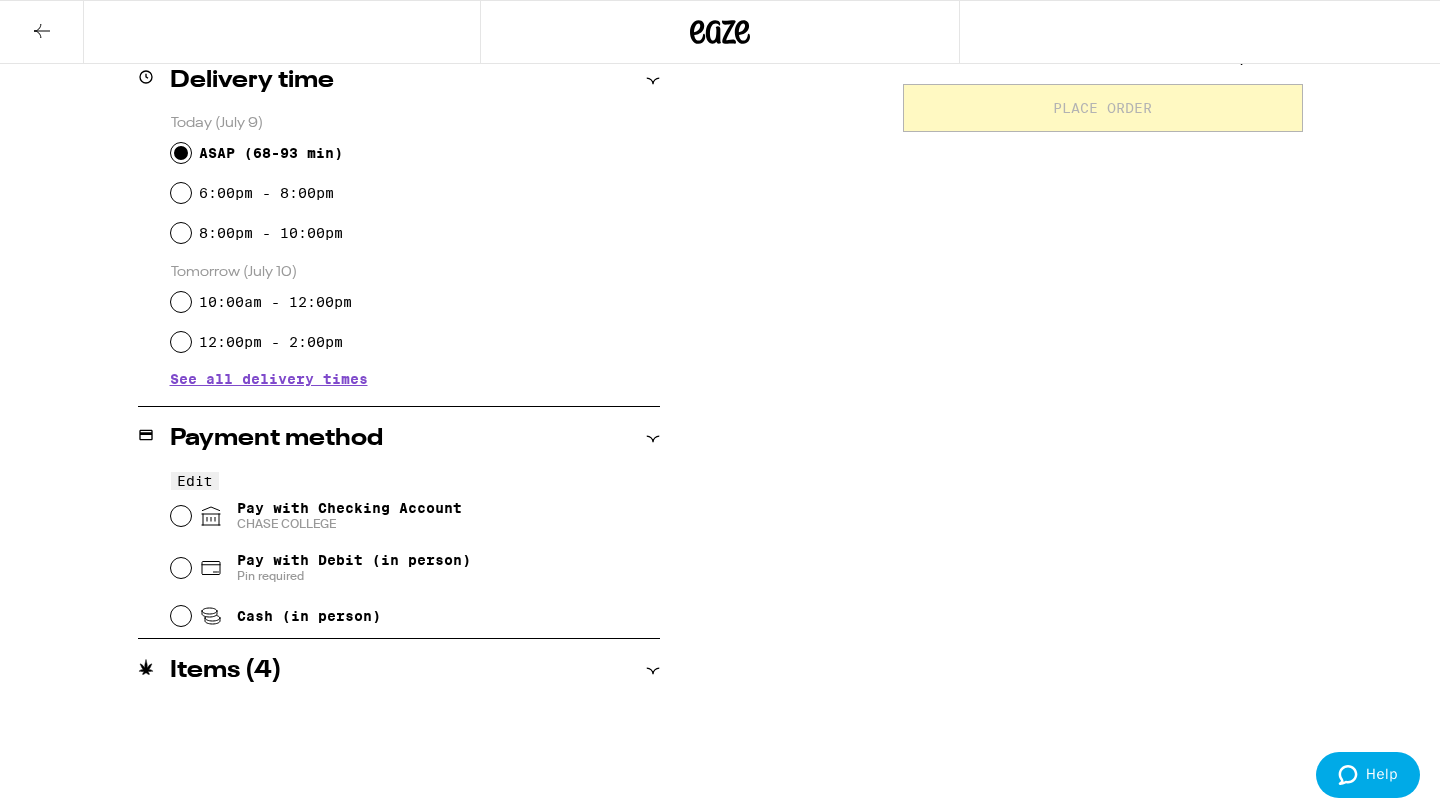 scroll, scrollTop: 665, scrollLeft: 0, axis: vertical 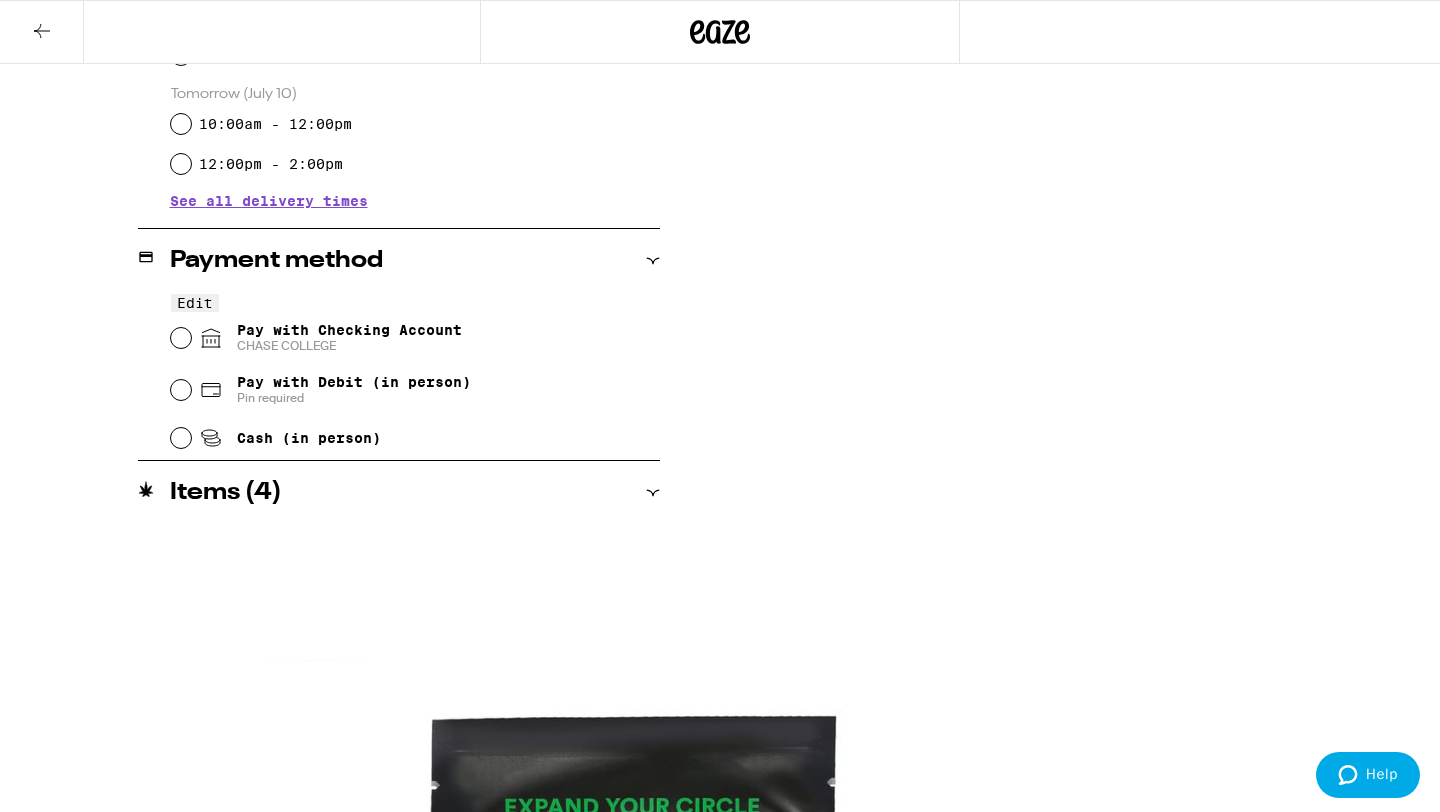 click on "Pay with Checking Account CHASE COLLEGE" at bounding box center (349, 338) 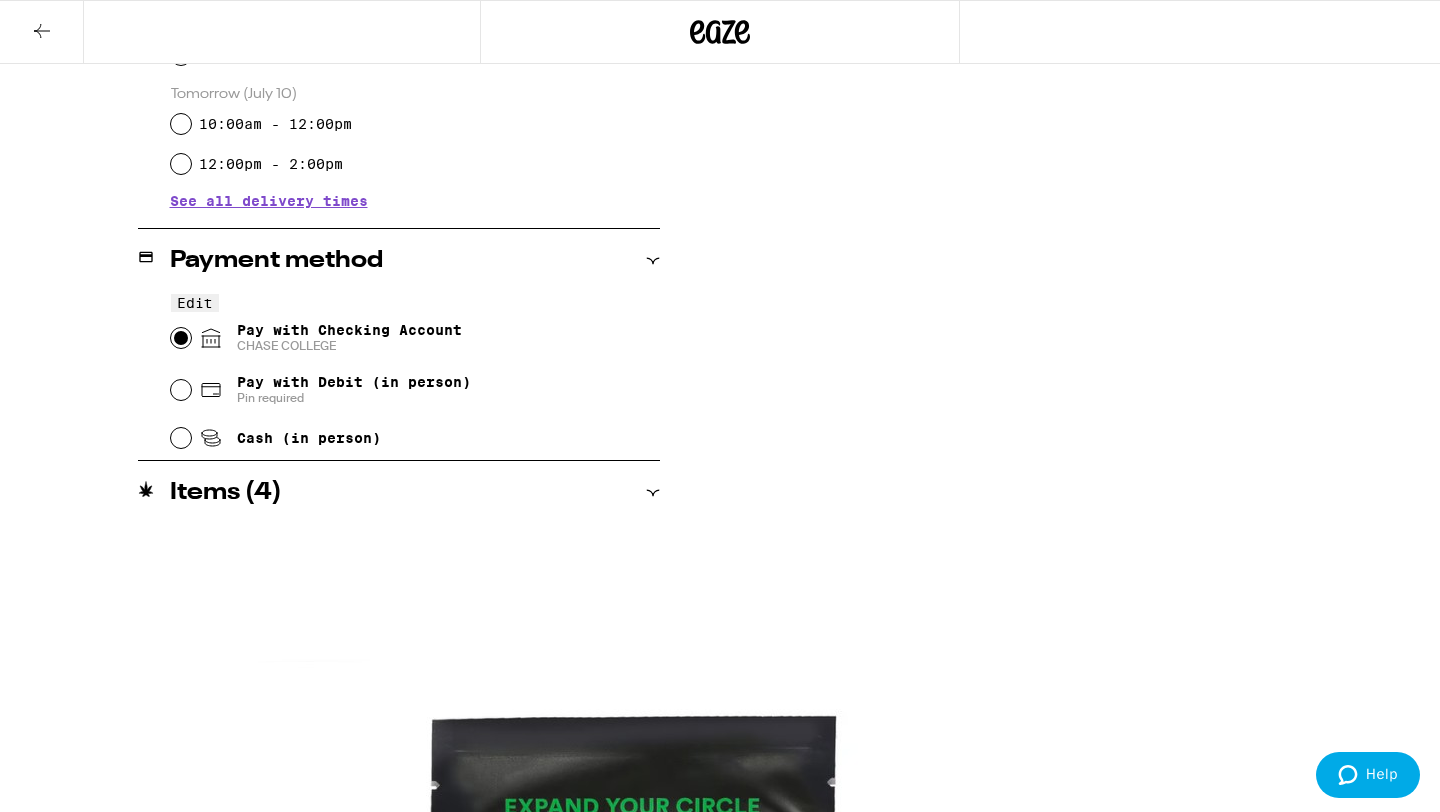 click on "Pay with Checking Account CHASE COLLEGE" at bounding box center [181, 338] 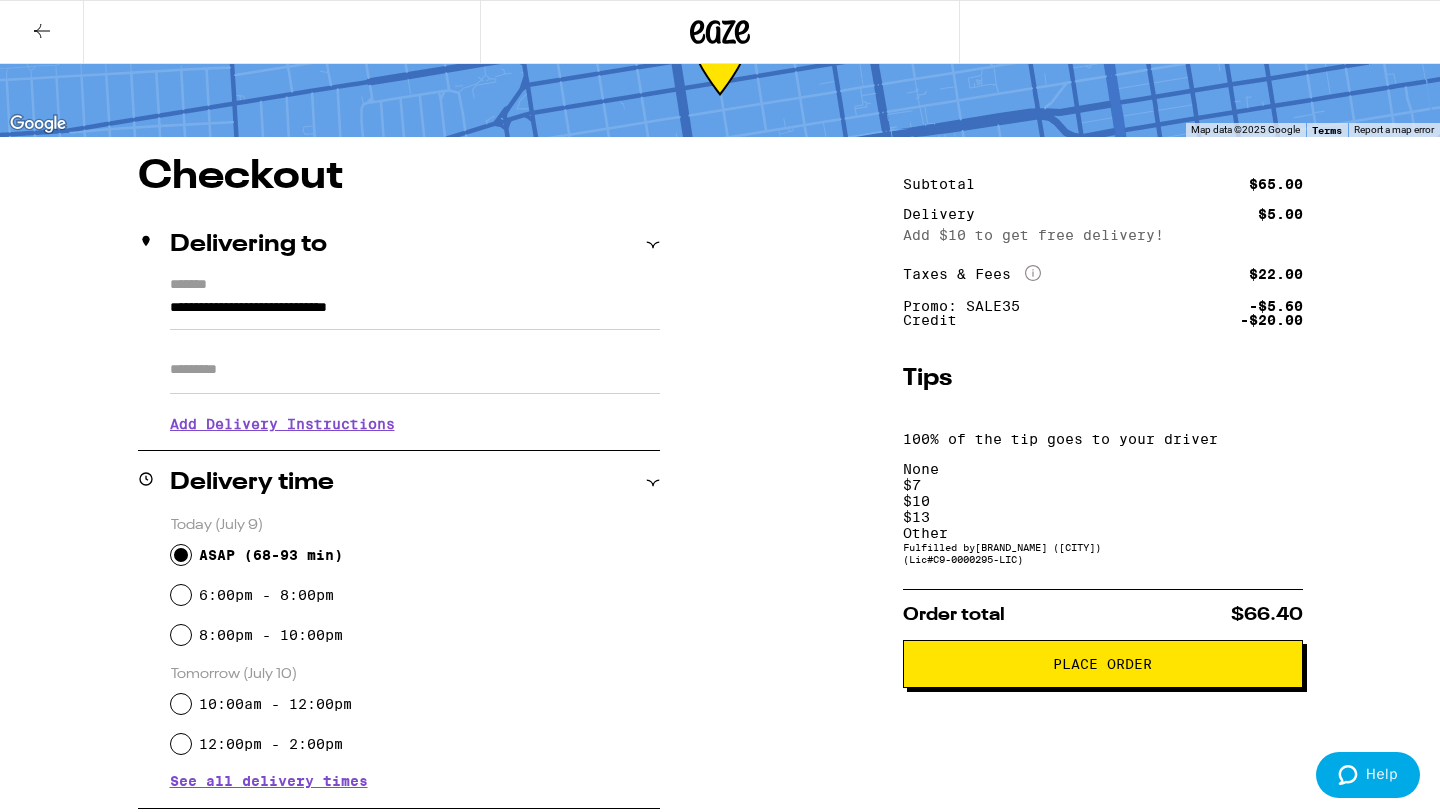 scroll, scrollTop: 36, scrollLeft: 0, axis: vertical 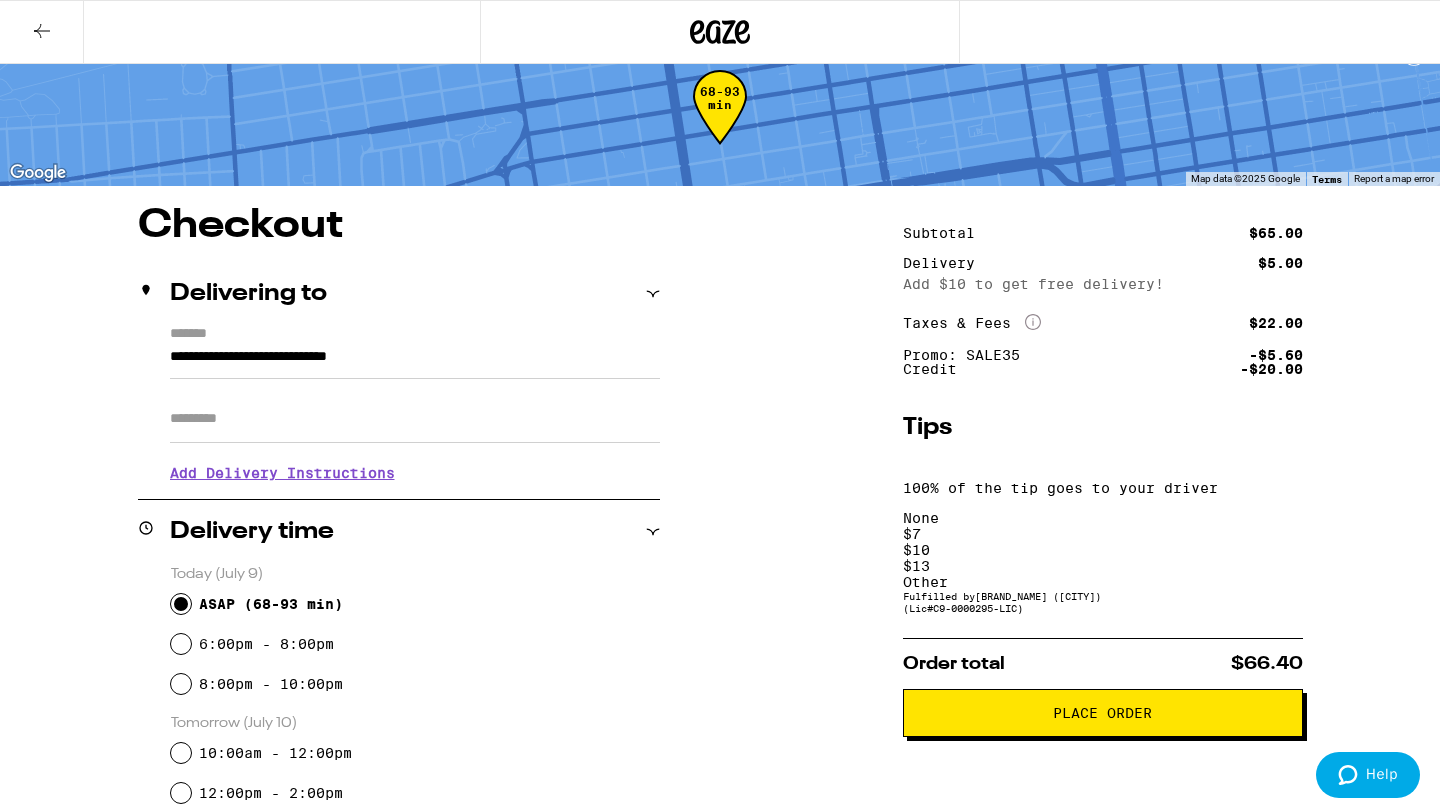 click on "$ 7" at bounding box center [1103, 534] 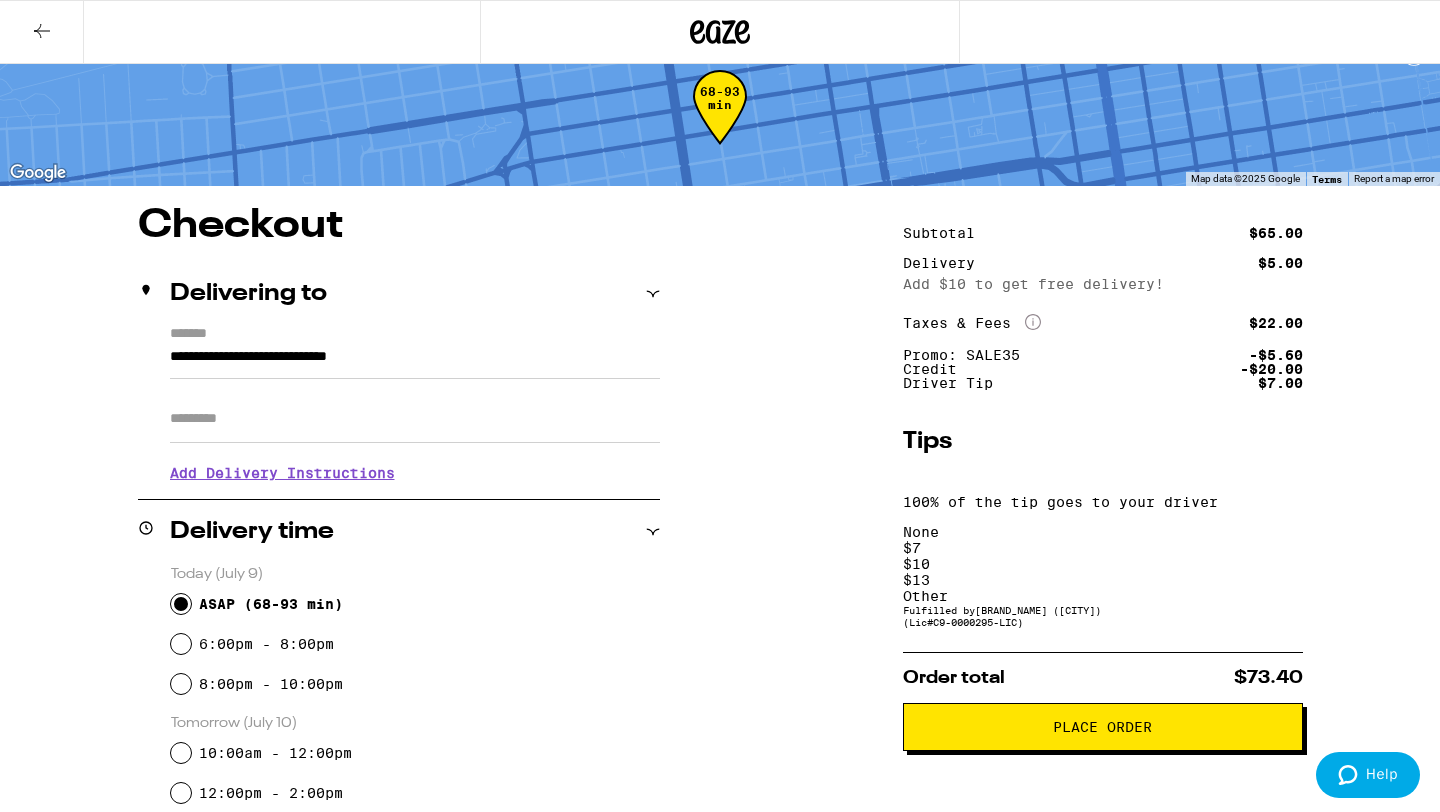 click on "Apt/Suite" at bounding box center [415, 419] 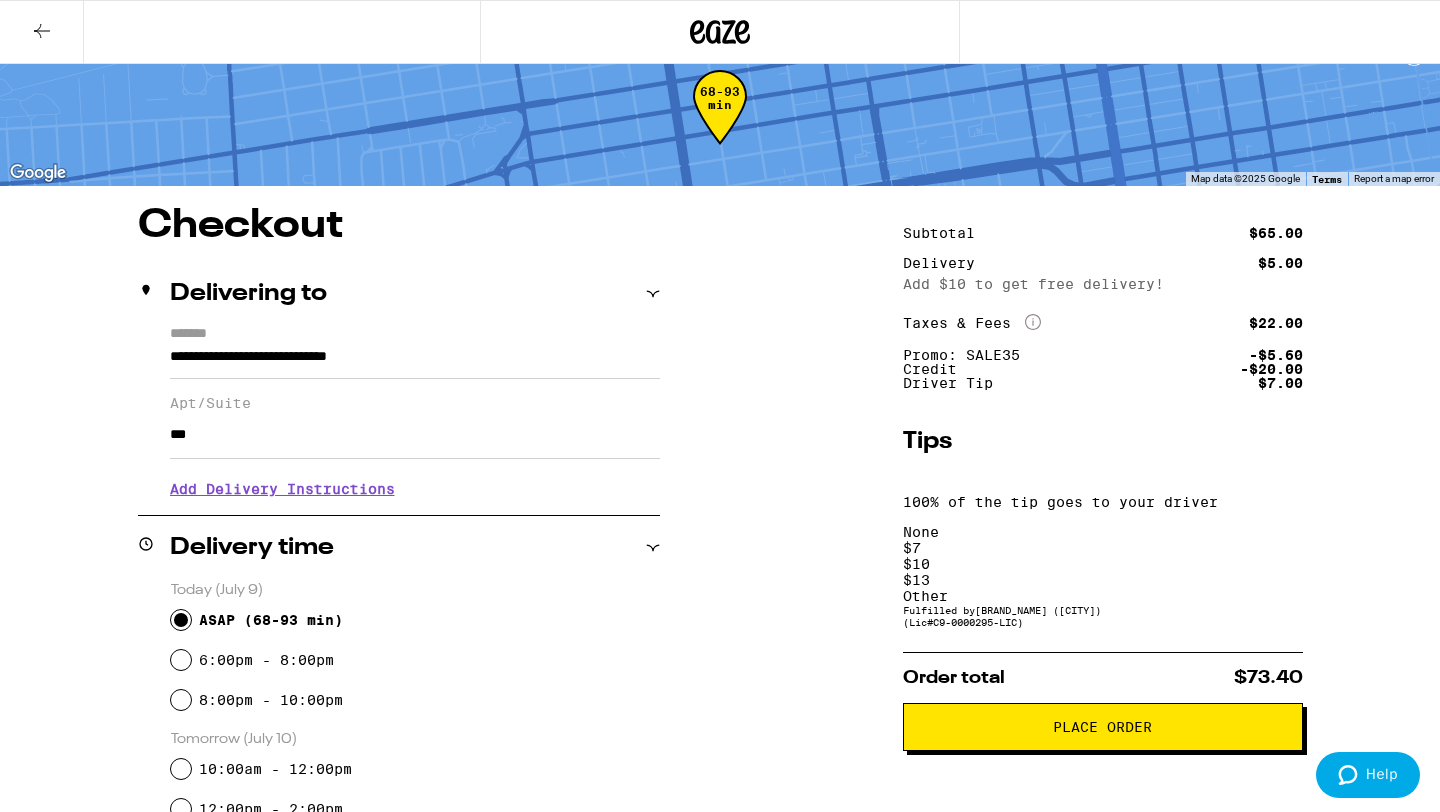 click on "**********" at bounding box center [720, 3068] 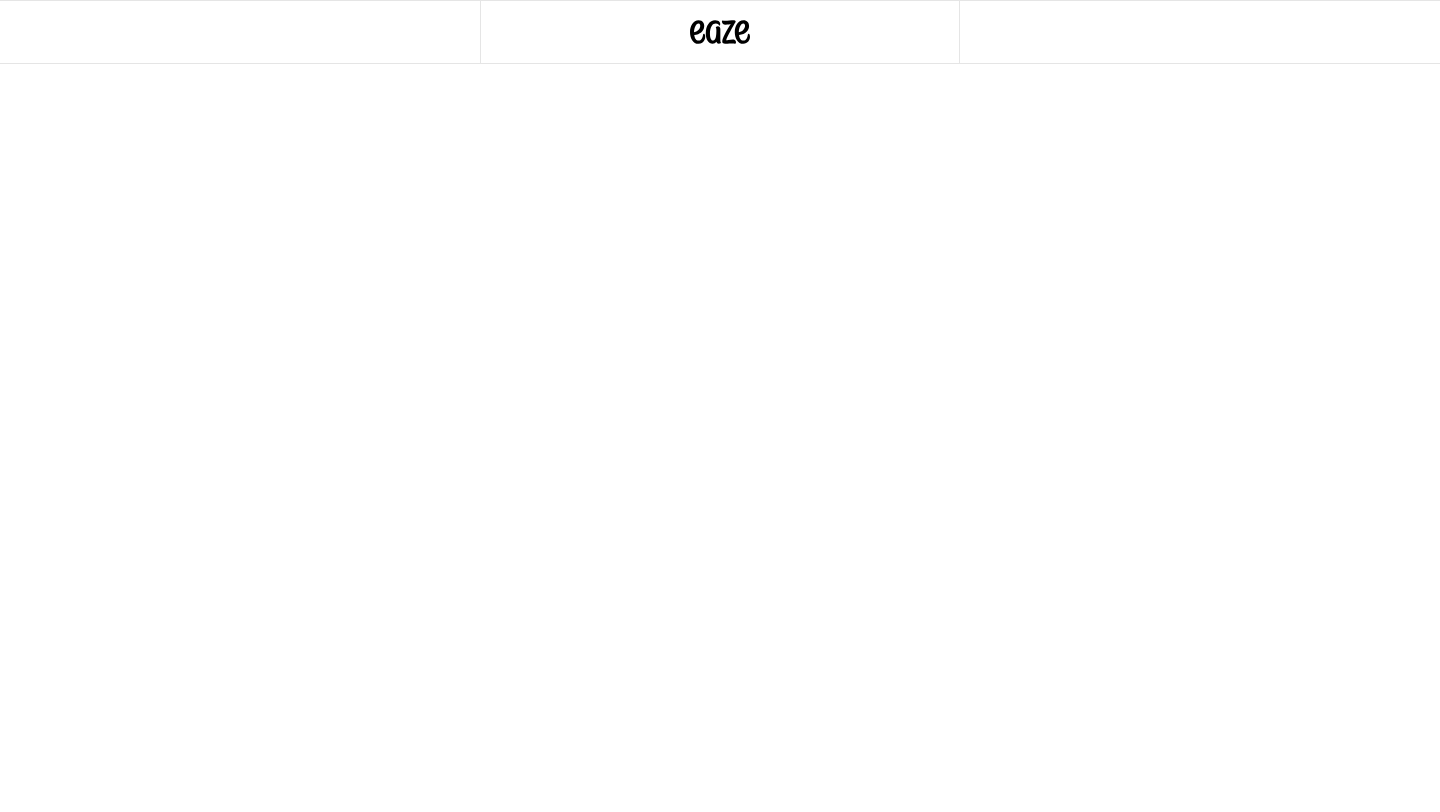 scroll, scrollTop: 0, scrollLeft: 0, axis: both 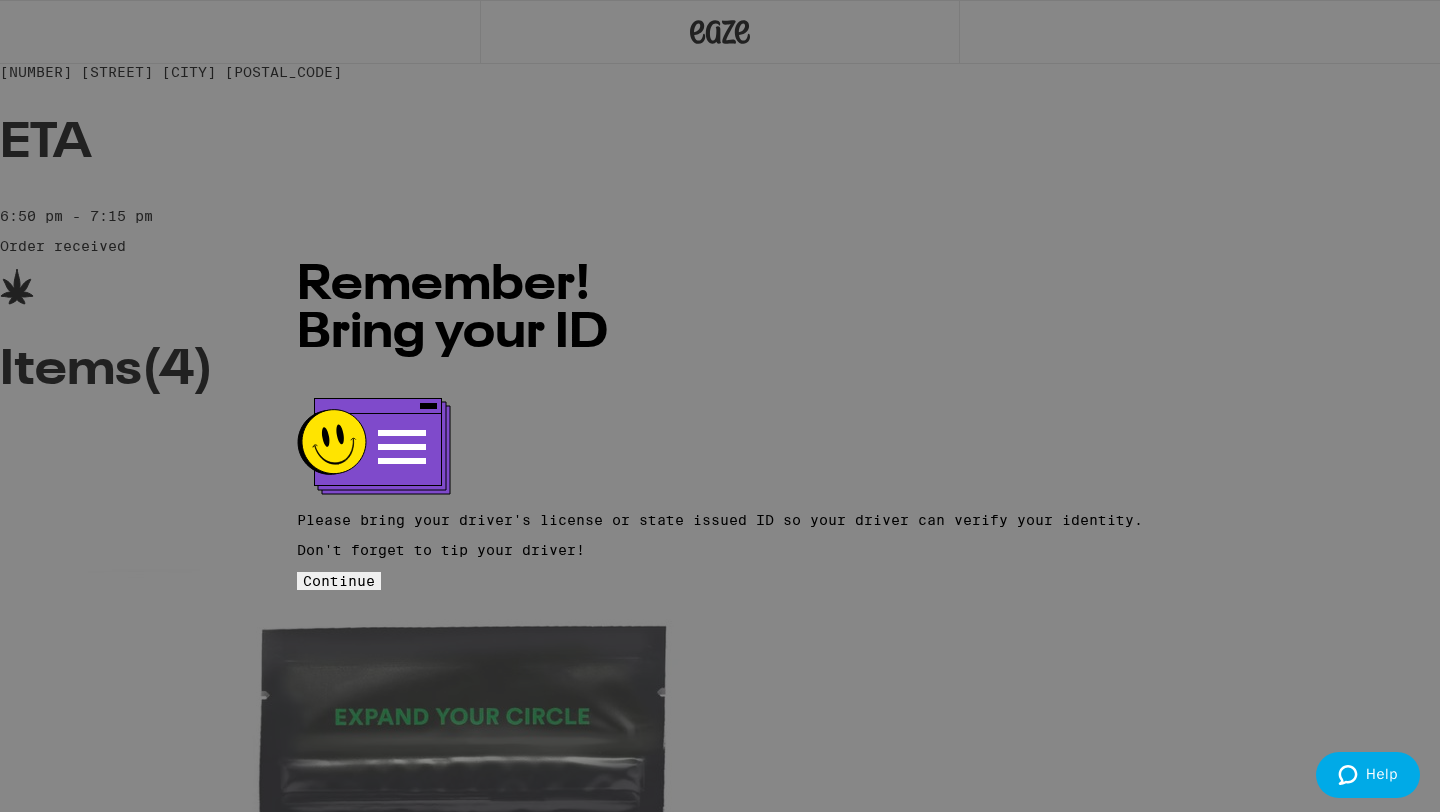 click on "Continue" at bounding box center (339, 581) 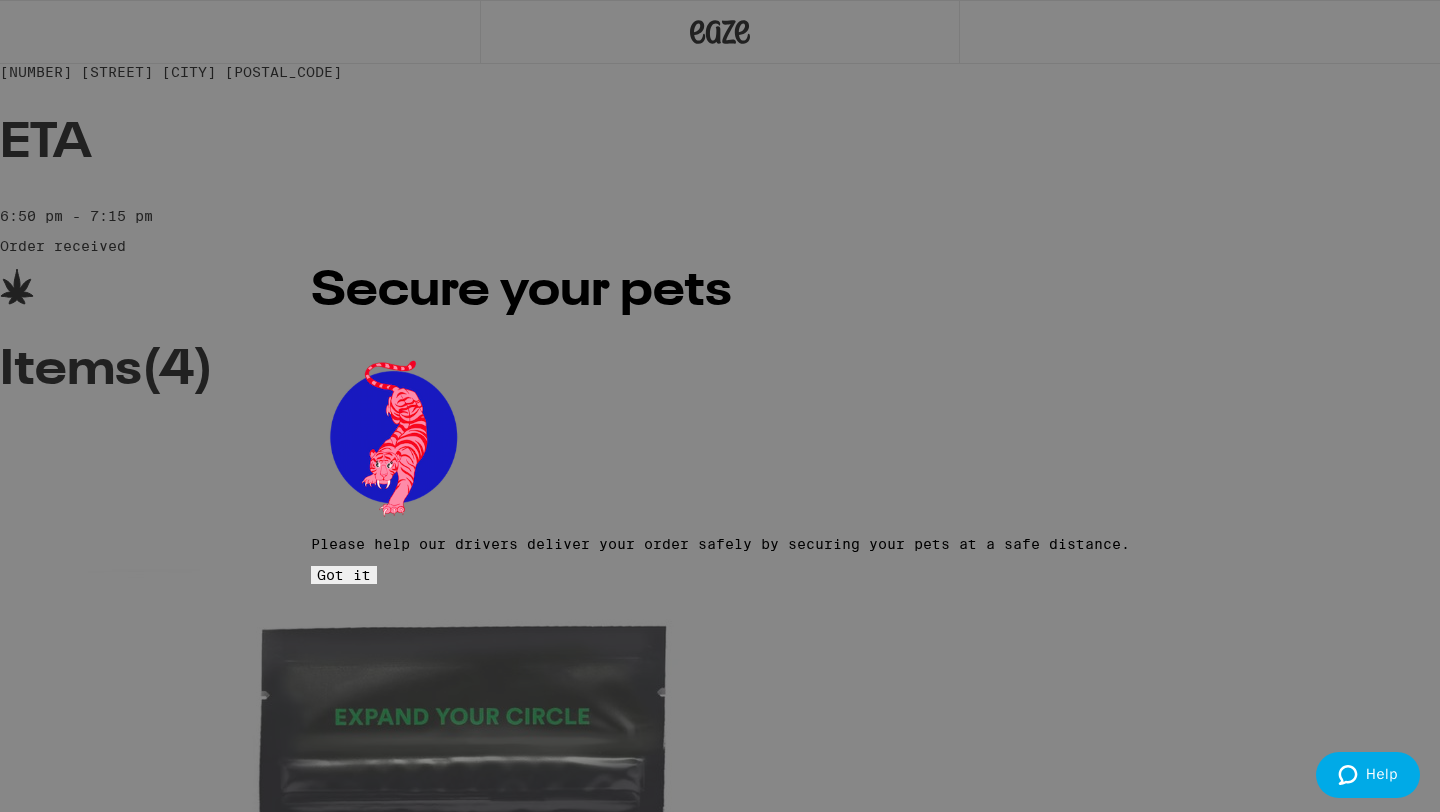 click on "Got it" at bounding box center [344, 575] 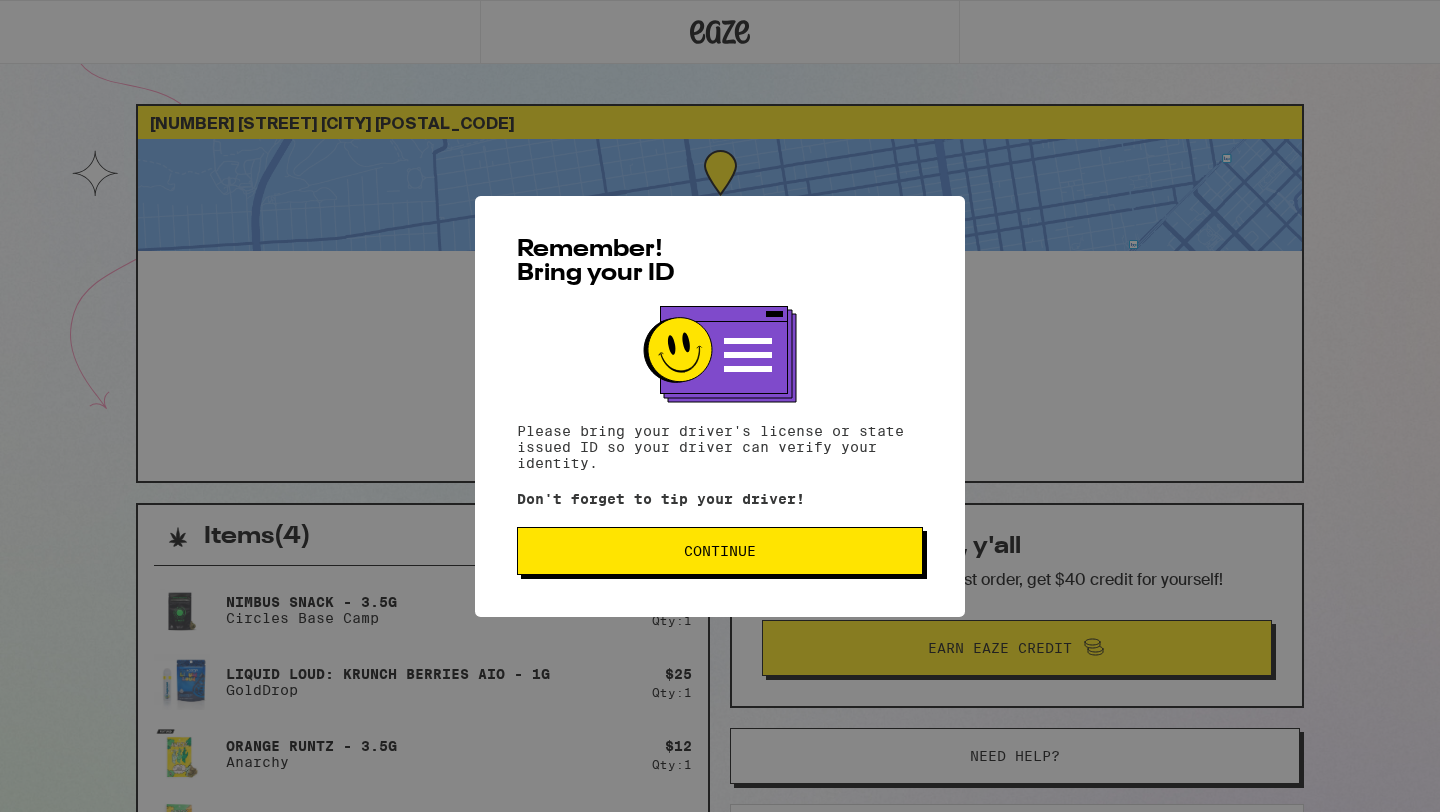 scroll, scrollTop: 0, scrollLeft: 0, axis: both 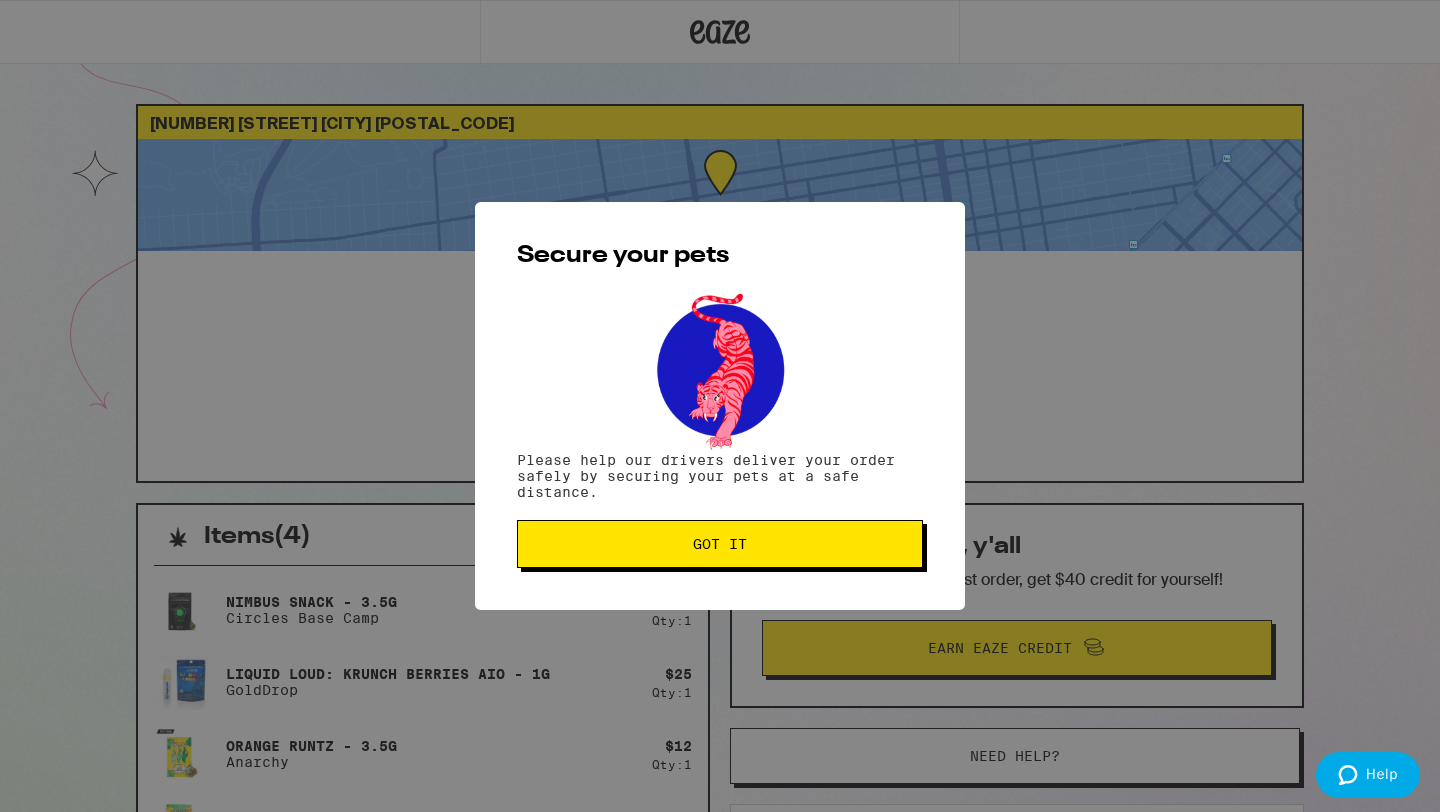 click on "Got it" at bounding box center (720, 544) 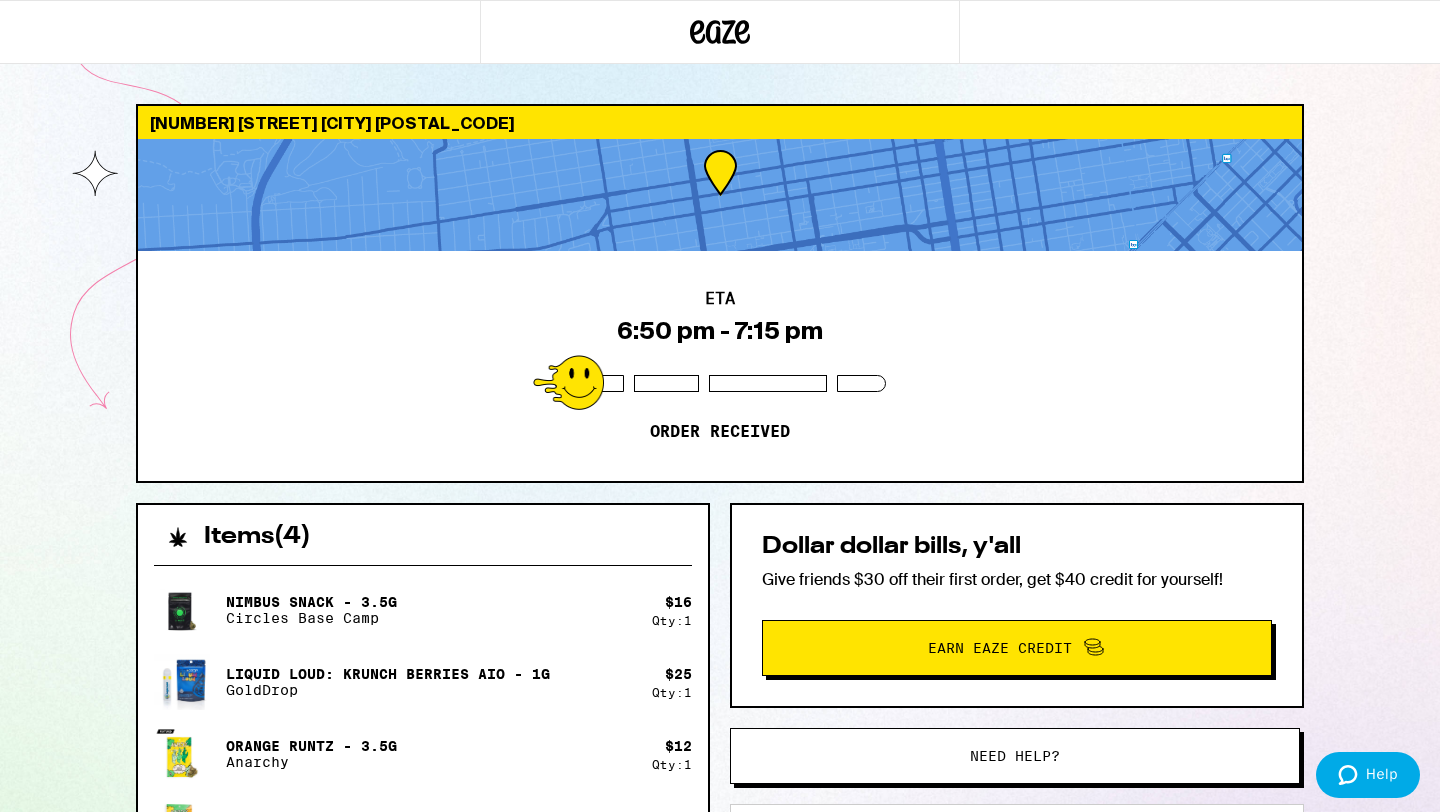scroll, scrollTop: 0, scrollLeft: 0, axis: both 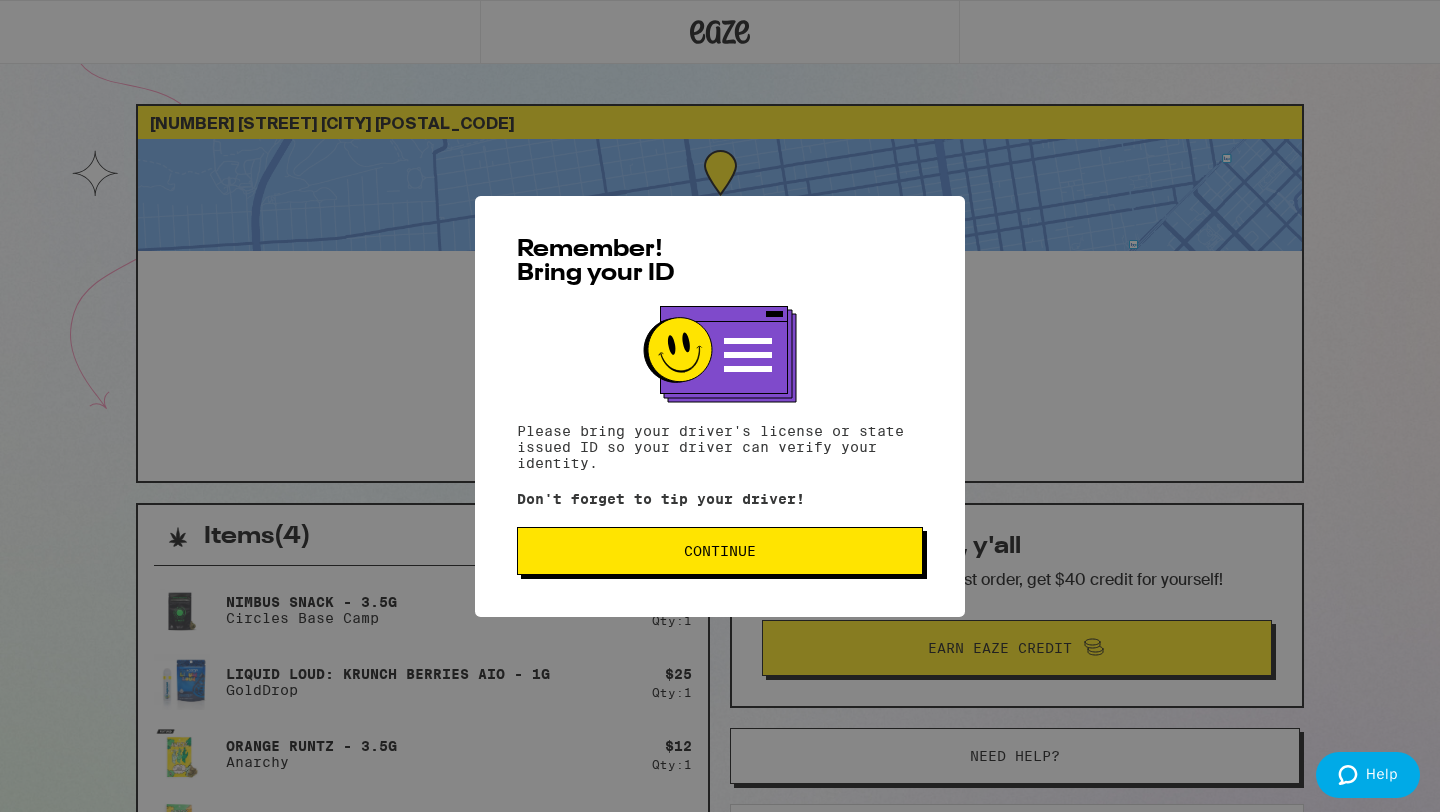 click on "Continue" at bounding box center [720, 551] 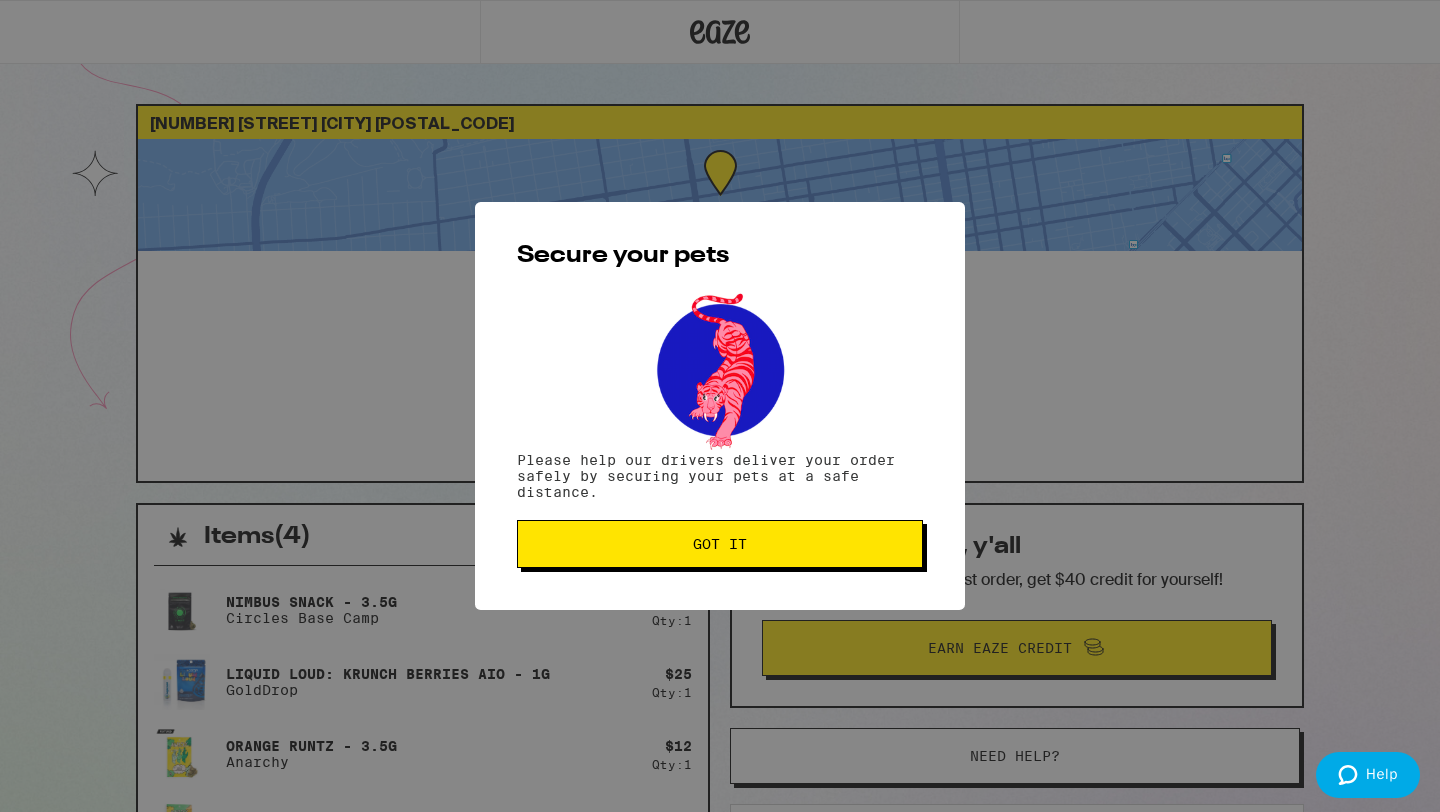click on "Got it" at bounding box center (720, 544) 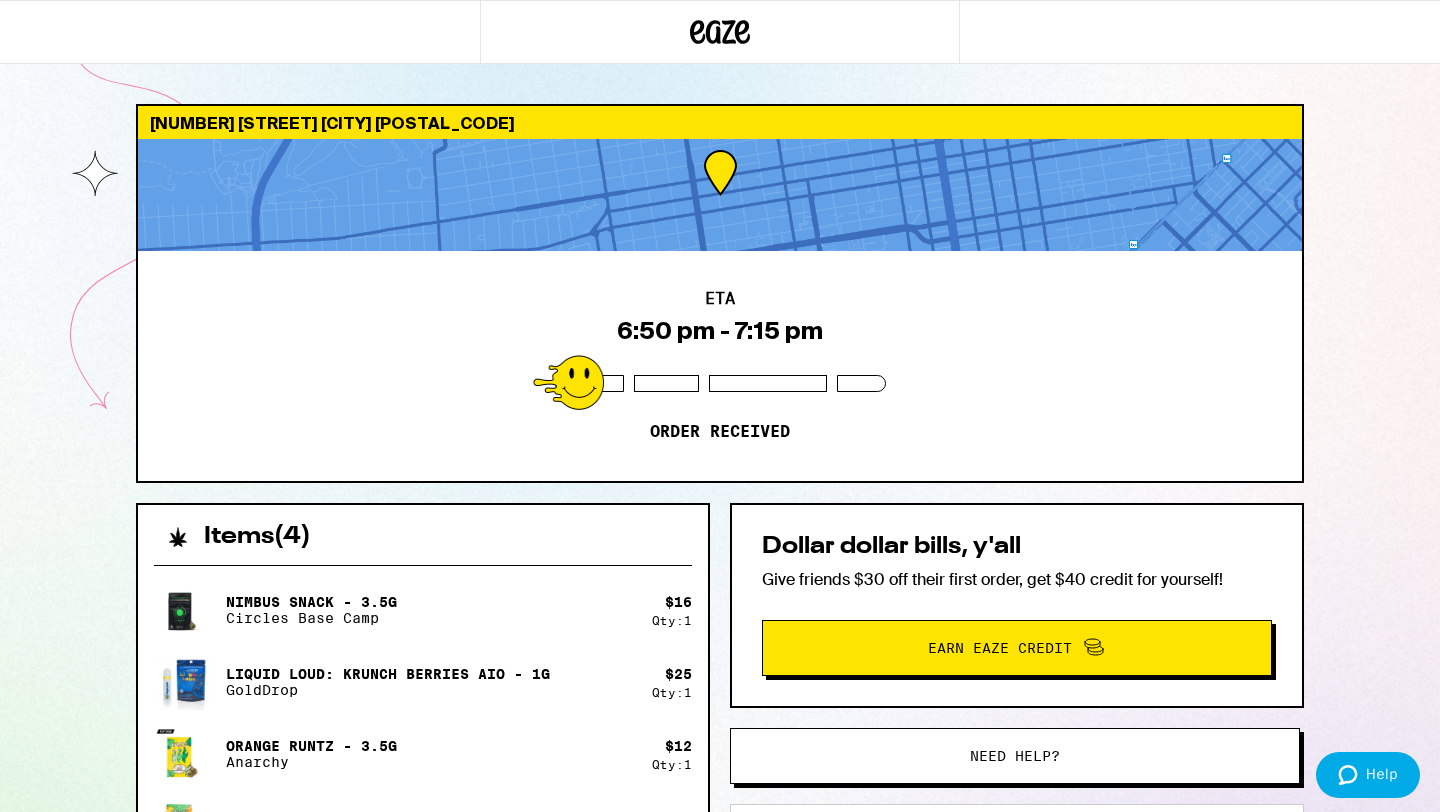 scroll, scrollTop: 0, scrollLeft: 0, axis: both 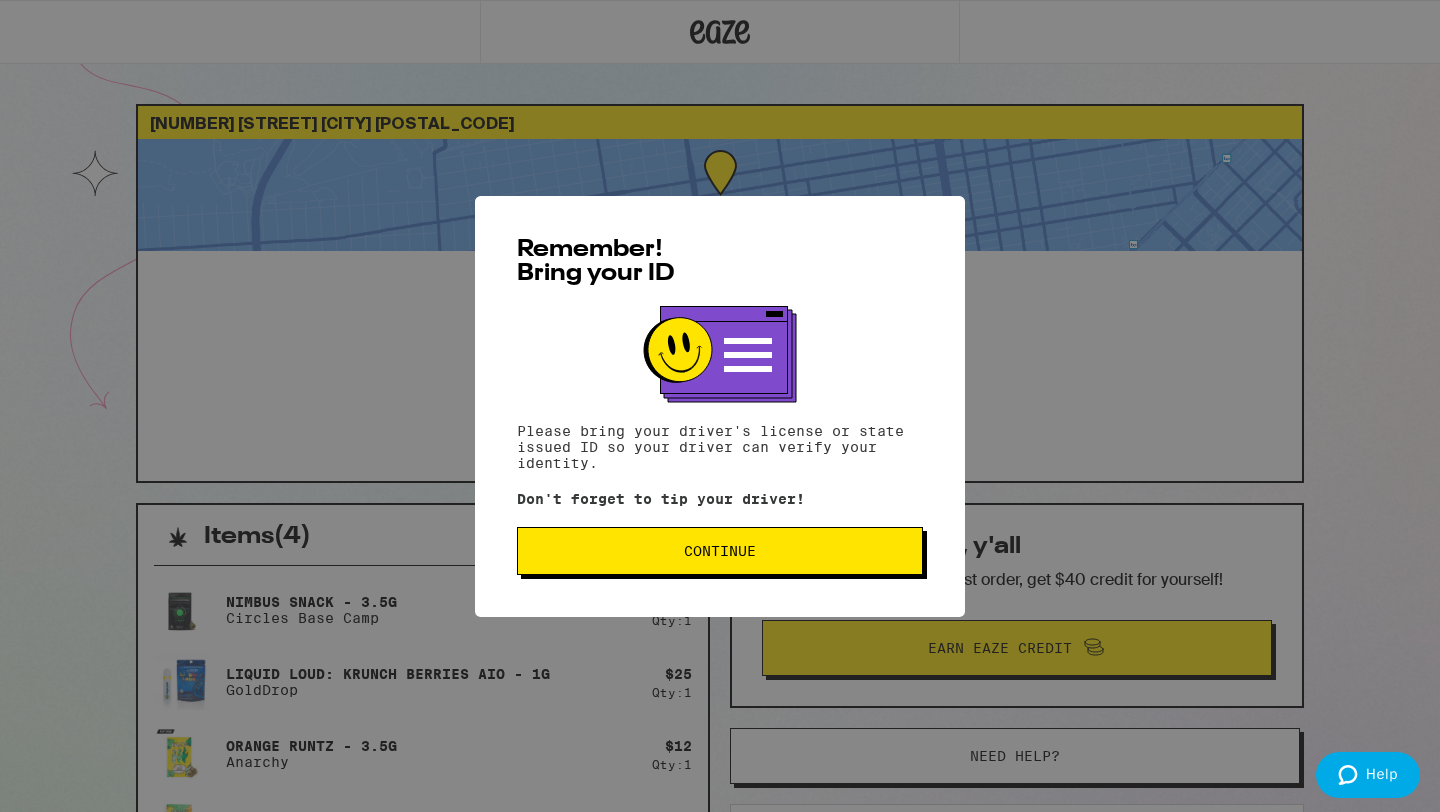 click on "Continue" at bounding box center (720, 551) 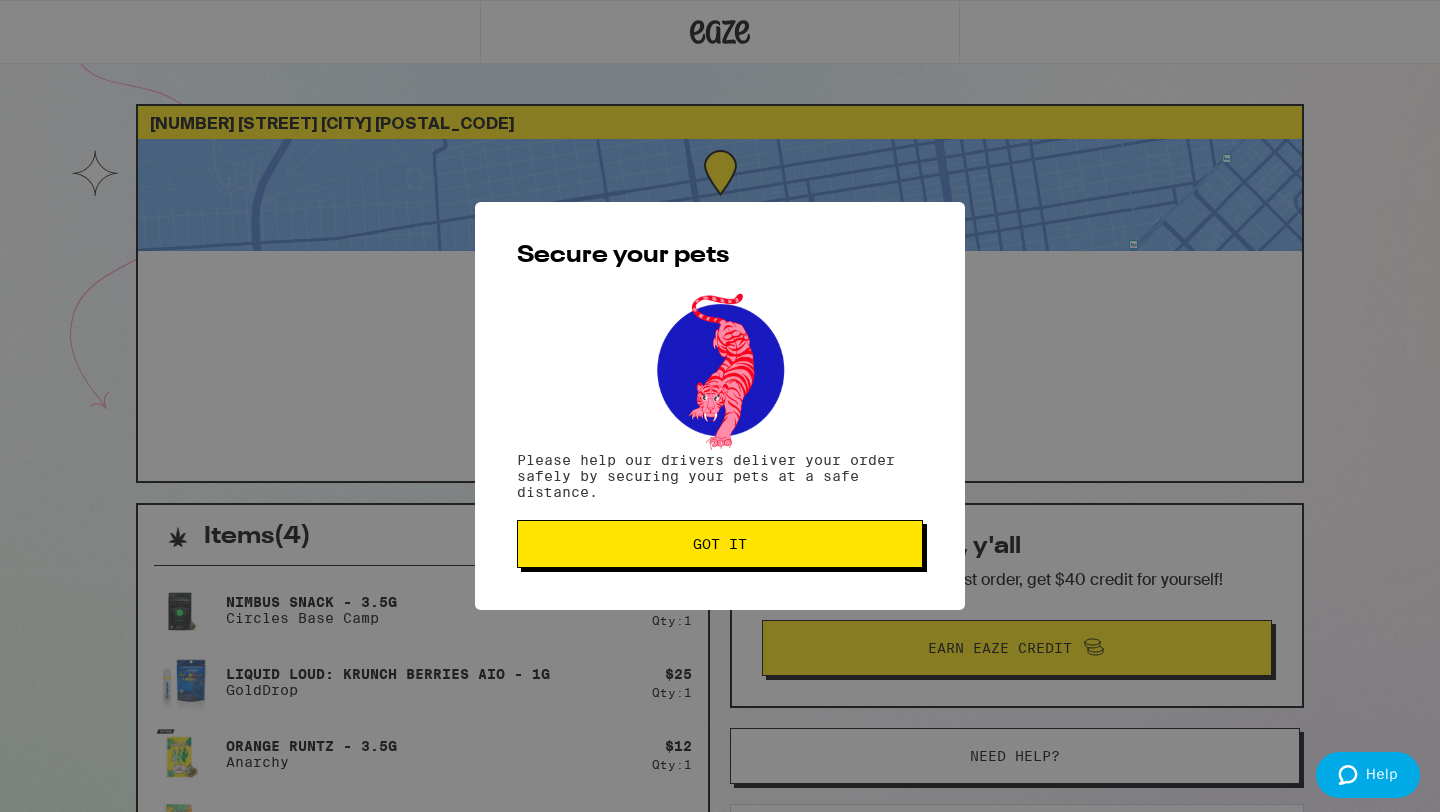 click on "Got it" at bounding box center (720, 544) 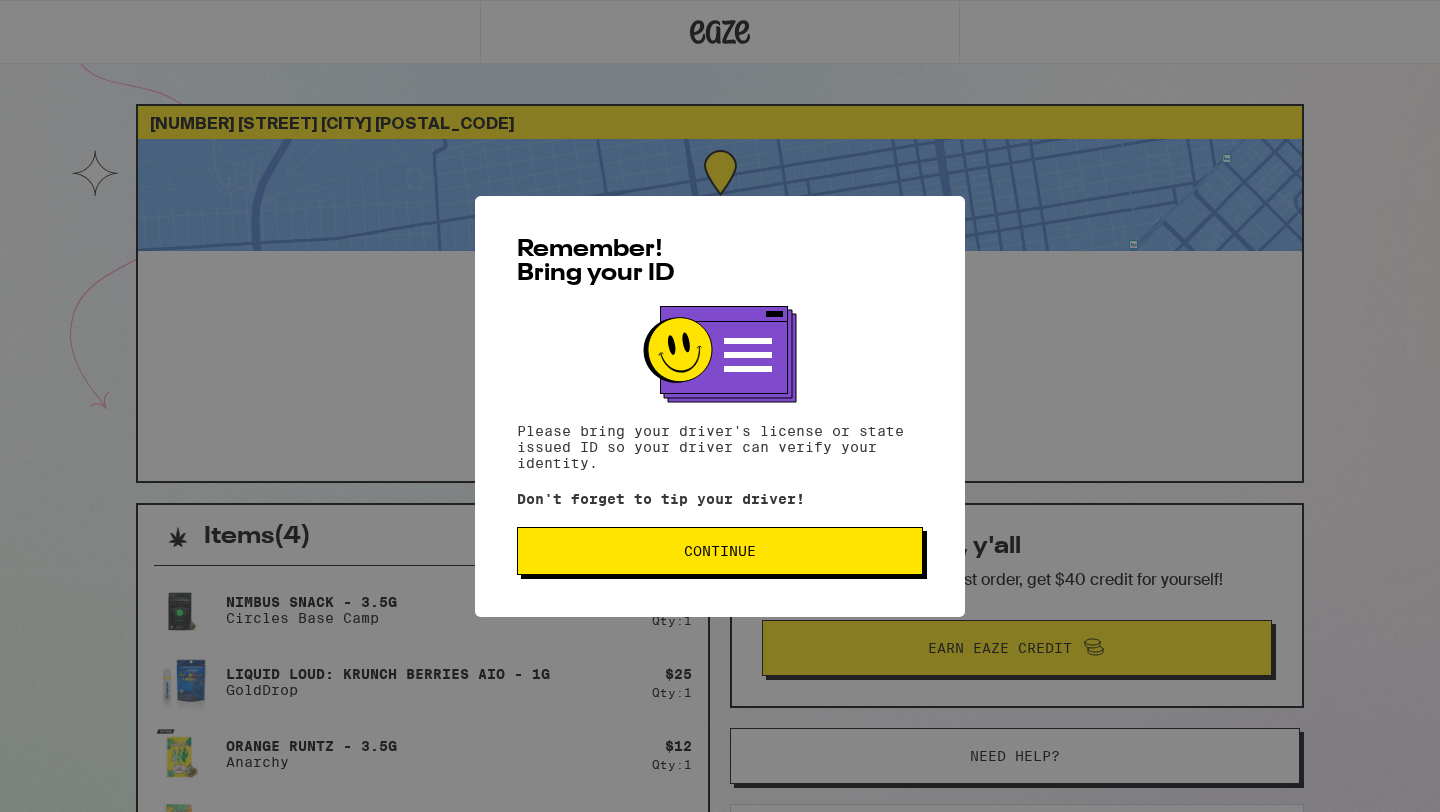 scroll, scrollTop: 0, scrollLeft: 0, axis: both 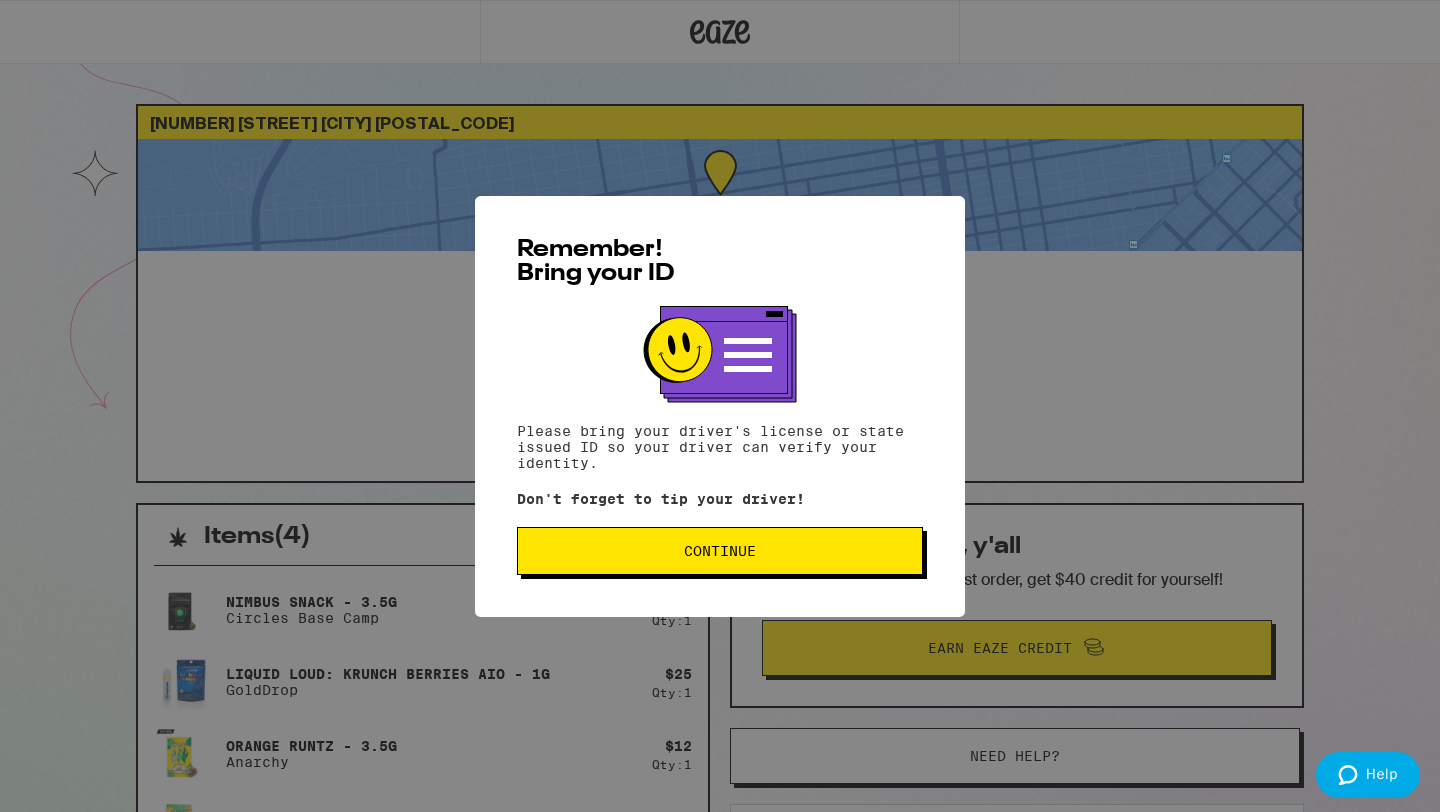 click on "Continue" at bounding box center [720, 551] 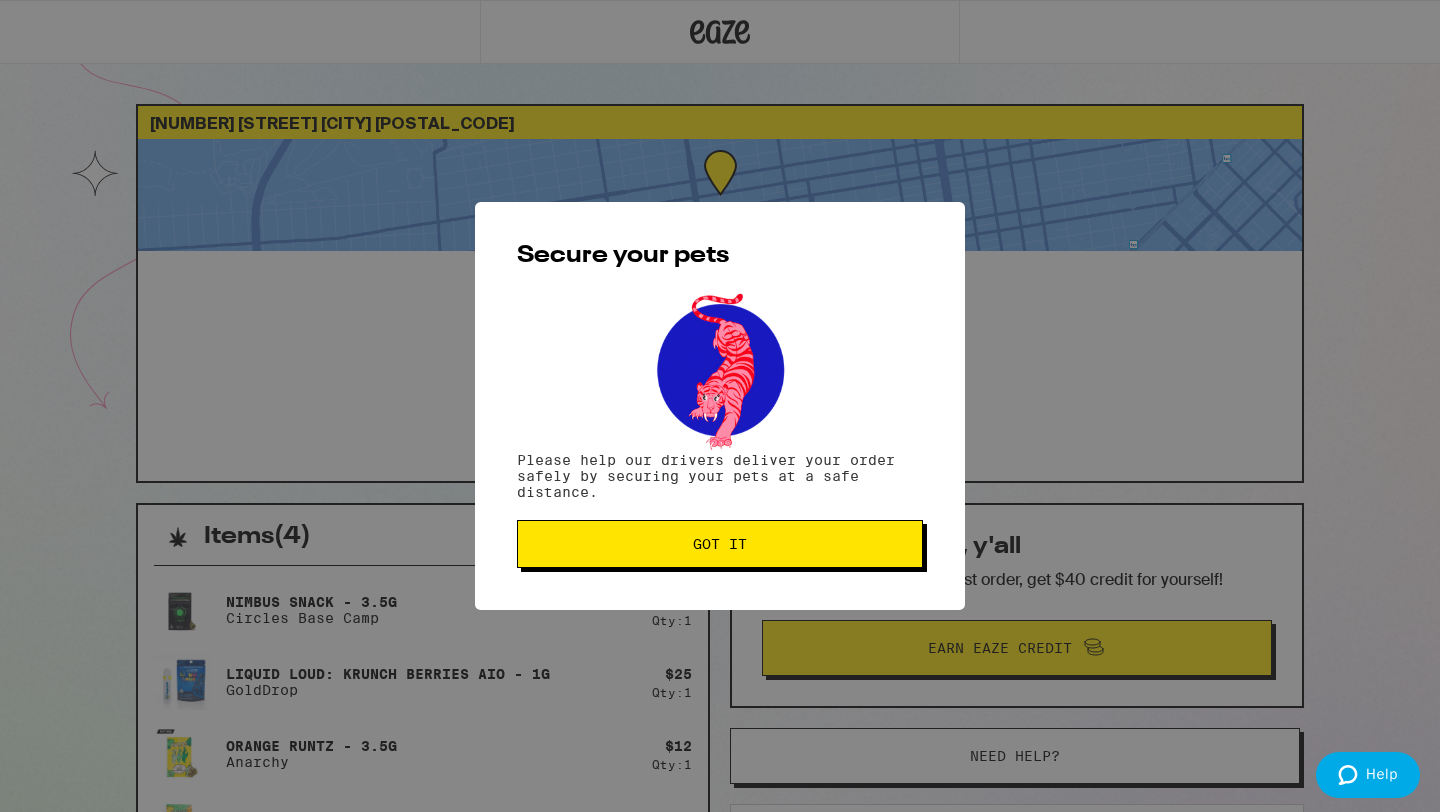 click on "Got it" at bounding box center [720, 544] 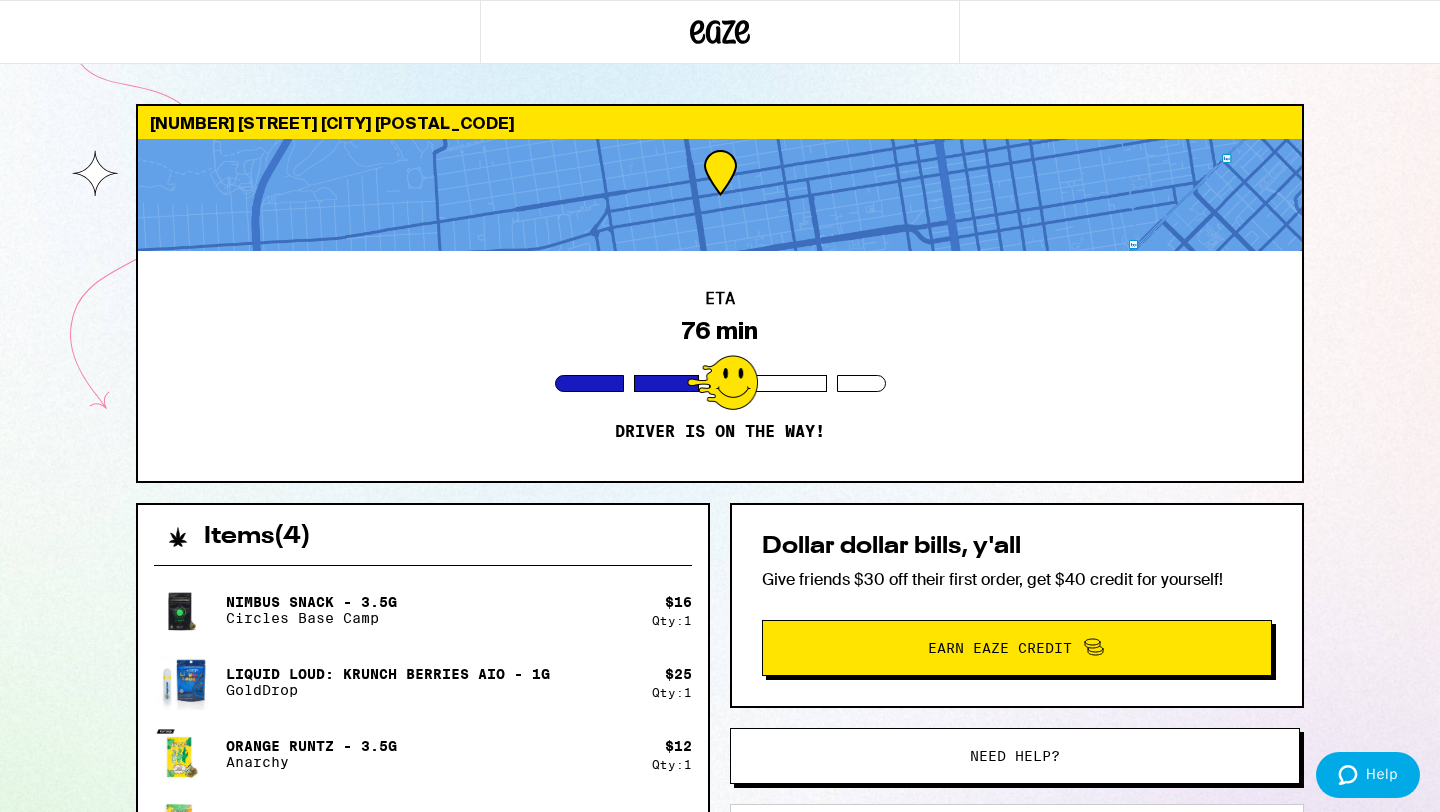 scroll, scrollTop: 0, scrollLeft: 0, axis: both 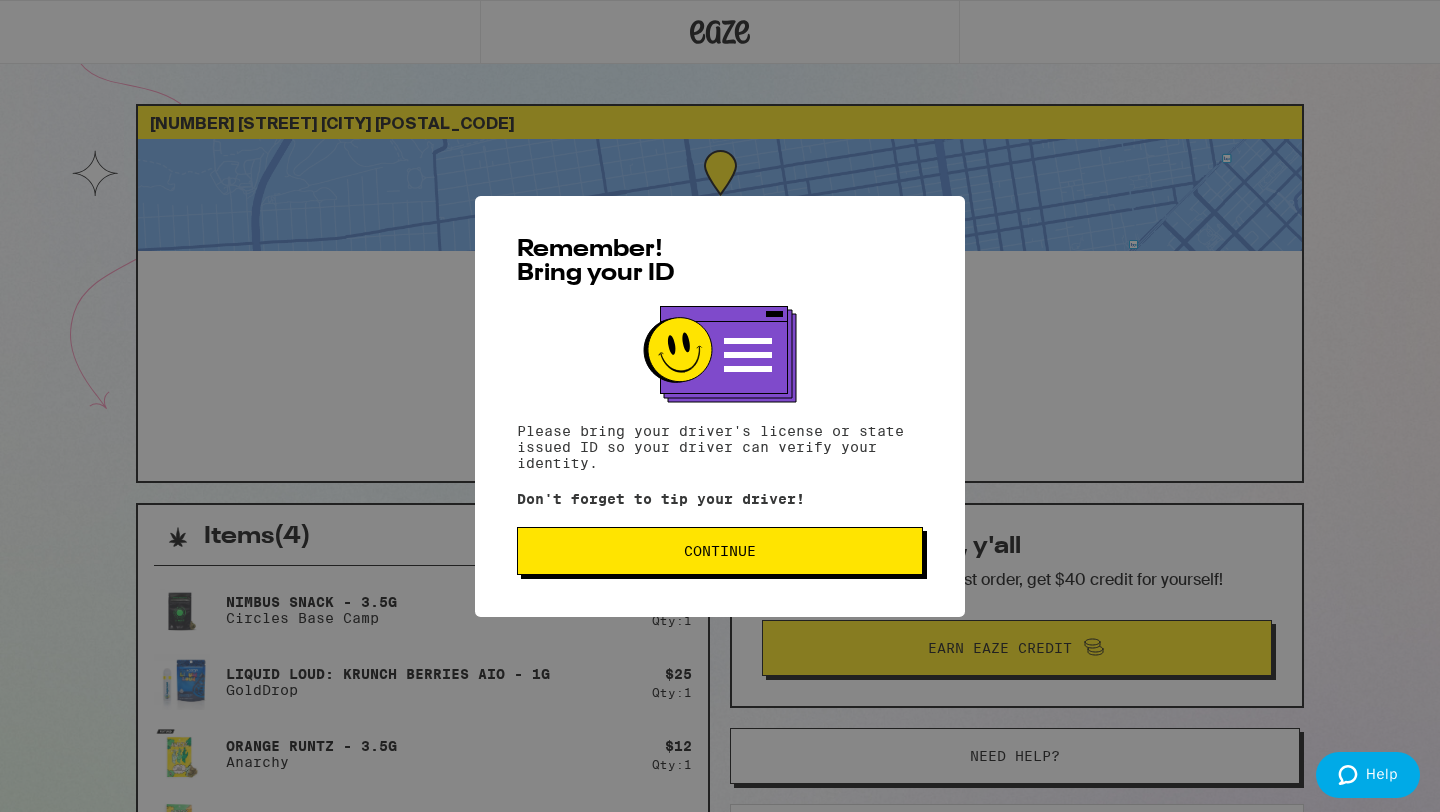 click on "Continue" at bounding box center (720, 551) 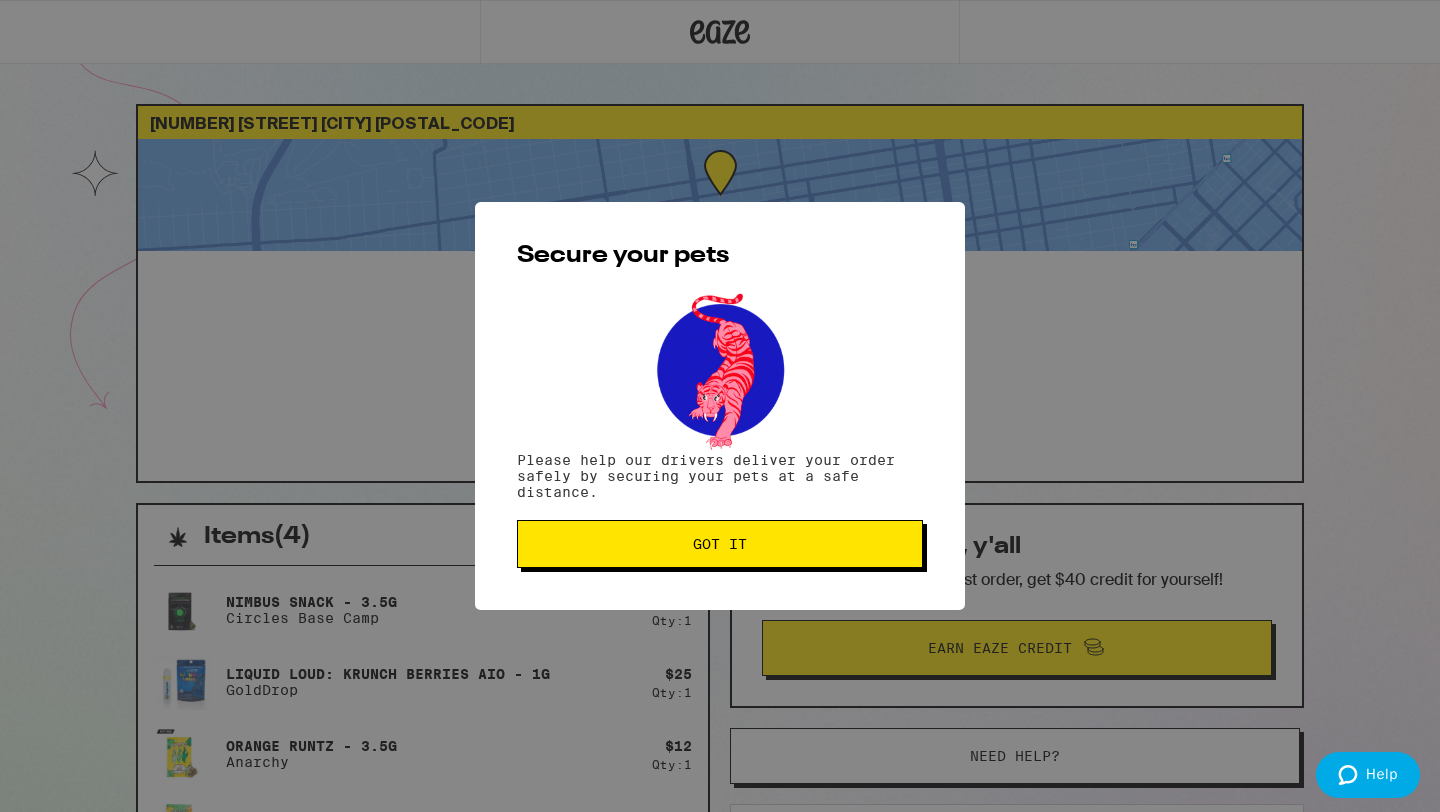 click on "Got it" at bounding box center [720, 544] 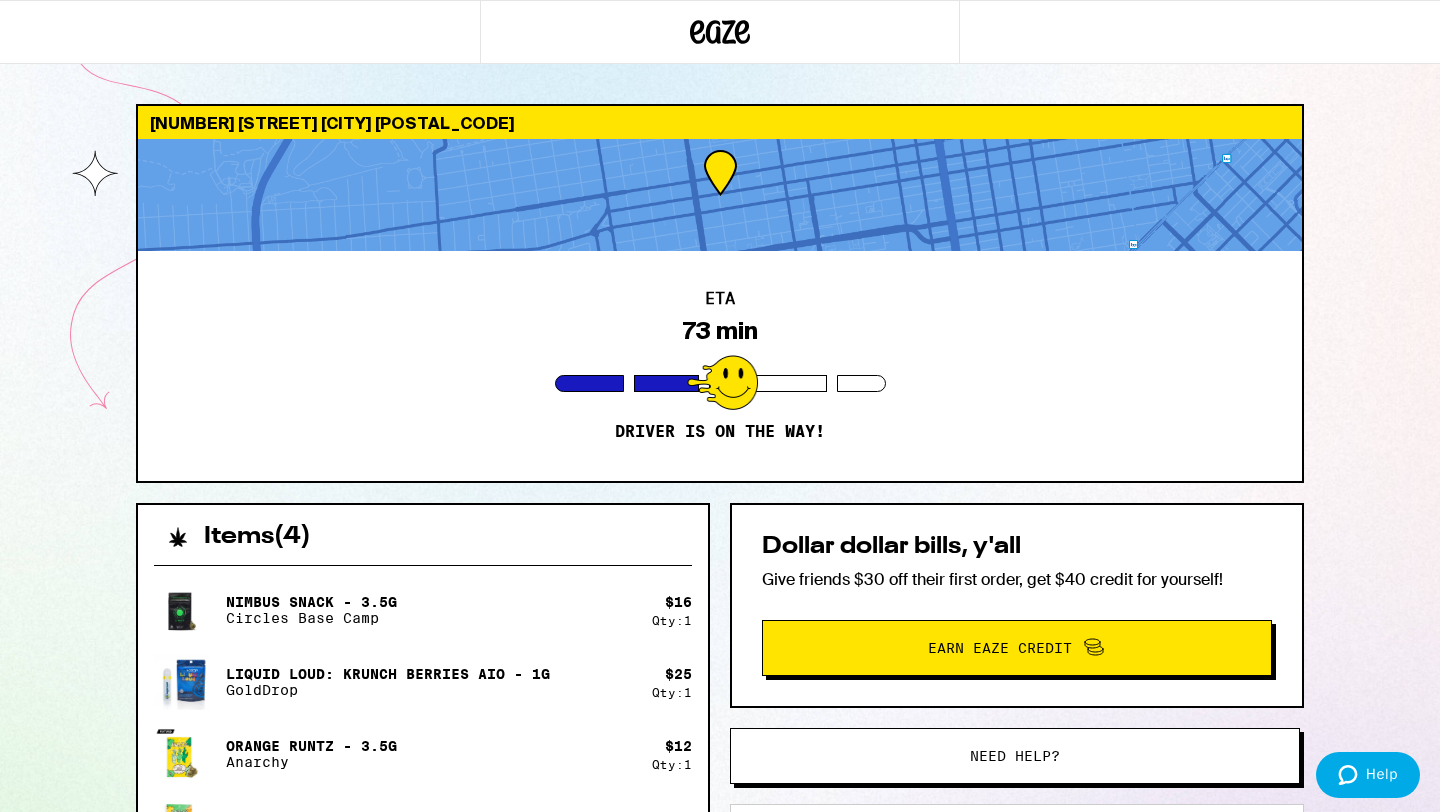 scroll, scrollTop: 0, scrollLeft: 0, axis: both 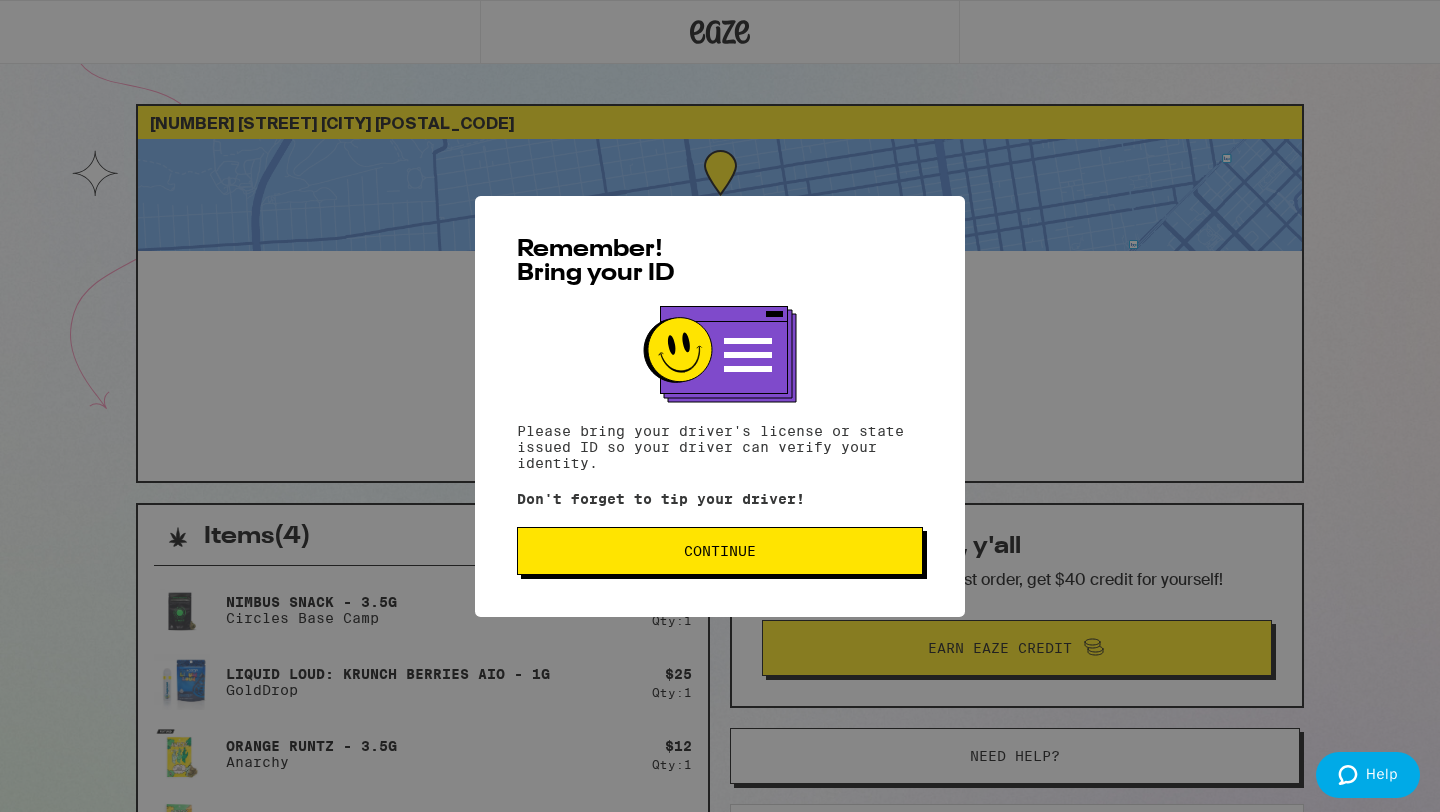 click on "Continue" at bounding box center (720, 551) 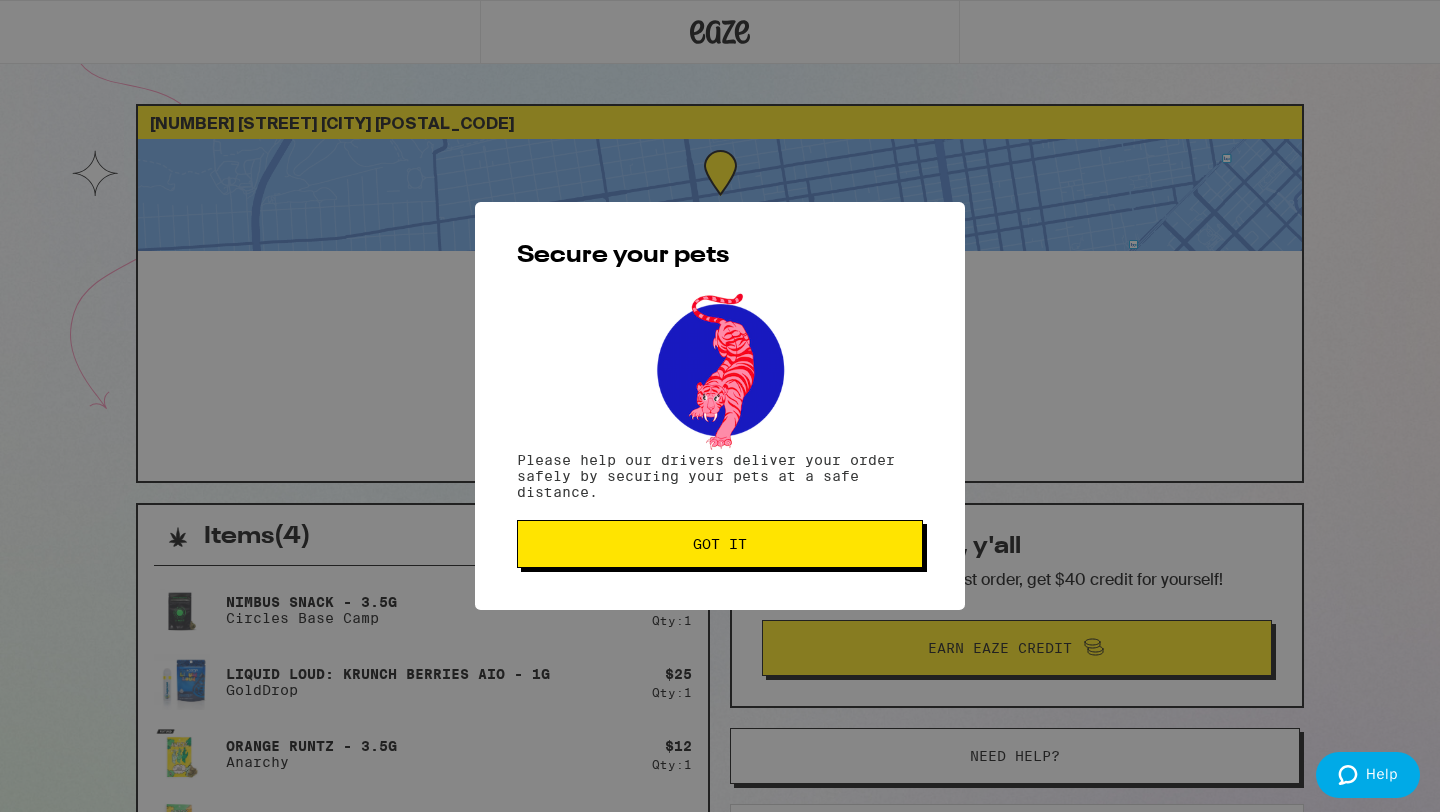 click on "Got it" at bounding box center [720, 544] 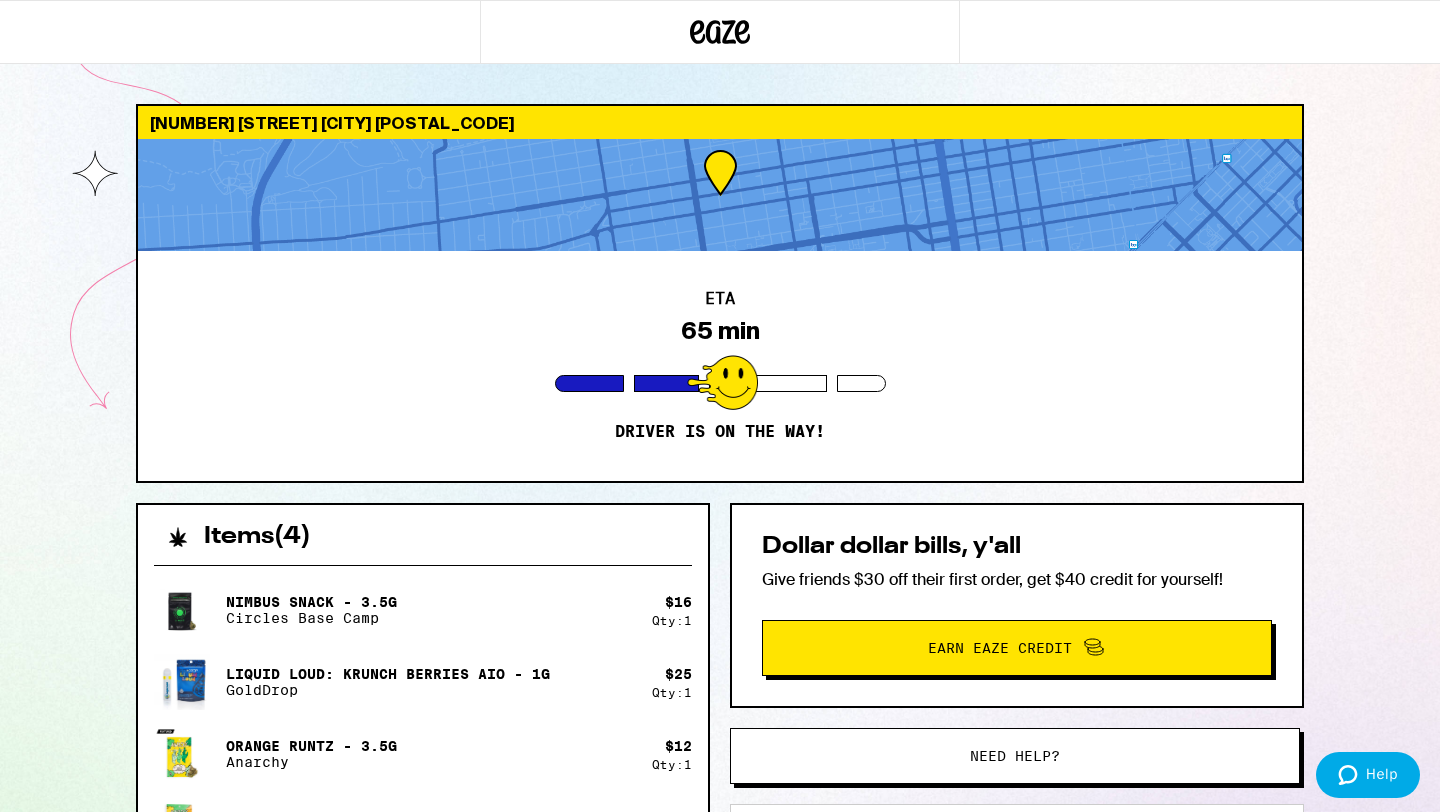 scroll, scrollTop: 0, scrollLeft: 0, axis: both 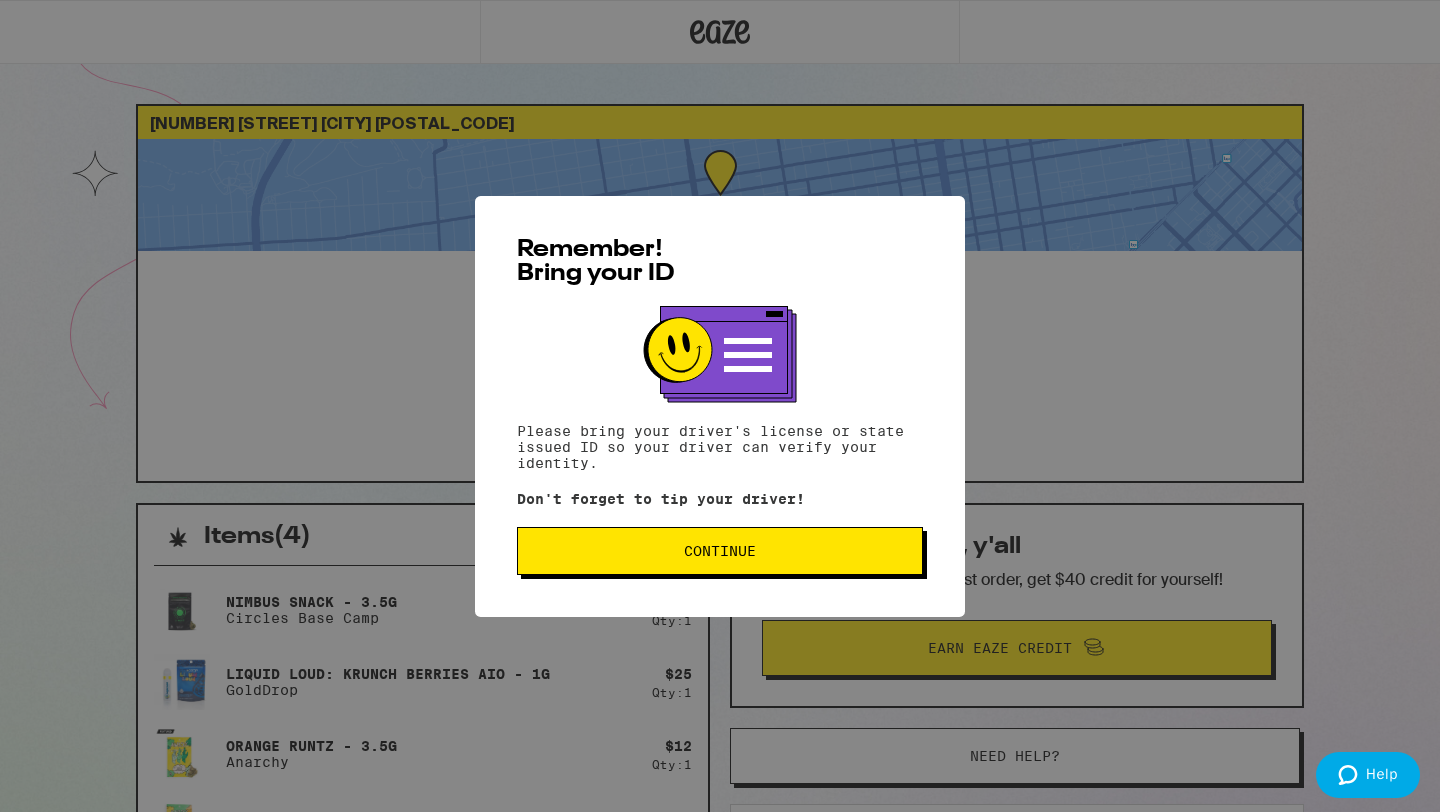click on "Continue" at bounding box center (720, 551) 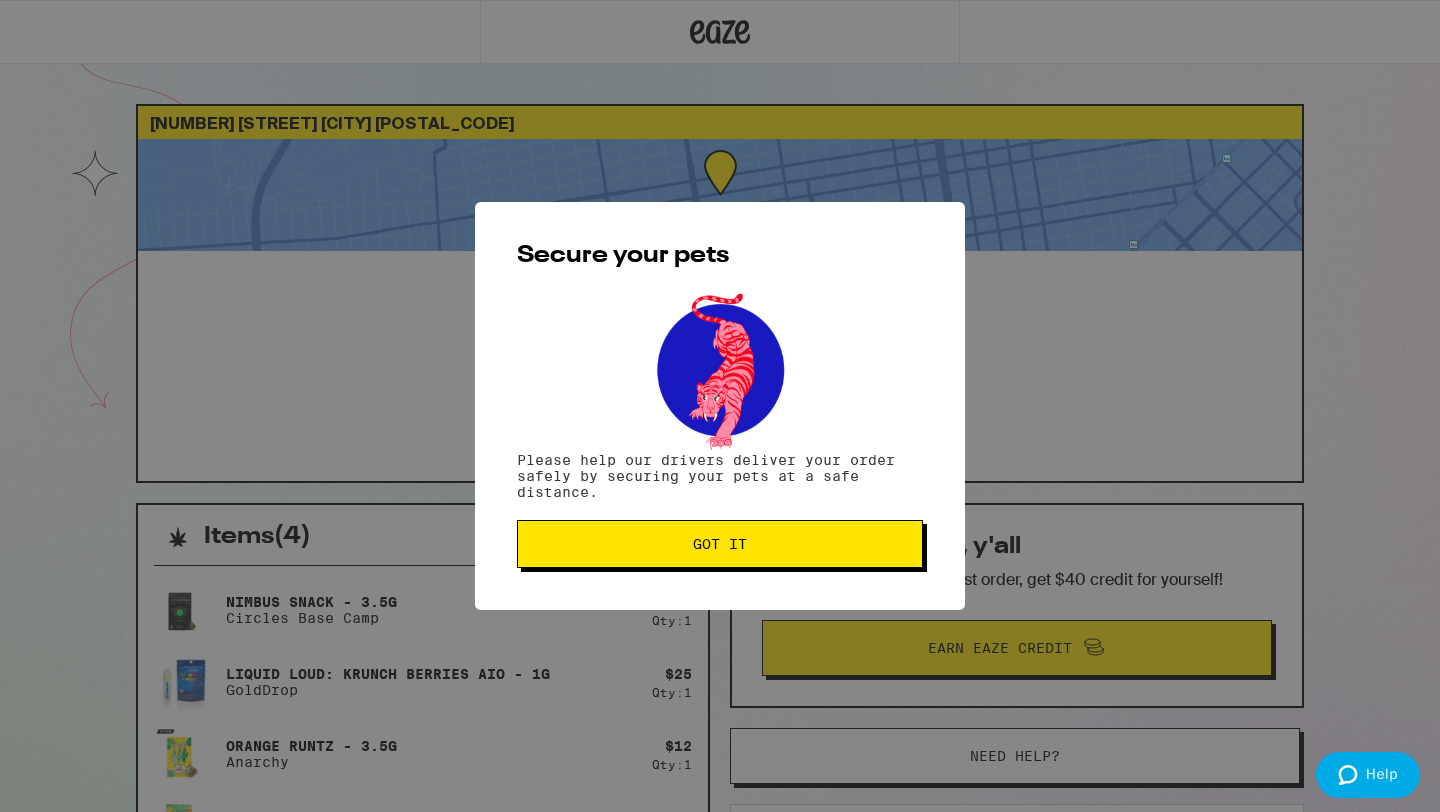 click on "Got it" at bounding box center (720, 544) 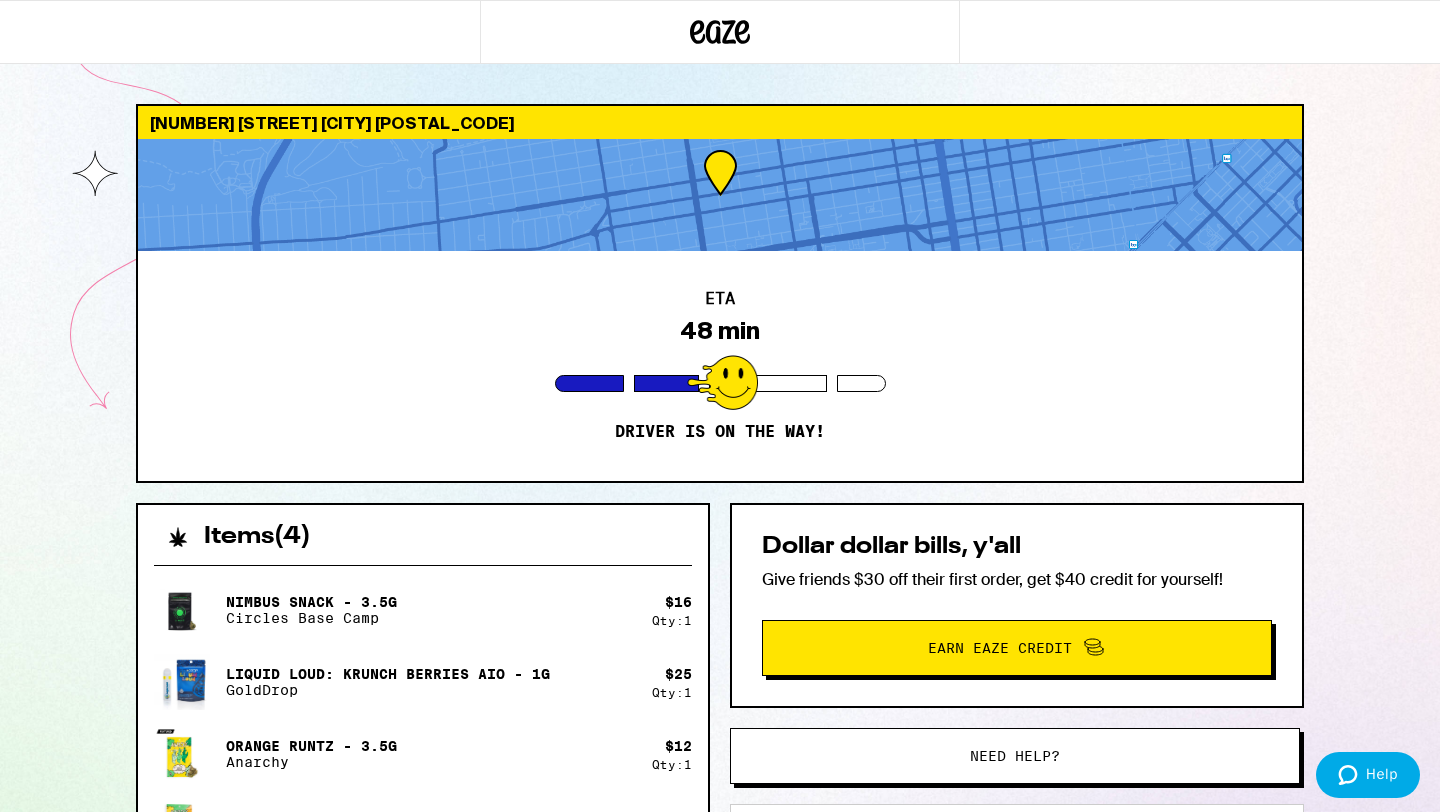 scroll, scrollTop: 0, scrollLeft: 0, axis: both 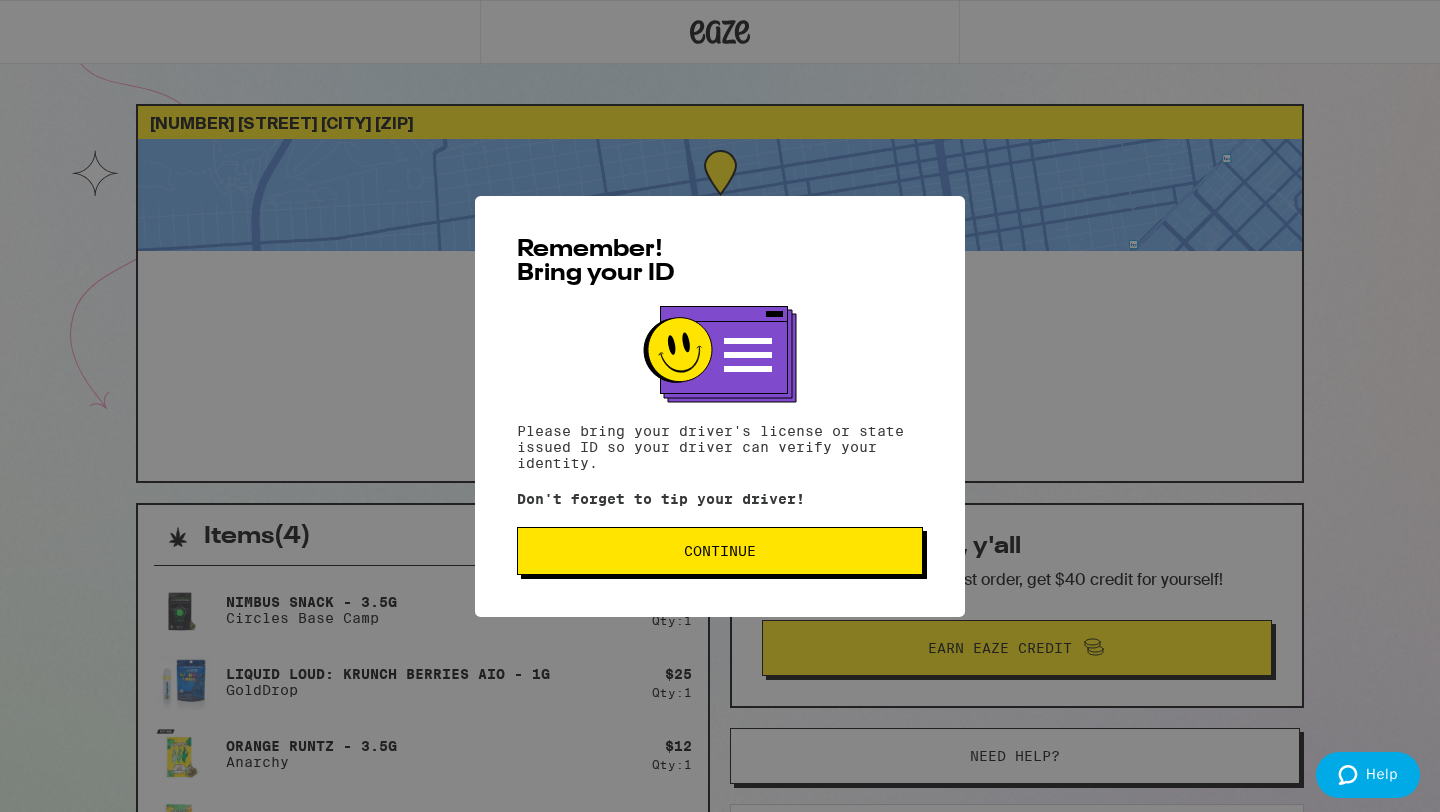 click on "Continue" at bounding box center (720, 551) 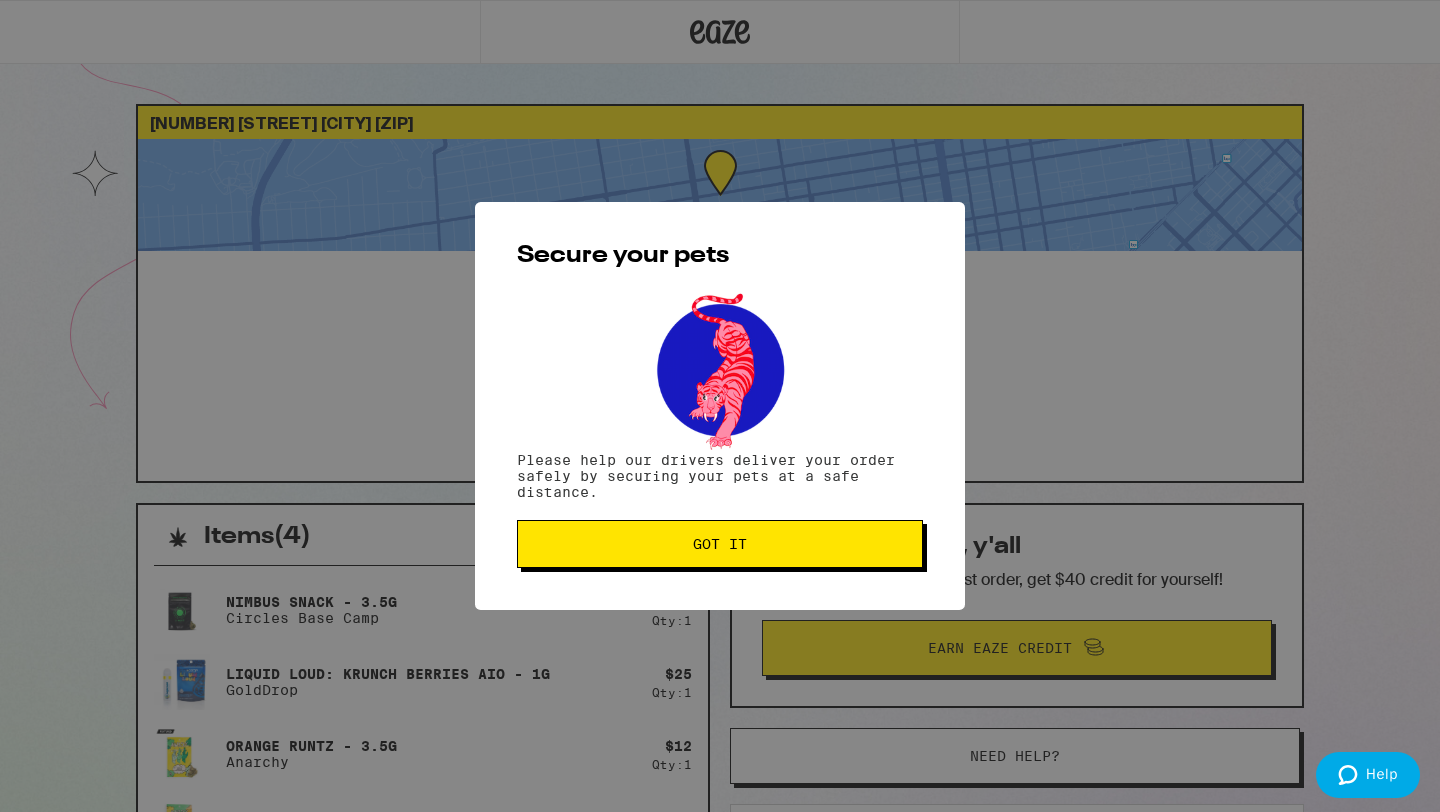 click on "Got it" at bounding box center [720, 544] 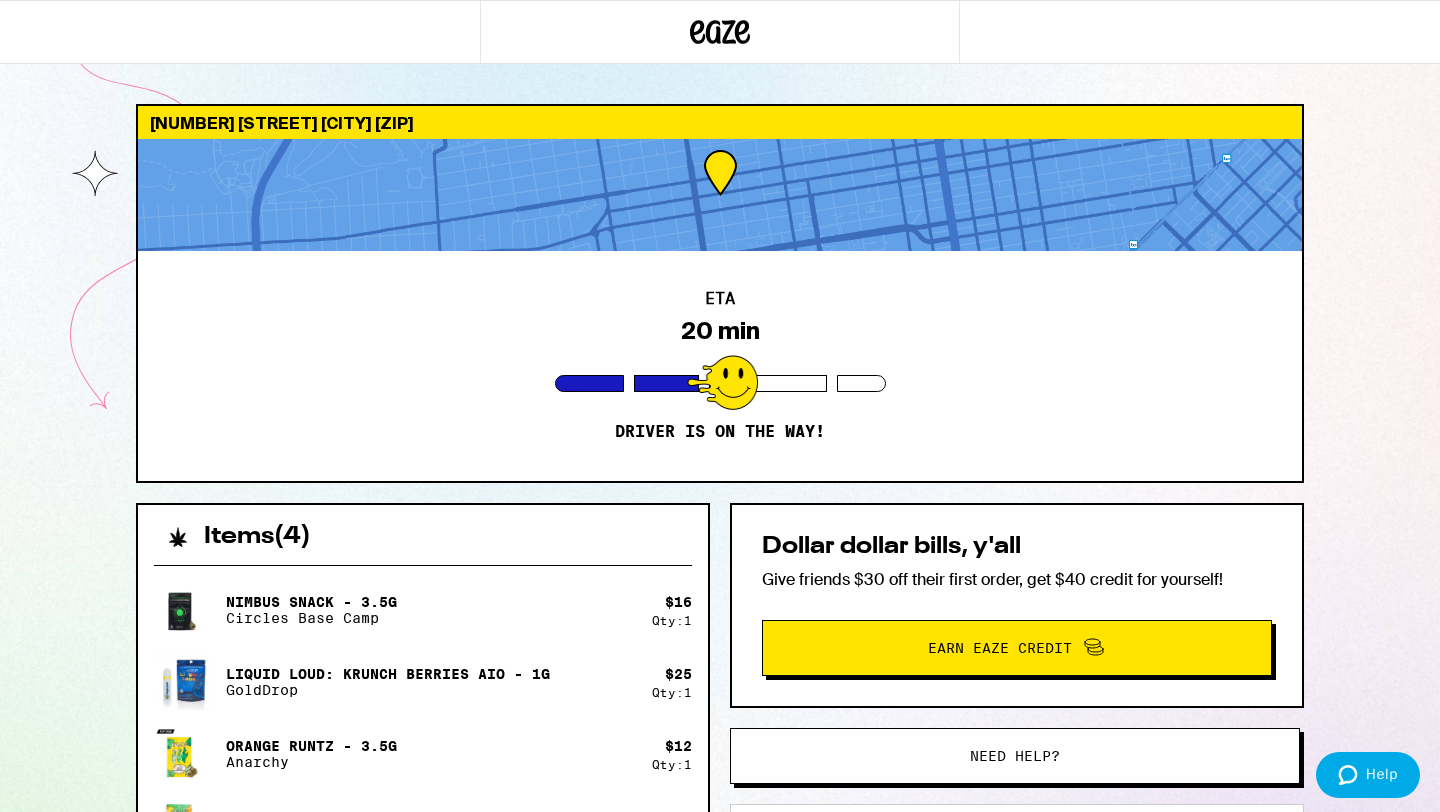 scroll, scrollTop: 0, scrollLeft: 0, axis: both 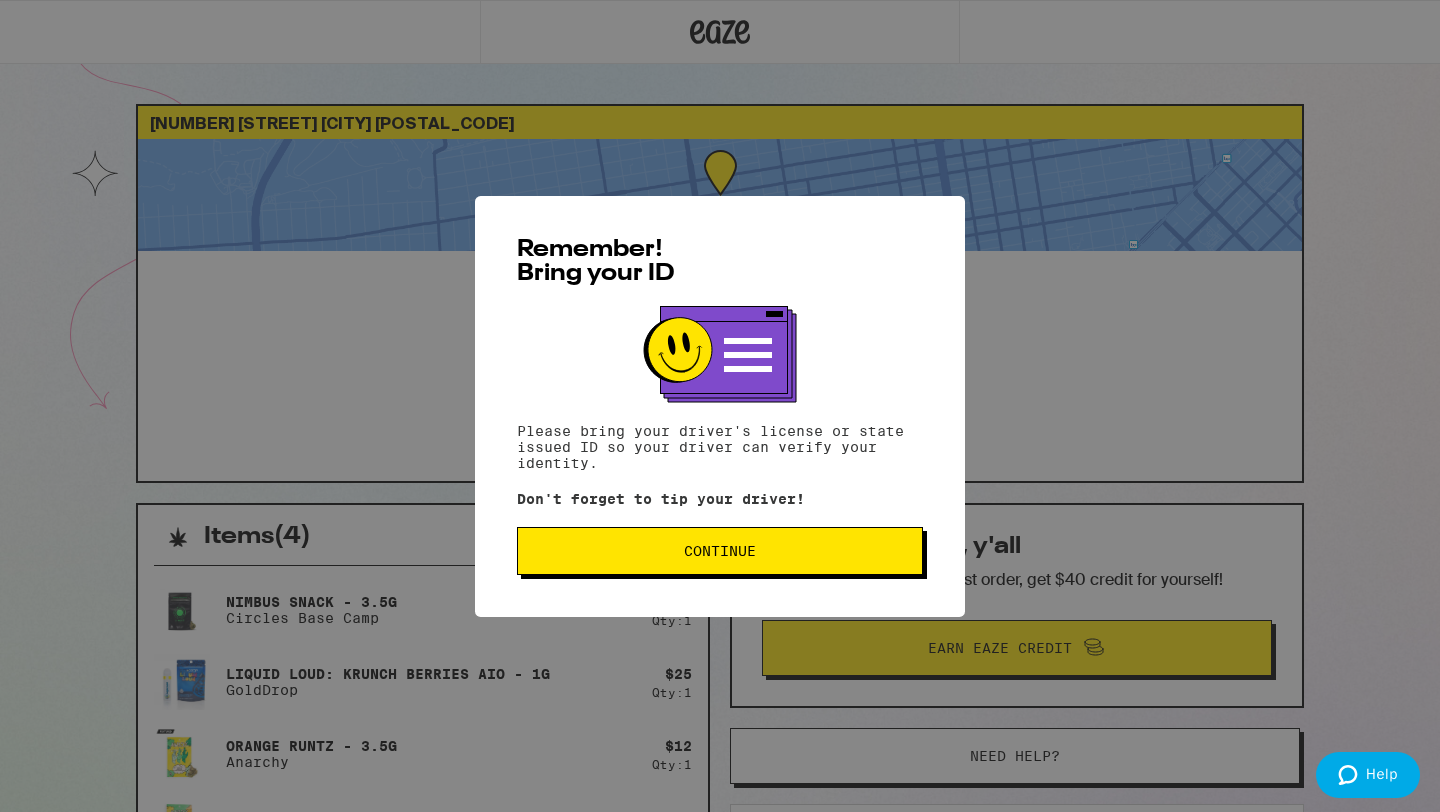 click on "Continue" at bounding box center [720, 551] 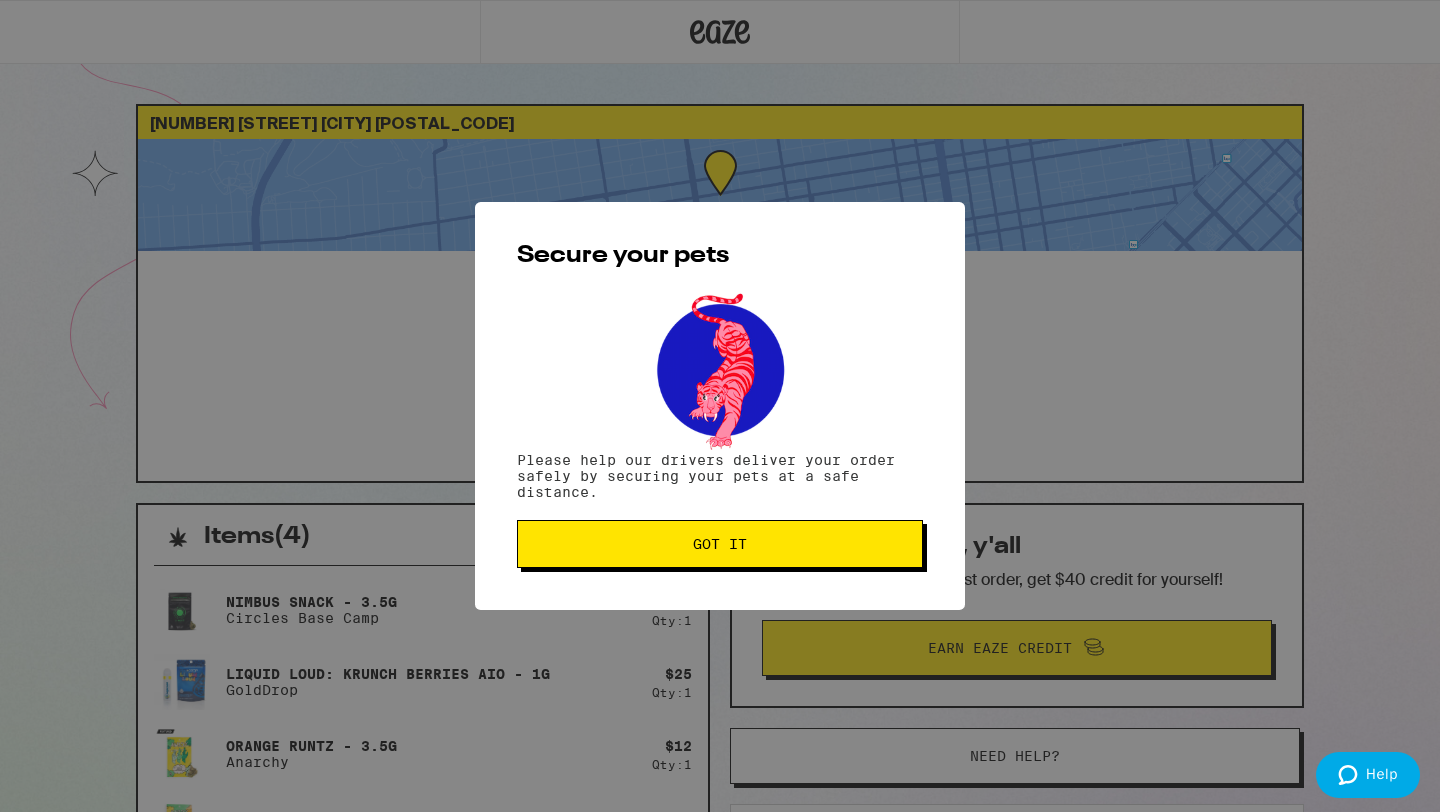 click on "Got it" at bounding box center [720, 544] 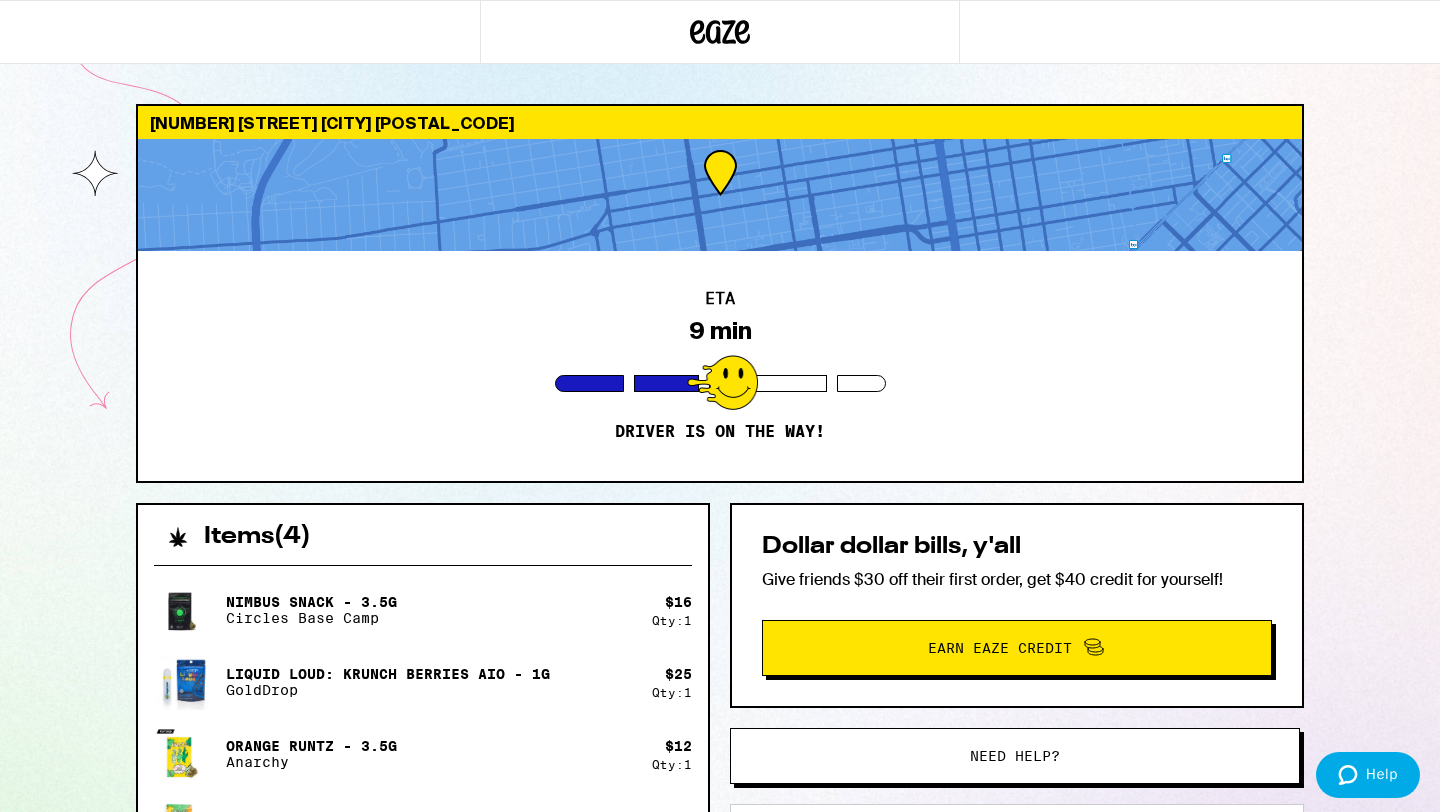 scroll, scrollTop: 0, scrollLeft: 0, axis: both 